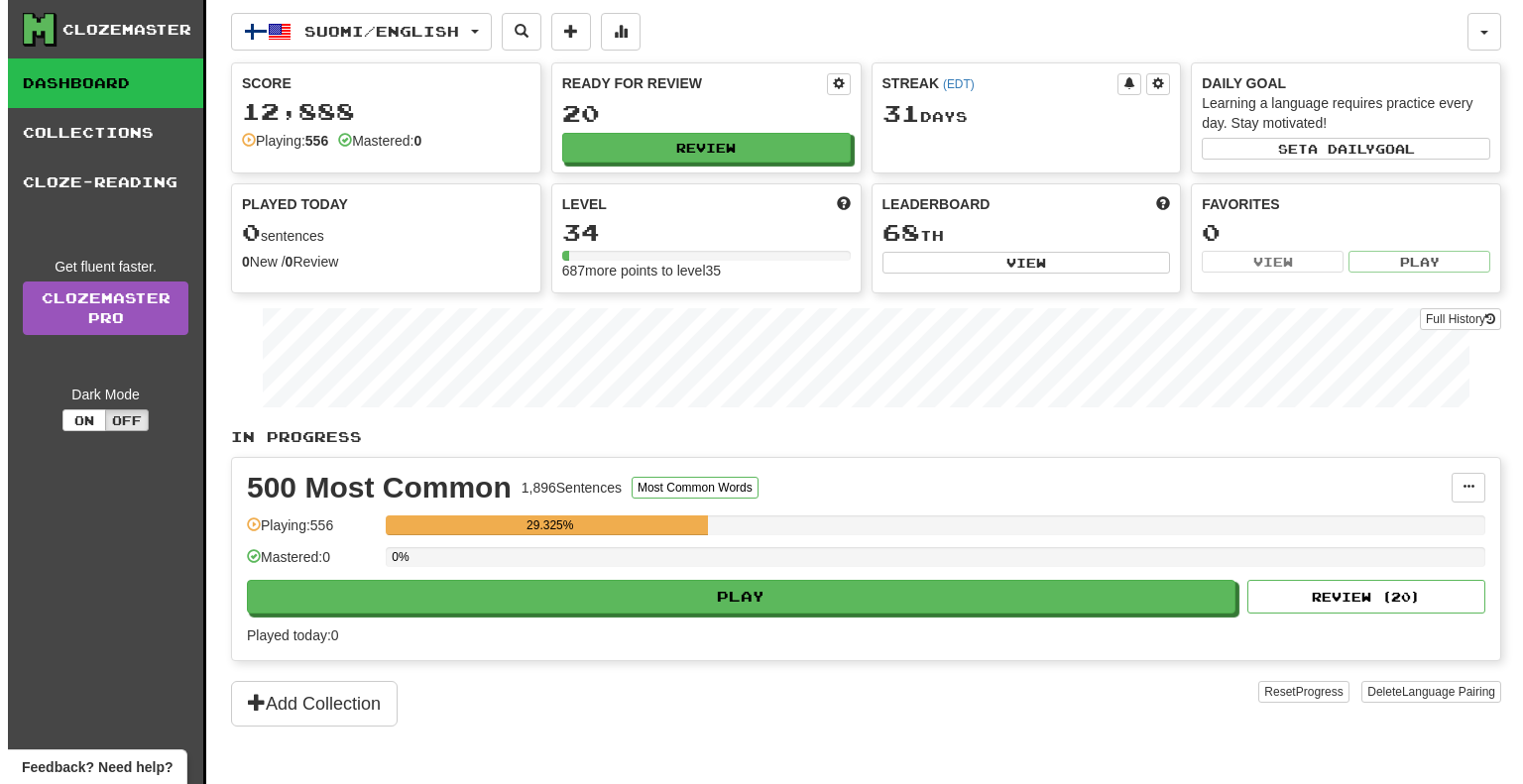 scroll, scrollTop: 0, scrollLeft: 0, axis: both 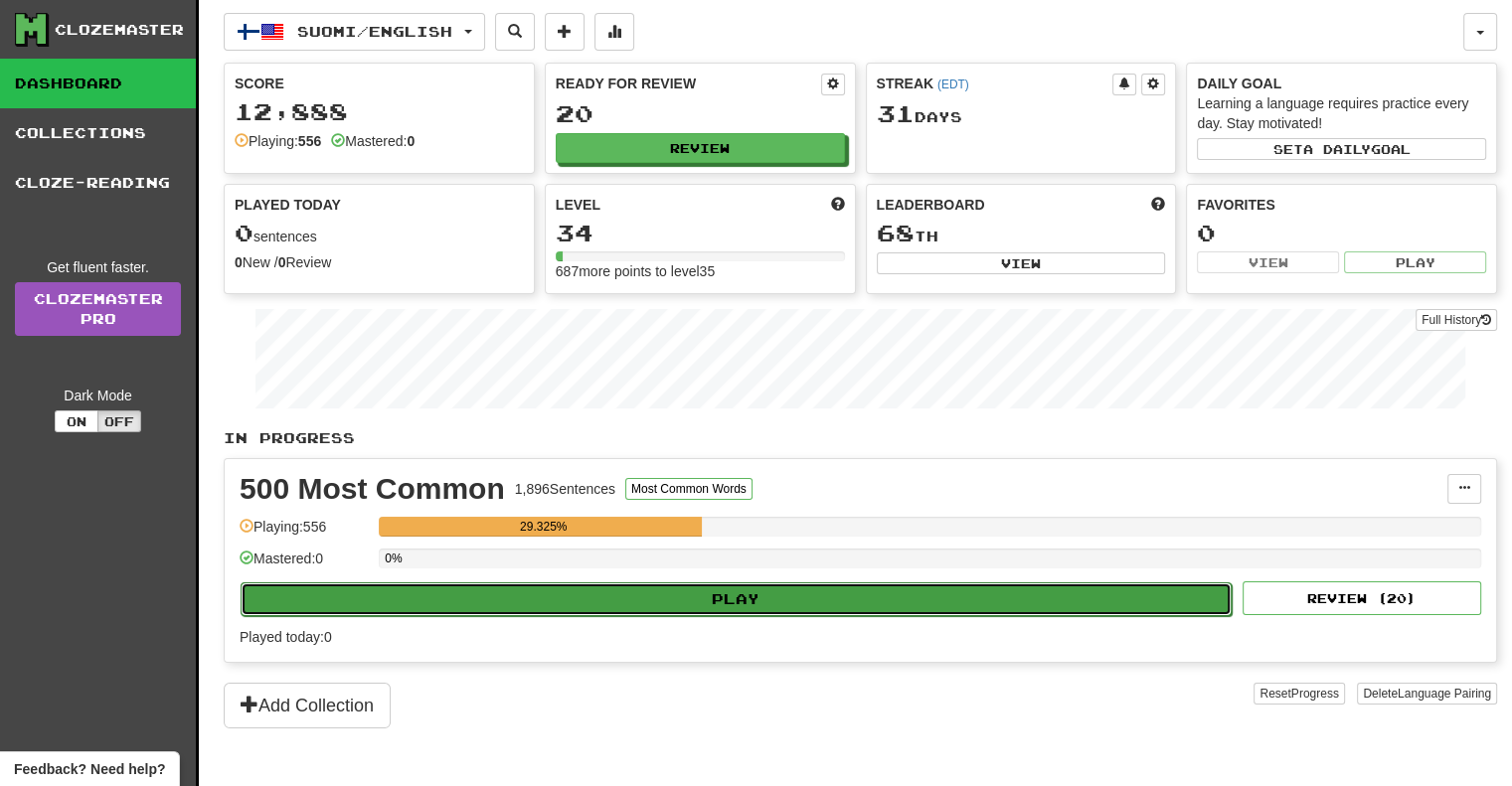 click on "Play" at bounding box center [736, 599] 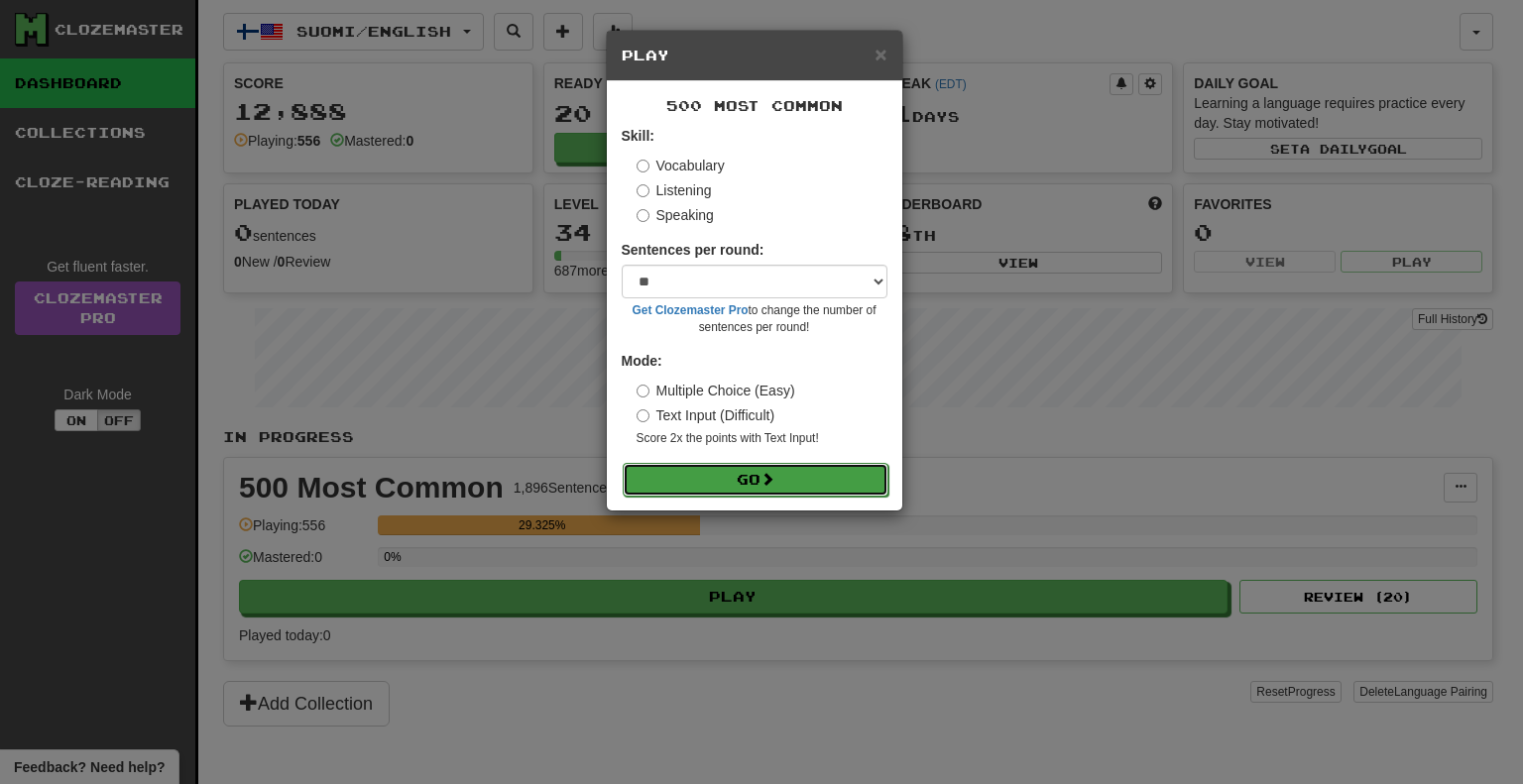 click on "Go" at bounding box center [756, 480] 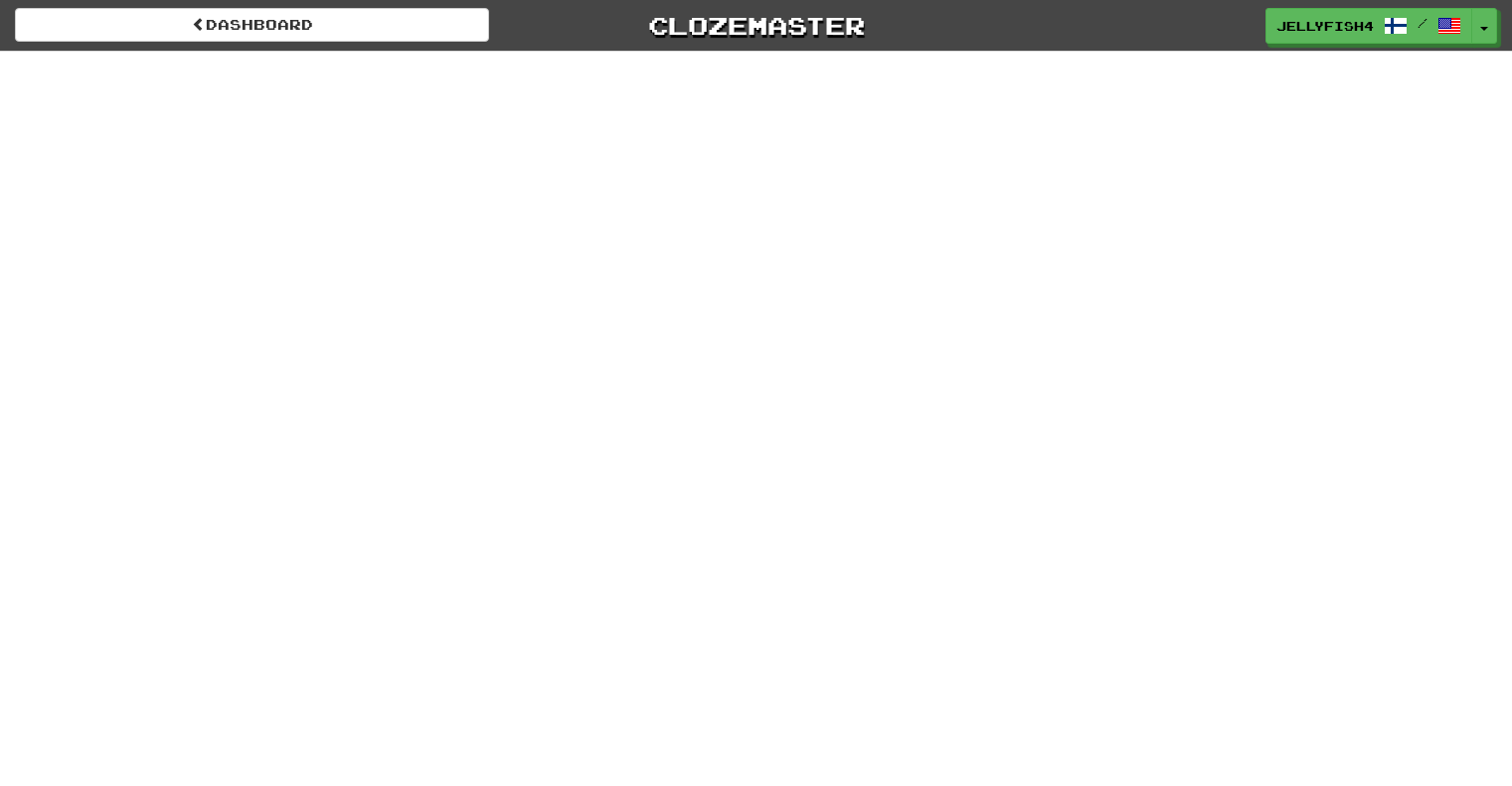 scroll, scrollTop: 0, scrollLeft: 0, axis: both 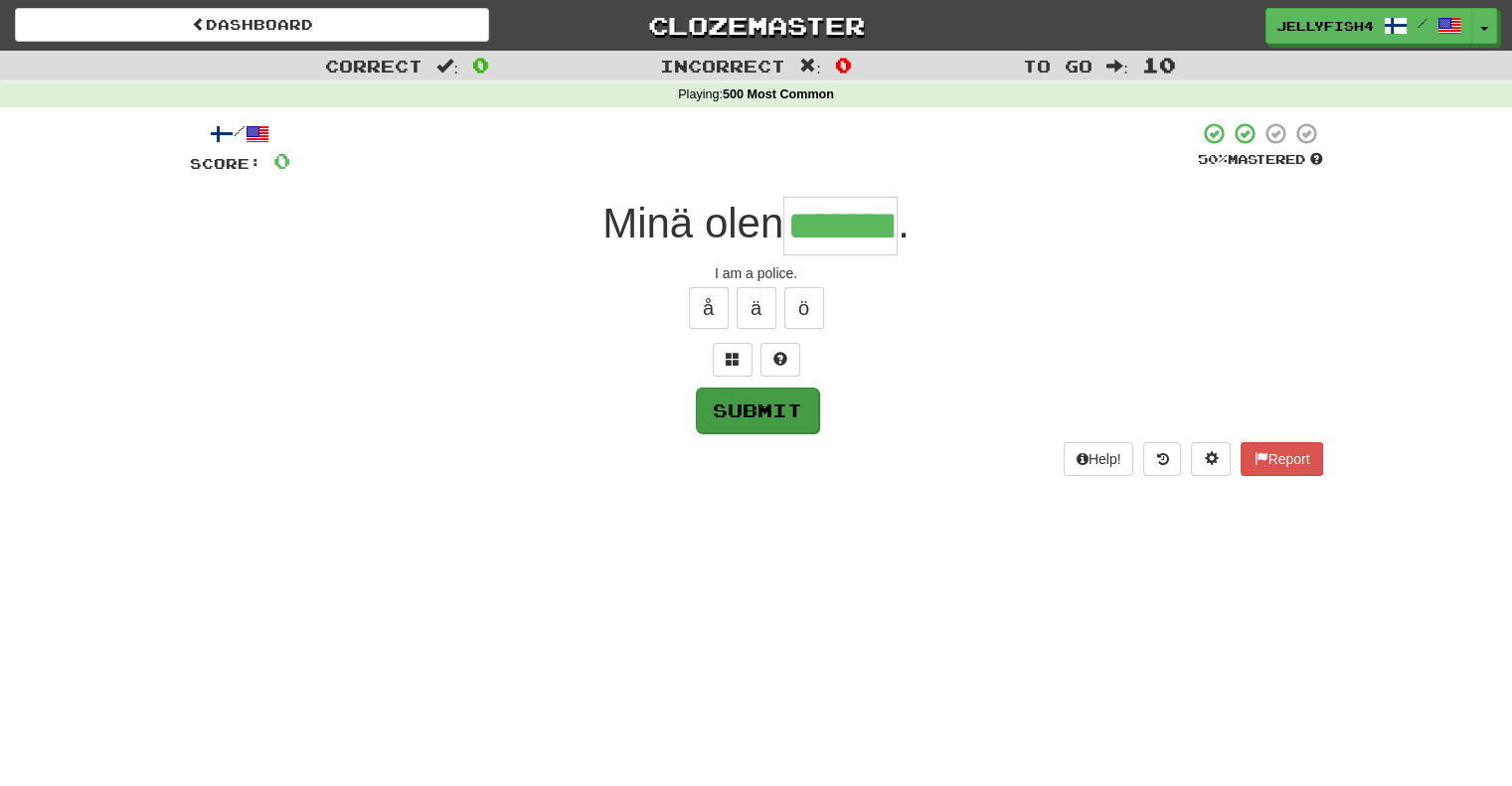 type on "*******" 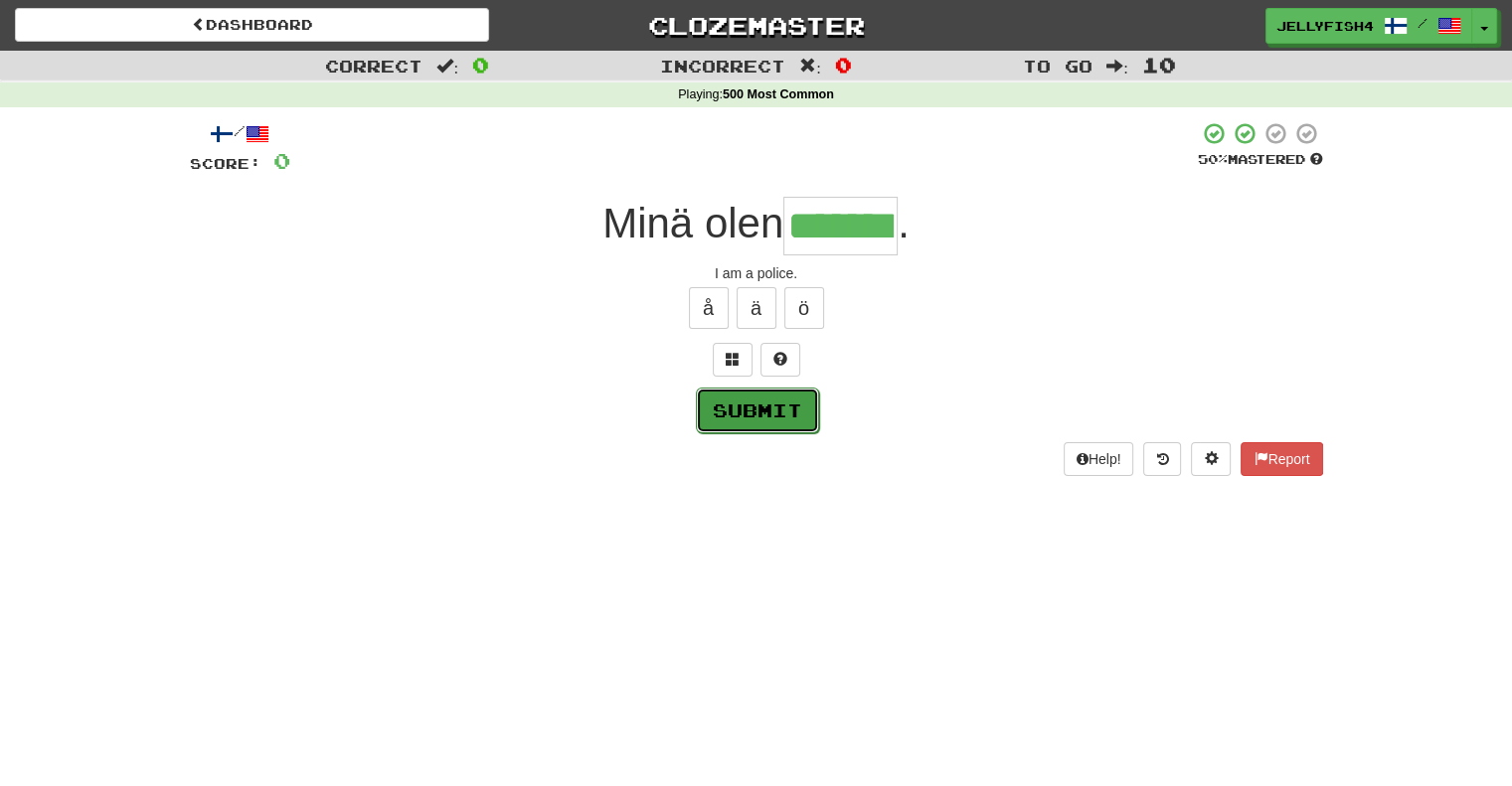 click on "Submit" at bounding box center (757, 410) 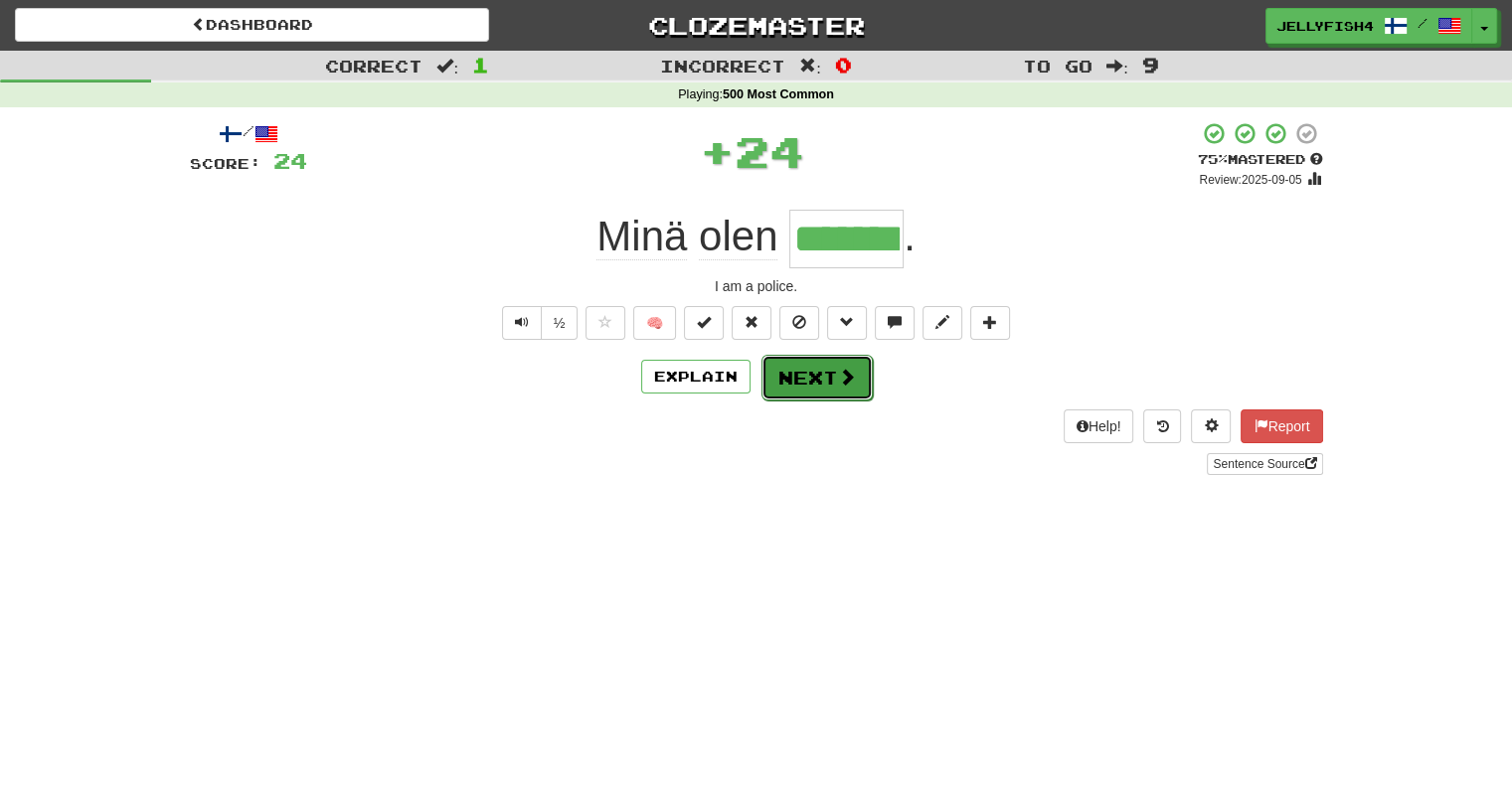 click on "Next" at bounding box center (817, 378) 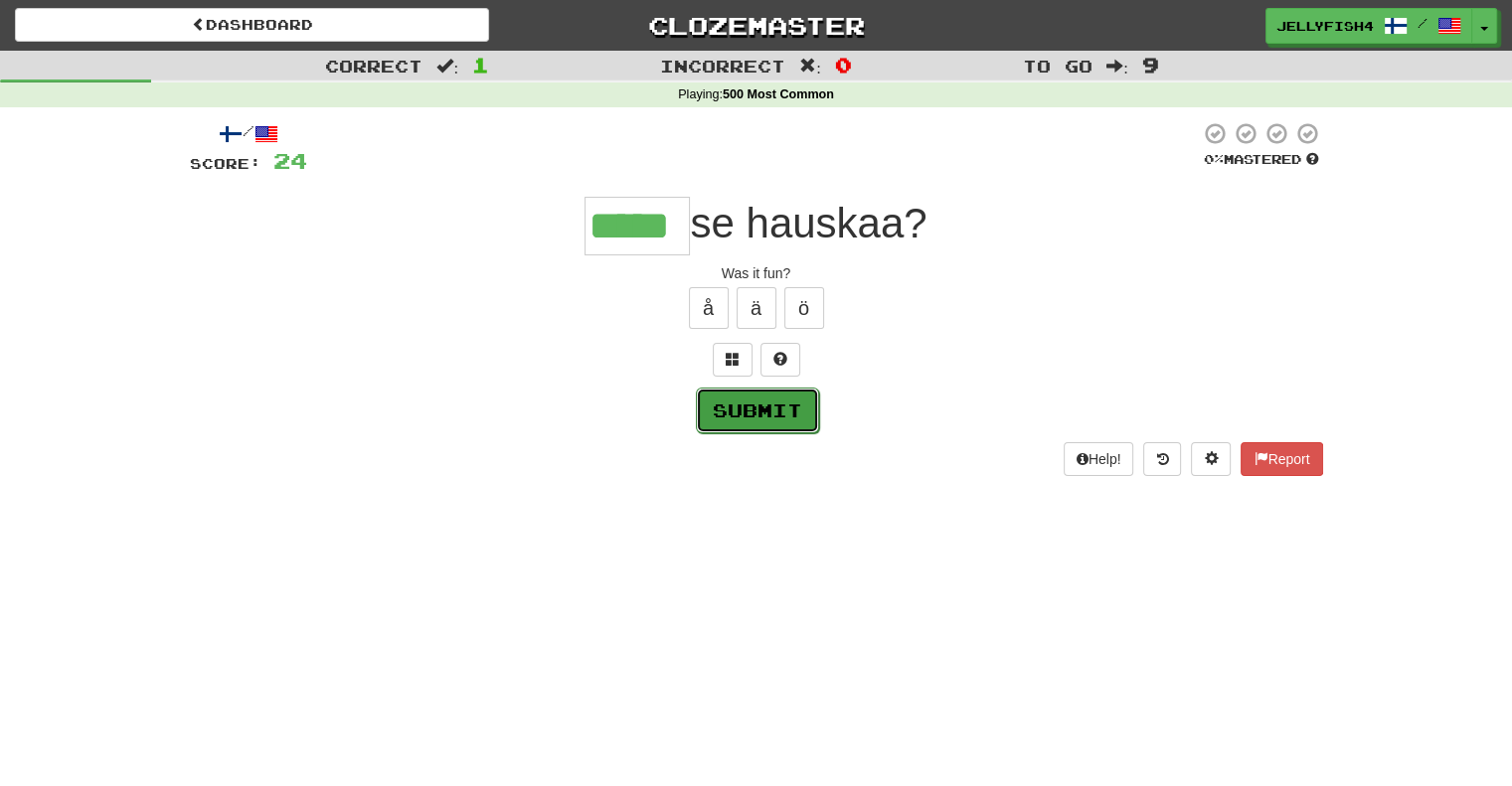 click on "Submit" at bounding box center [757, 410] 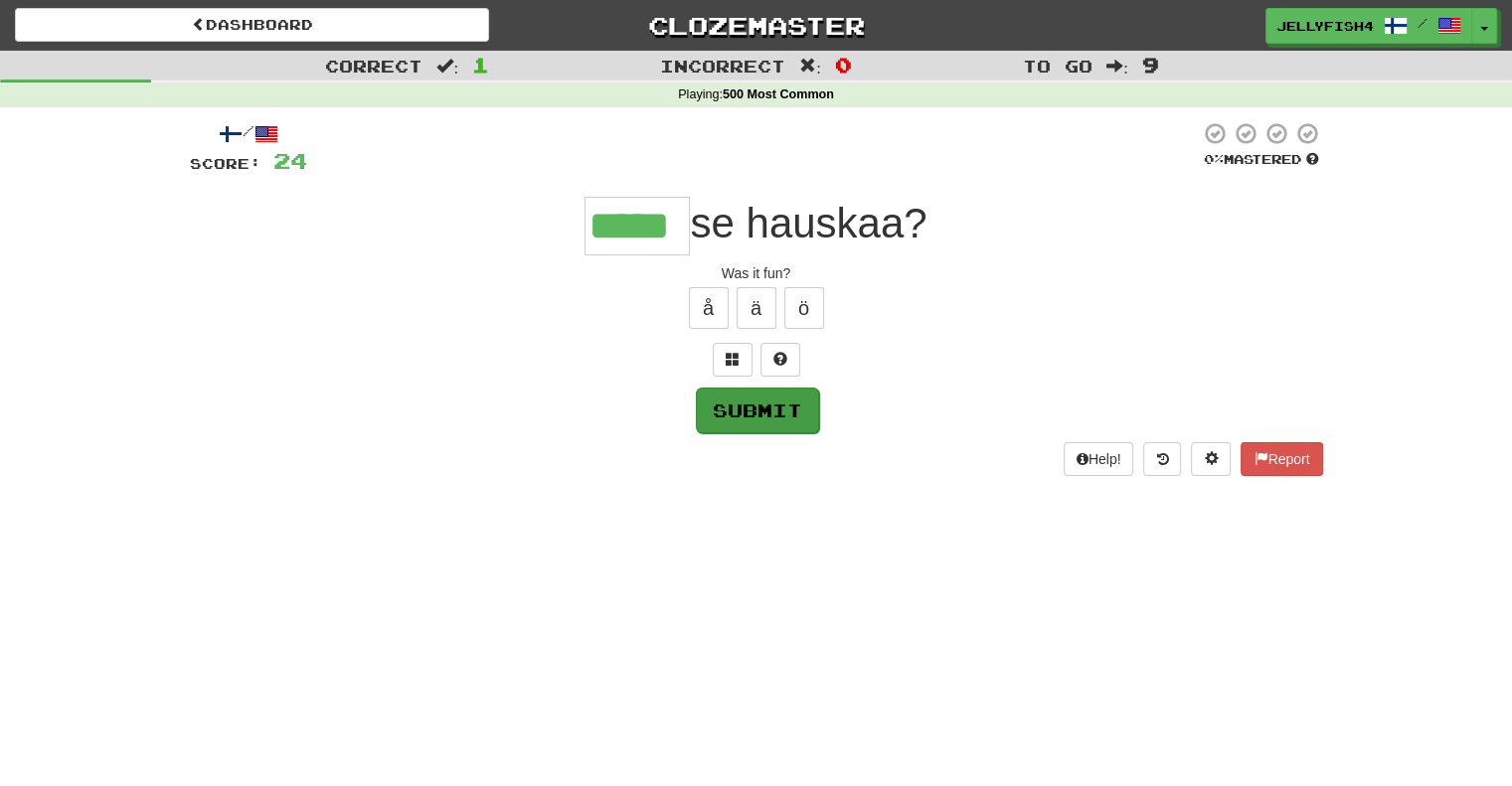 type on "*****" 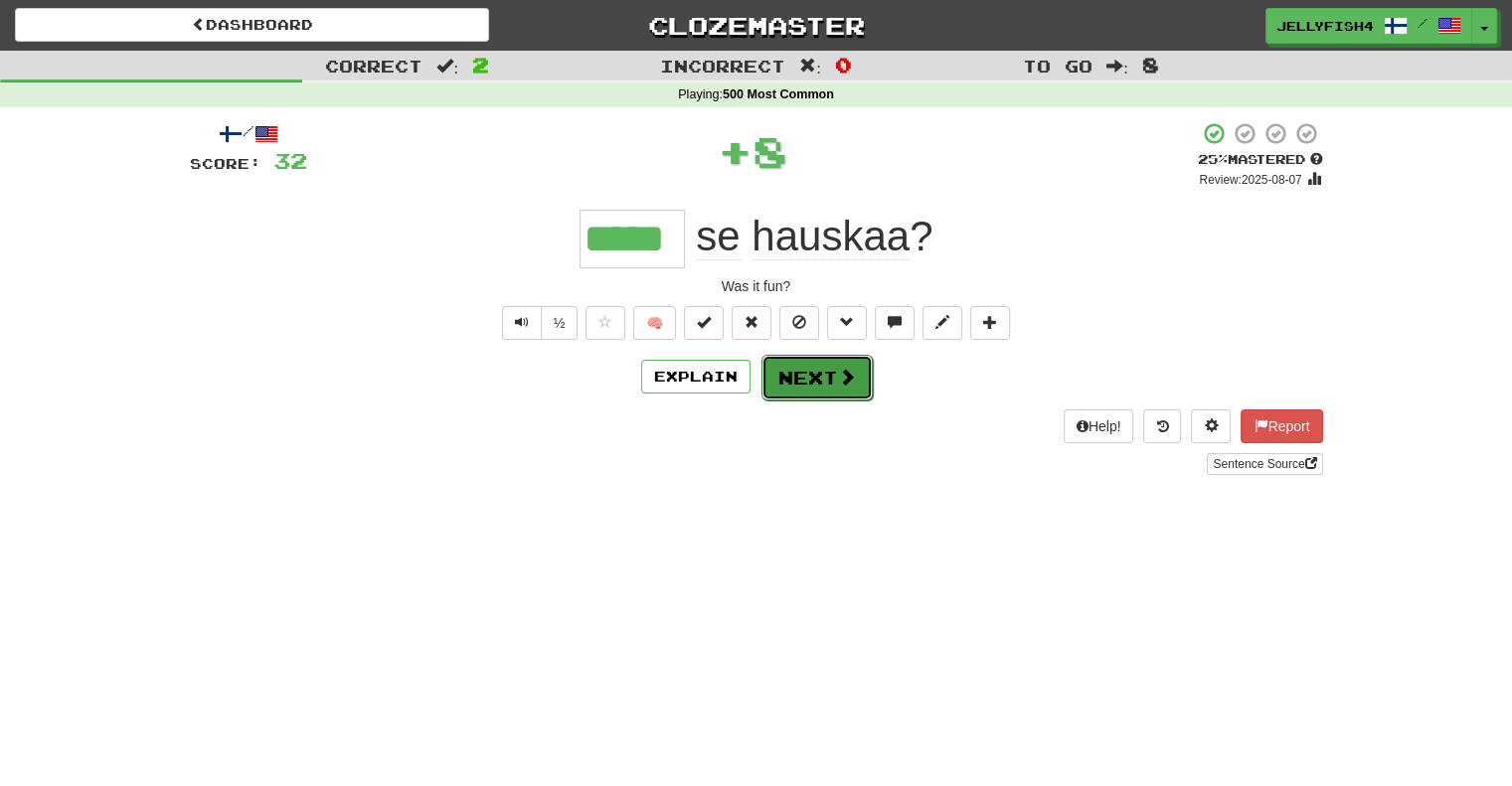 click on "Next" at bounding box center (817, 378) 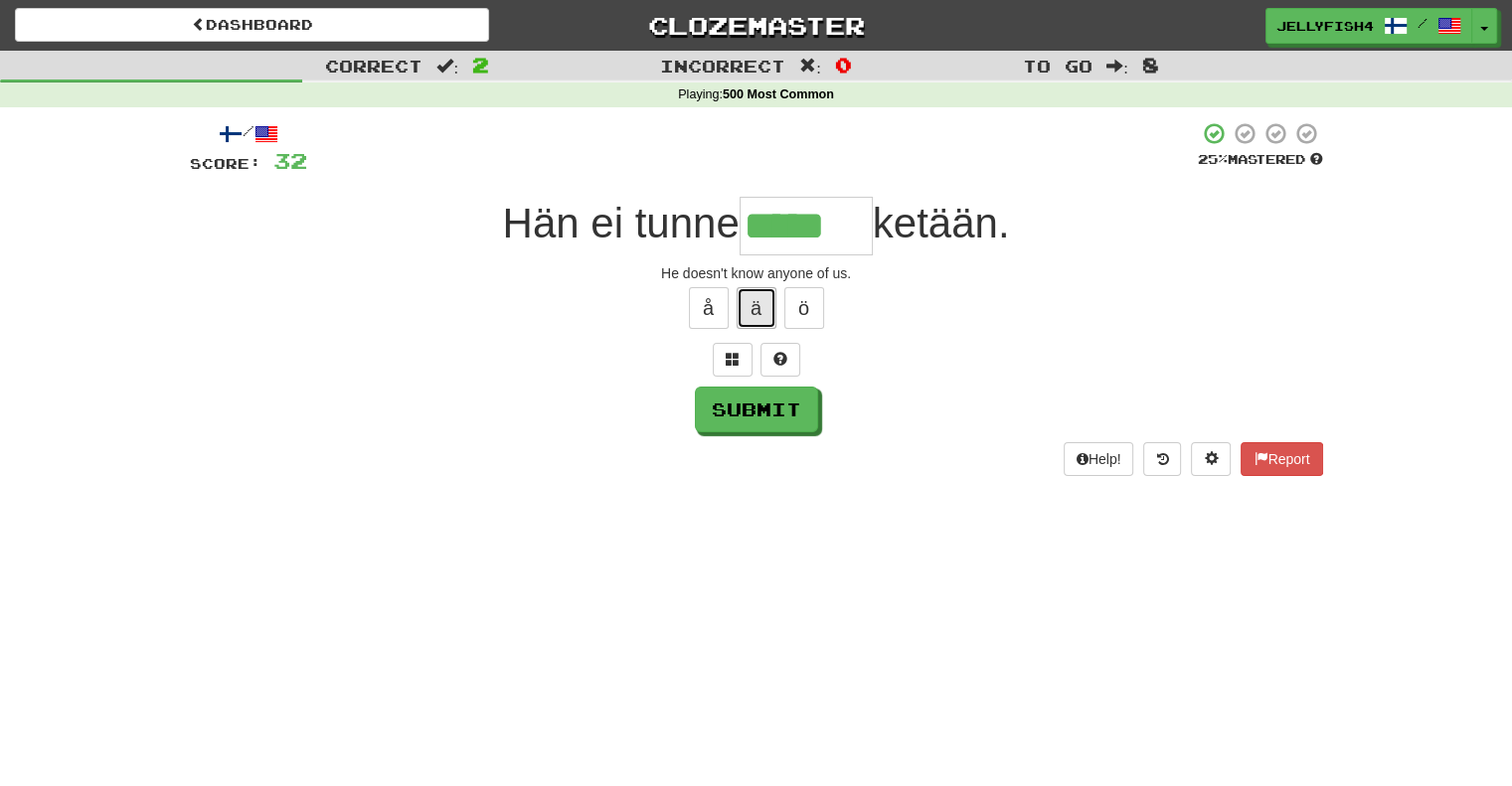click on "ä" at bounding box center [756, 308] 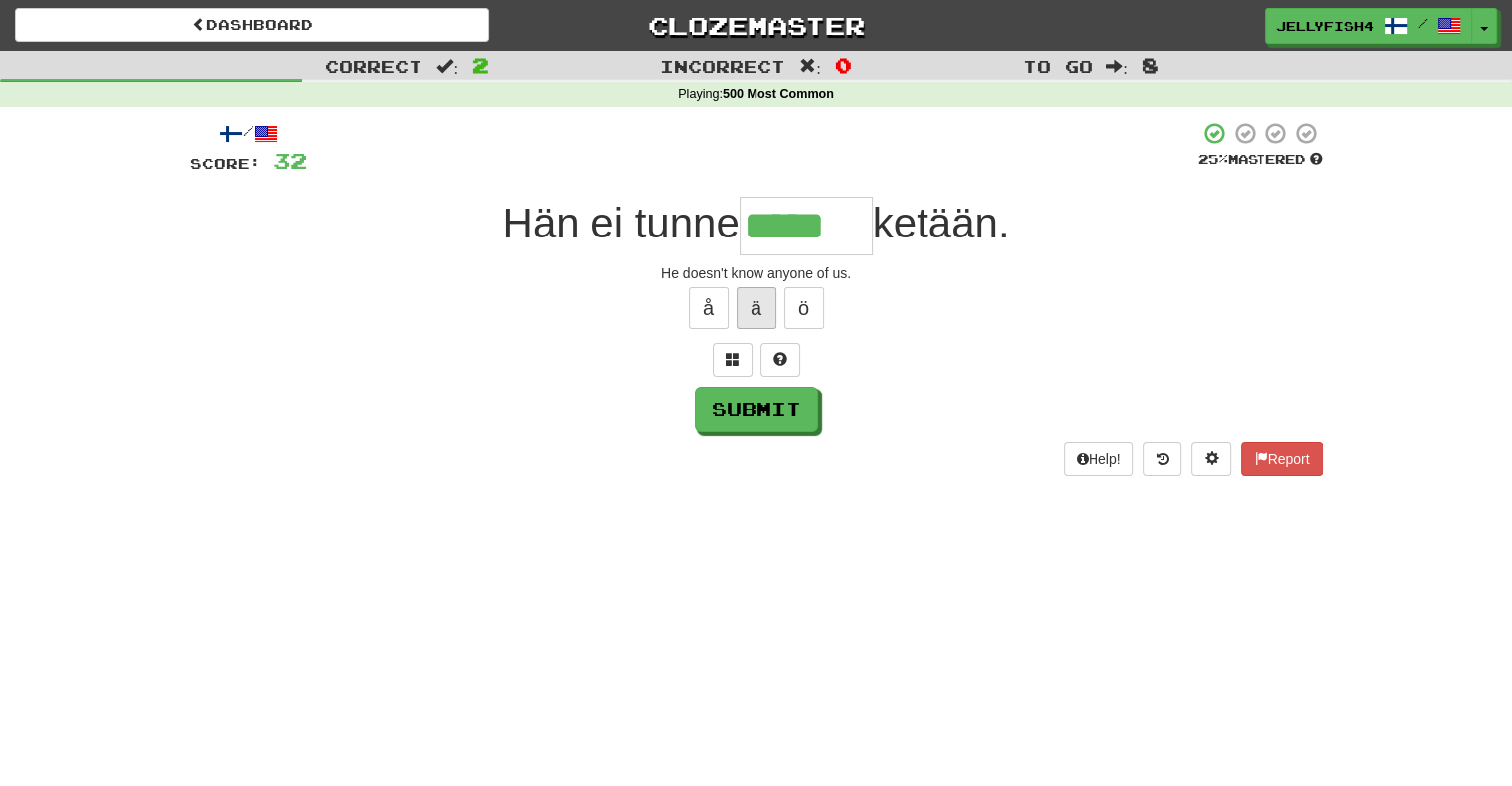 type on "******" 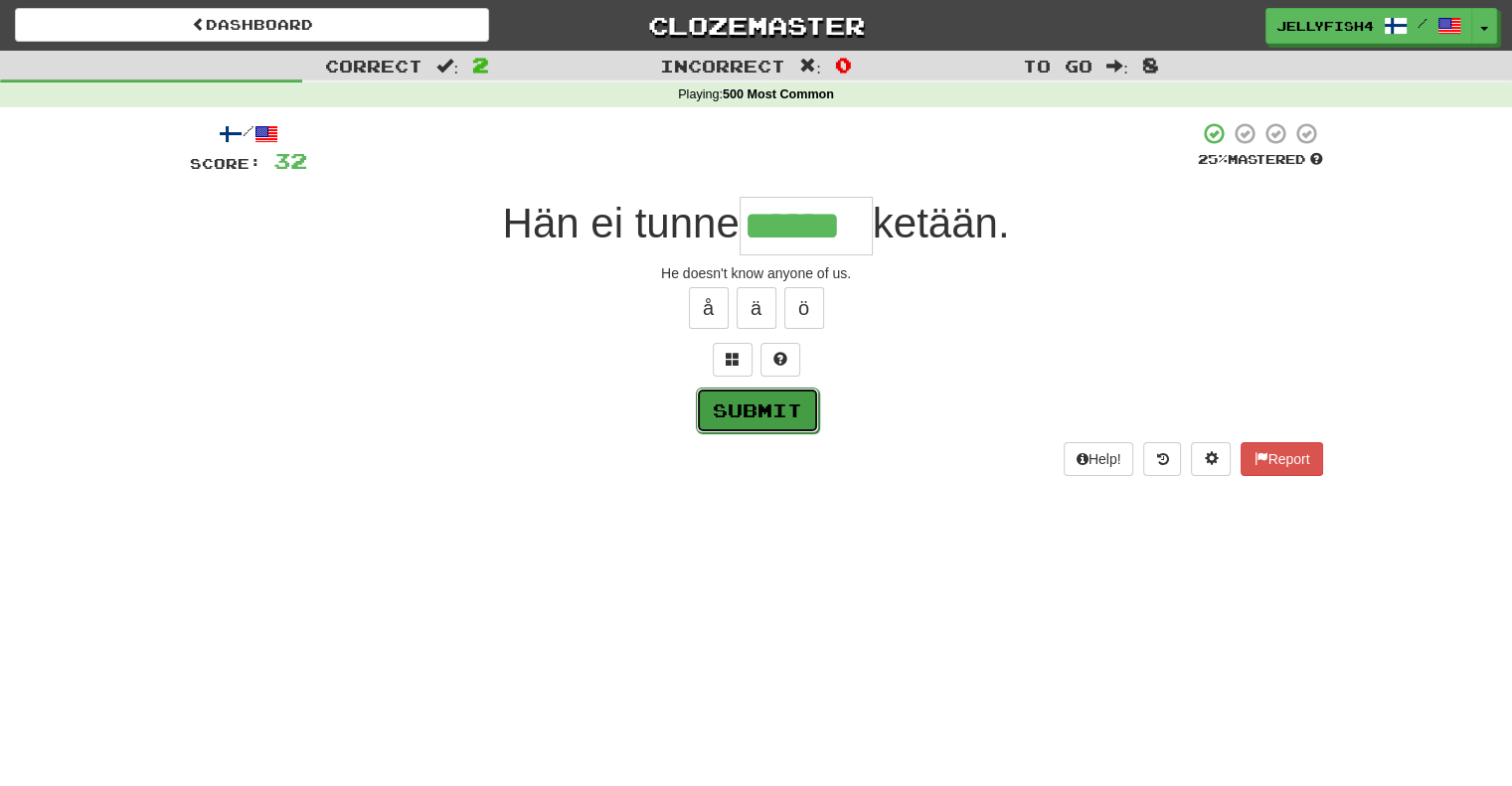 click on "Submit" at bounding box center [757, 410] 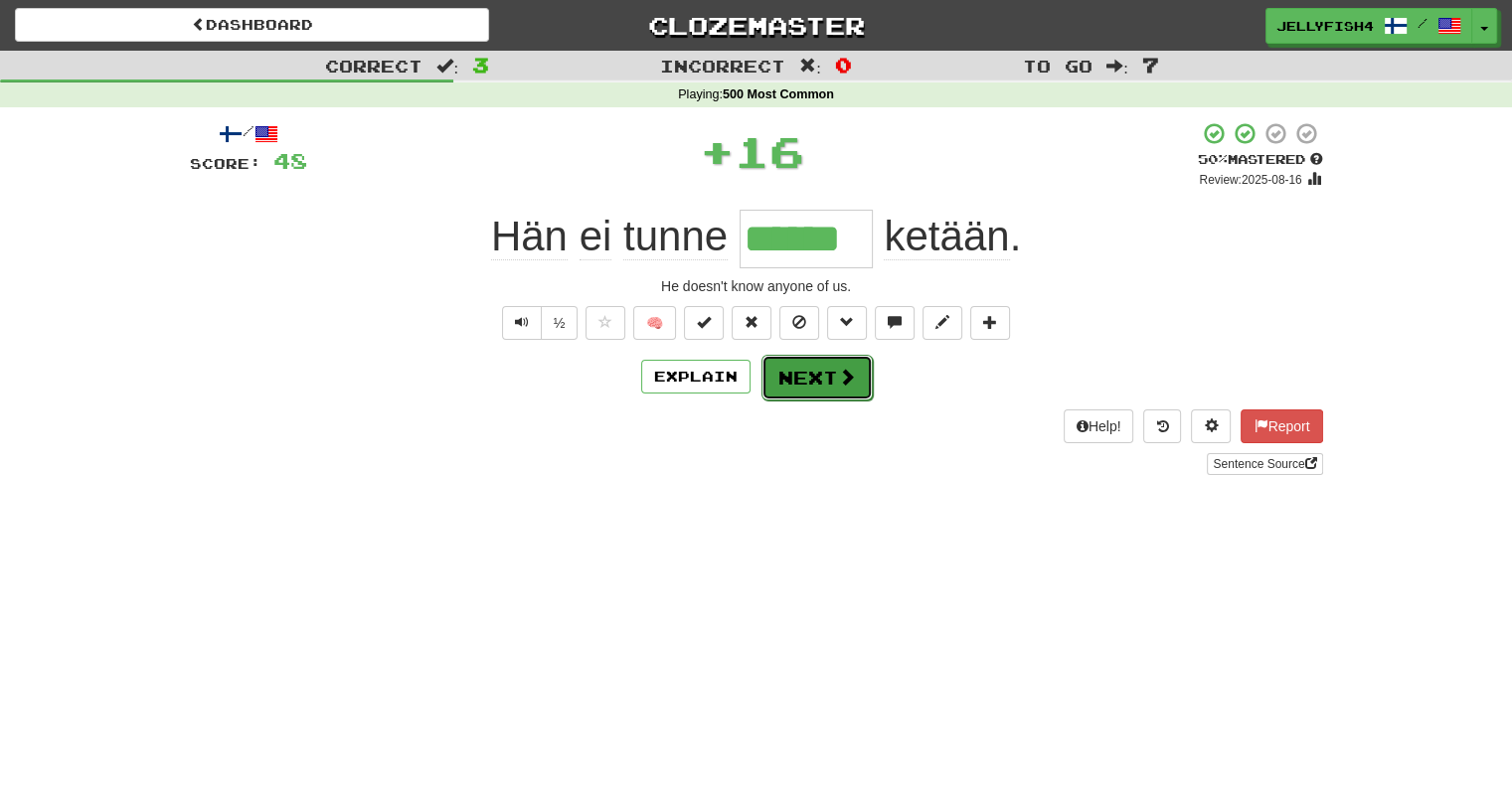click on "Next" at bounding box center [817, 378] 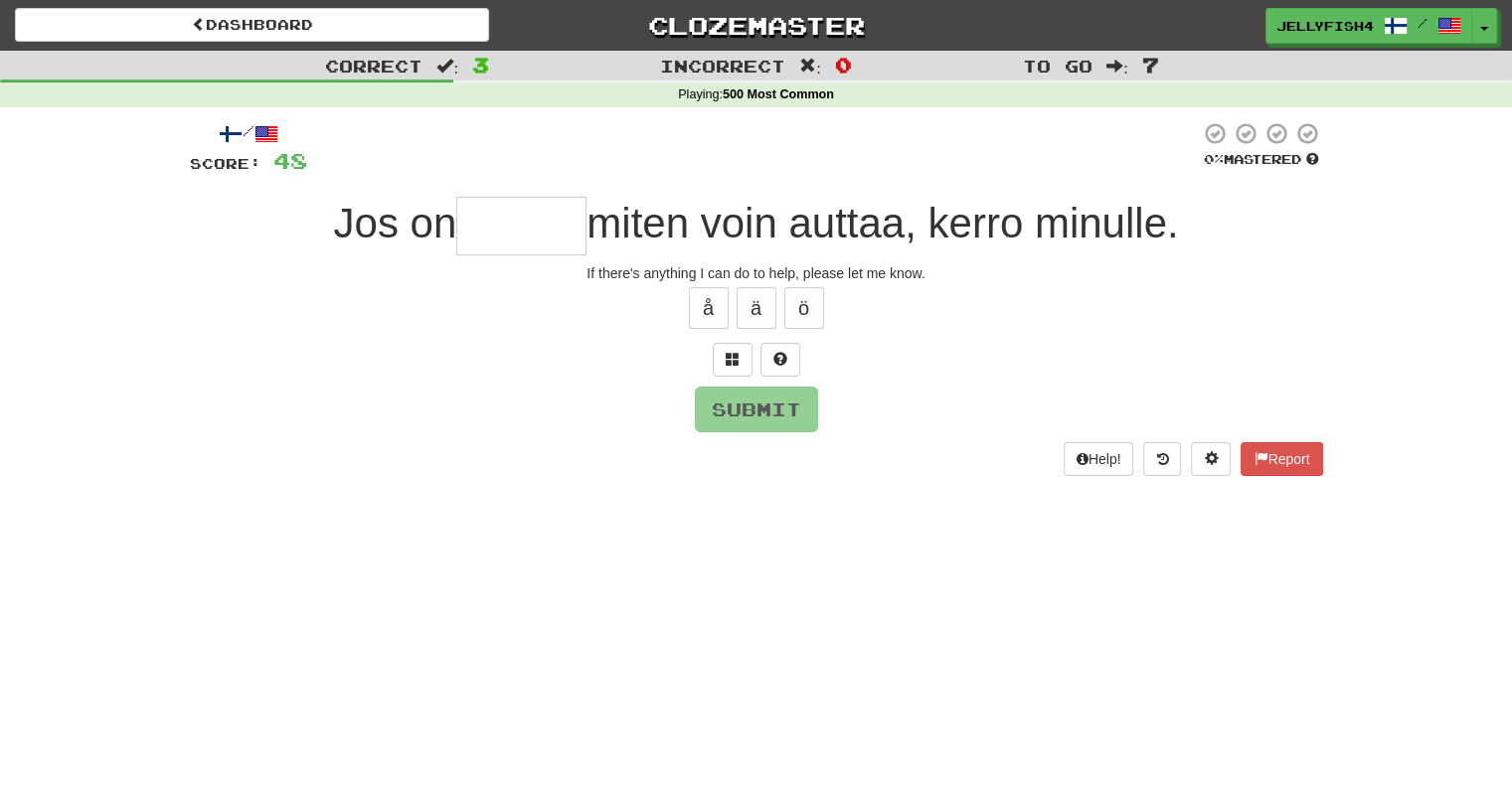 type on "*" 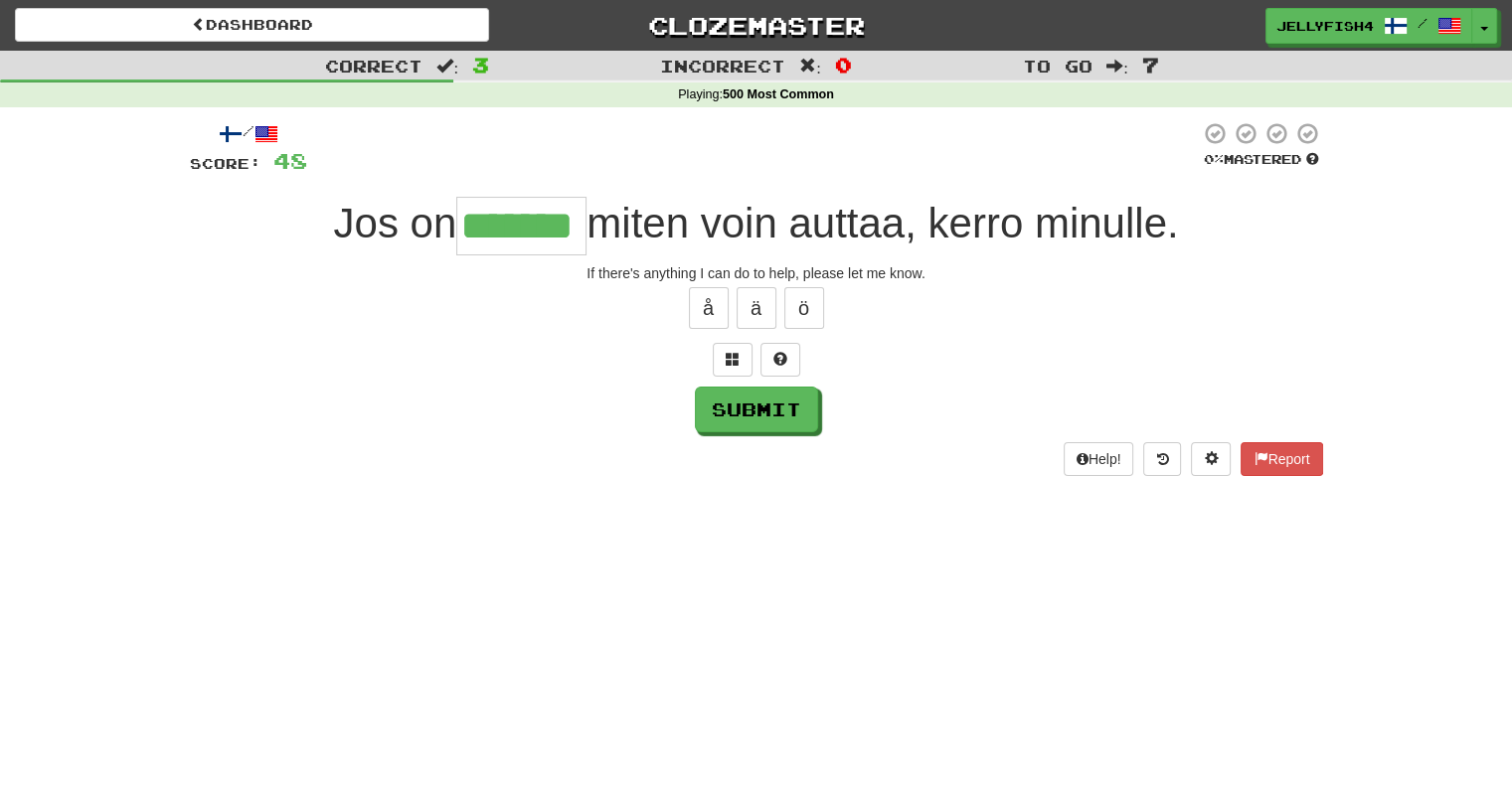 type on "*******" 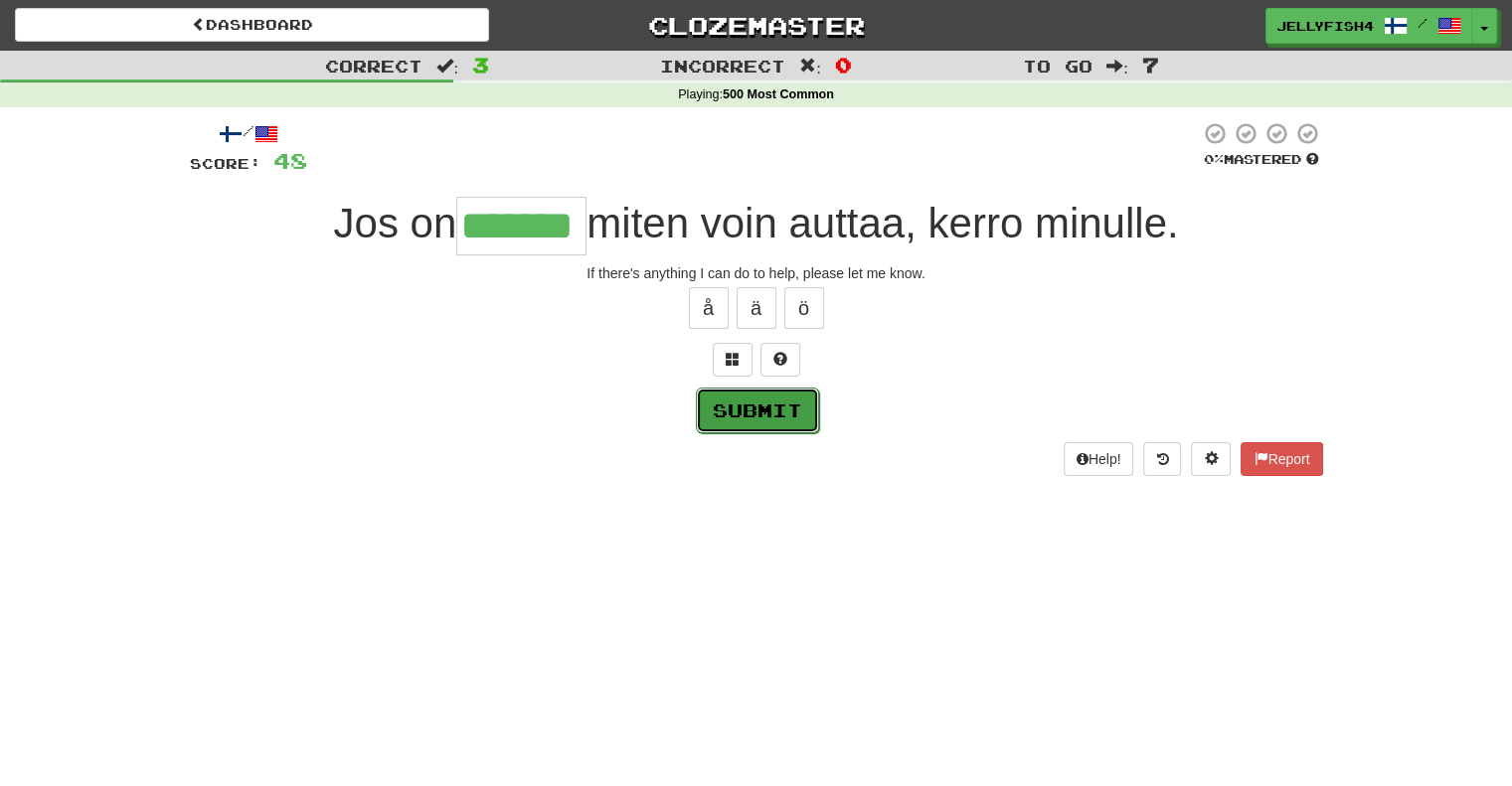 click on "Submit" at bounding box center [757, 410] 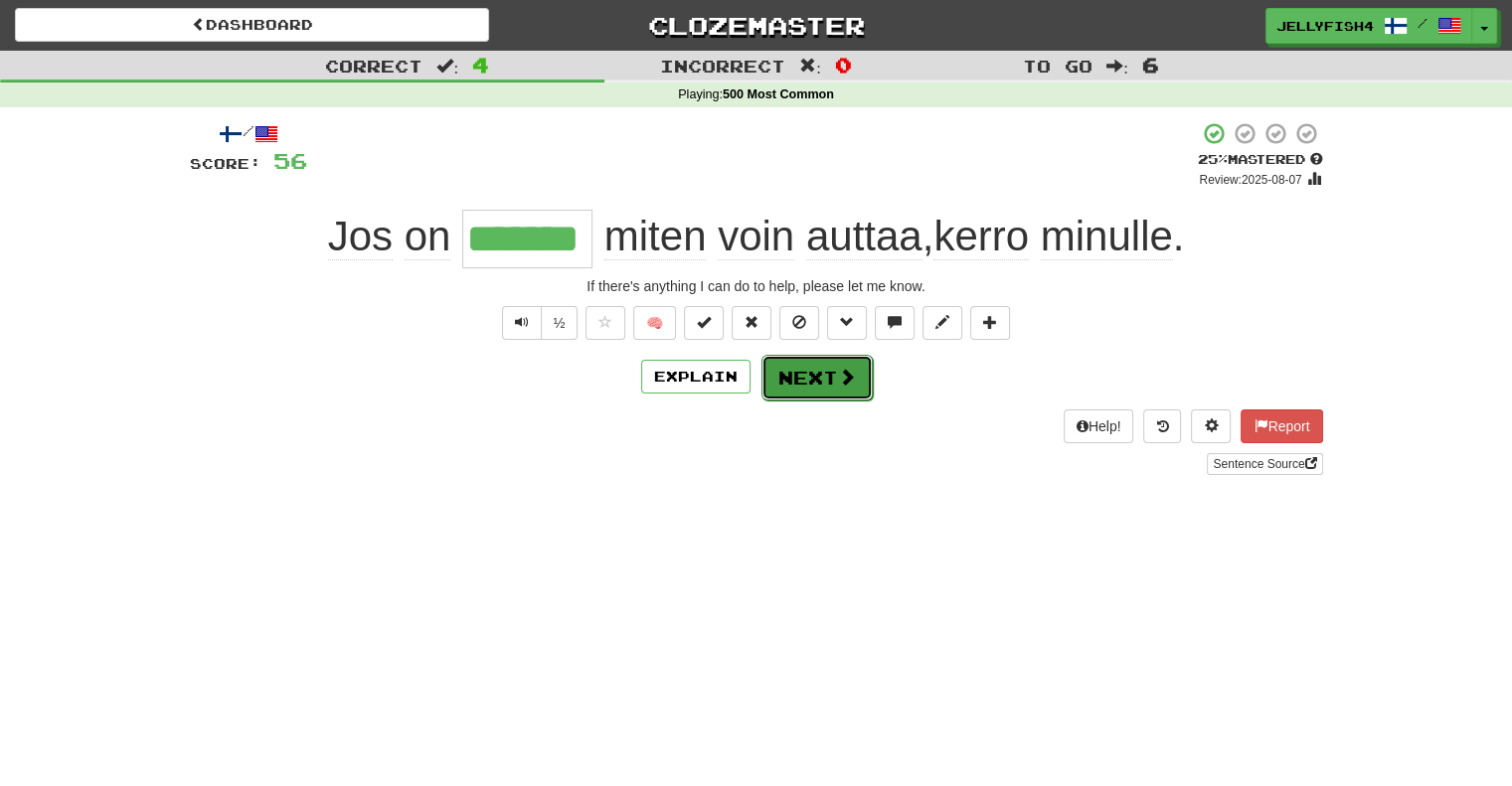 click on "Next" at bounding box center [817, 378] 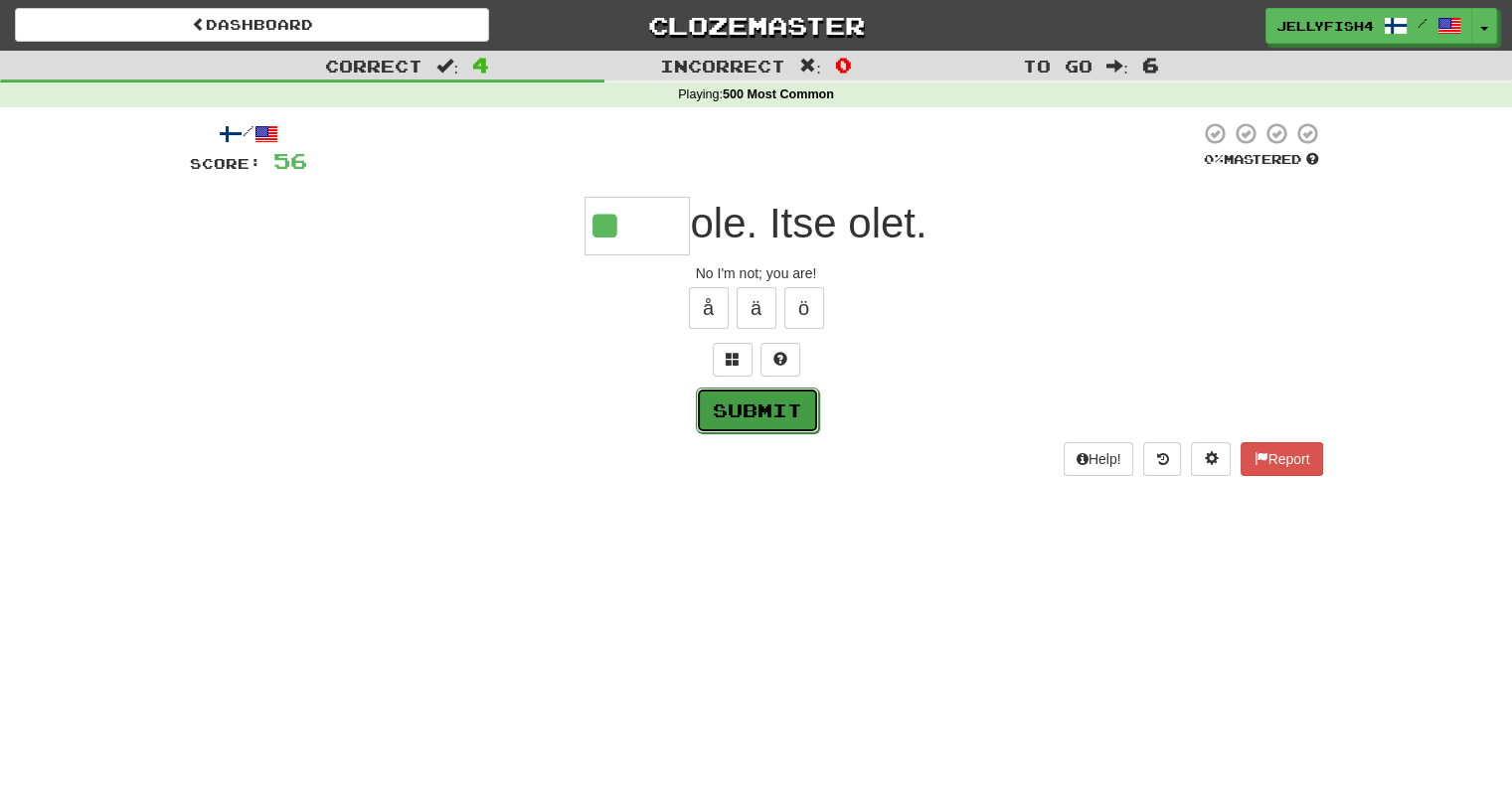 click on "Submit" at bounding box center (757, 410) 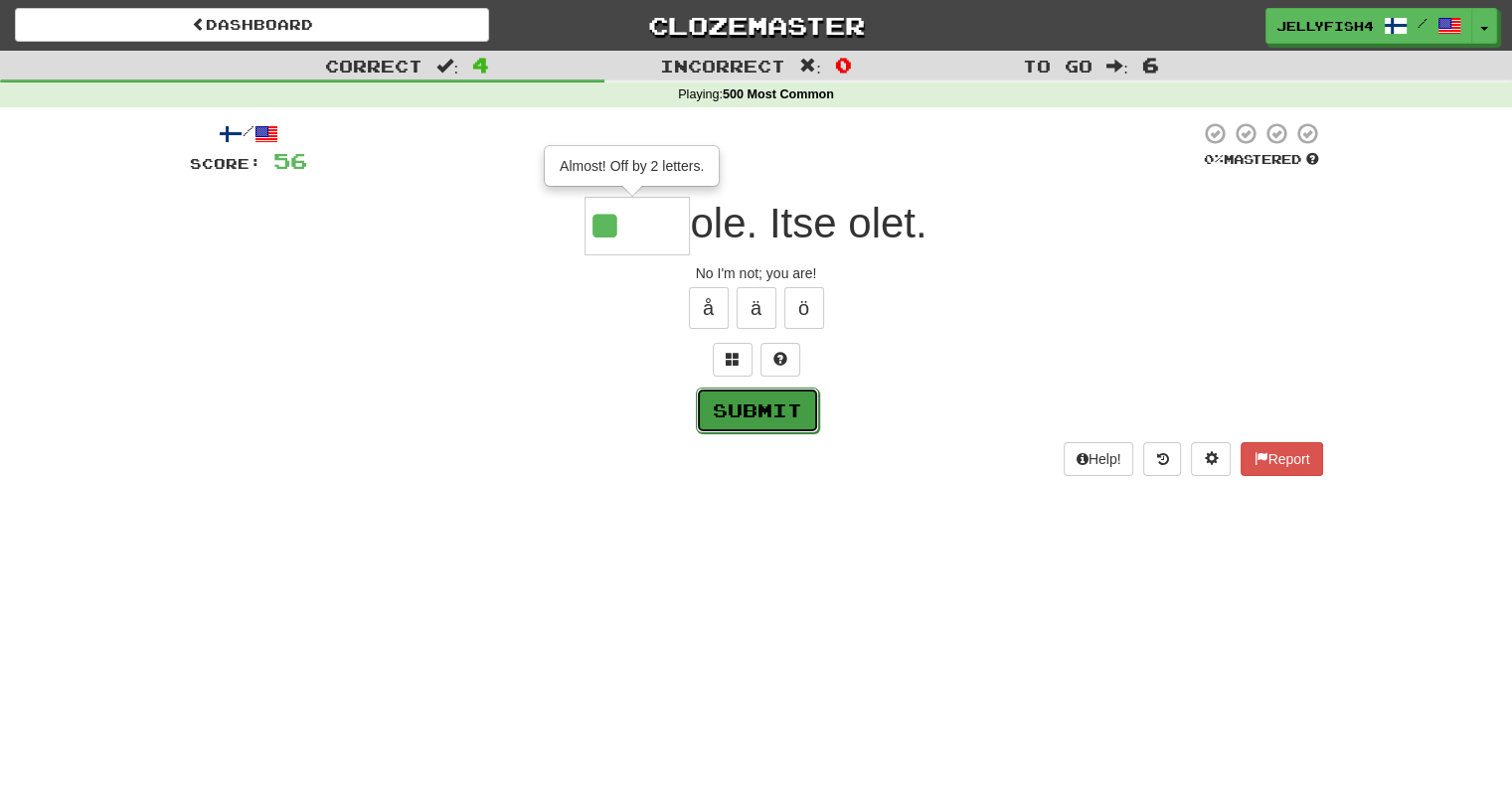 click on "Submit" at bounding box center (757, 410) 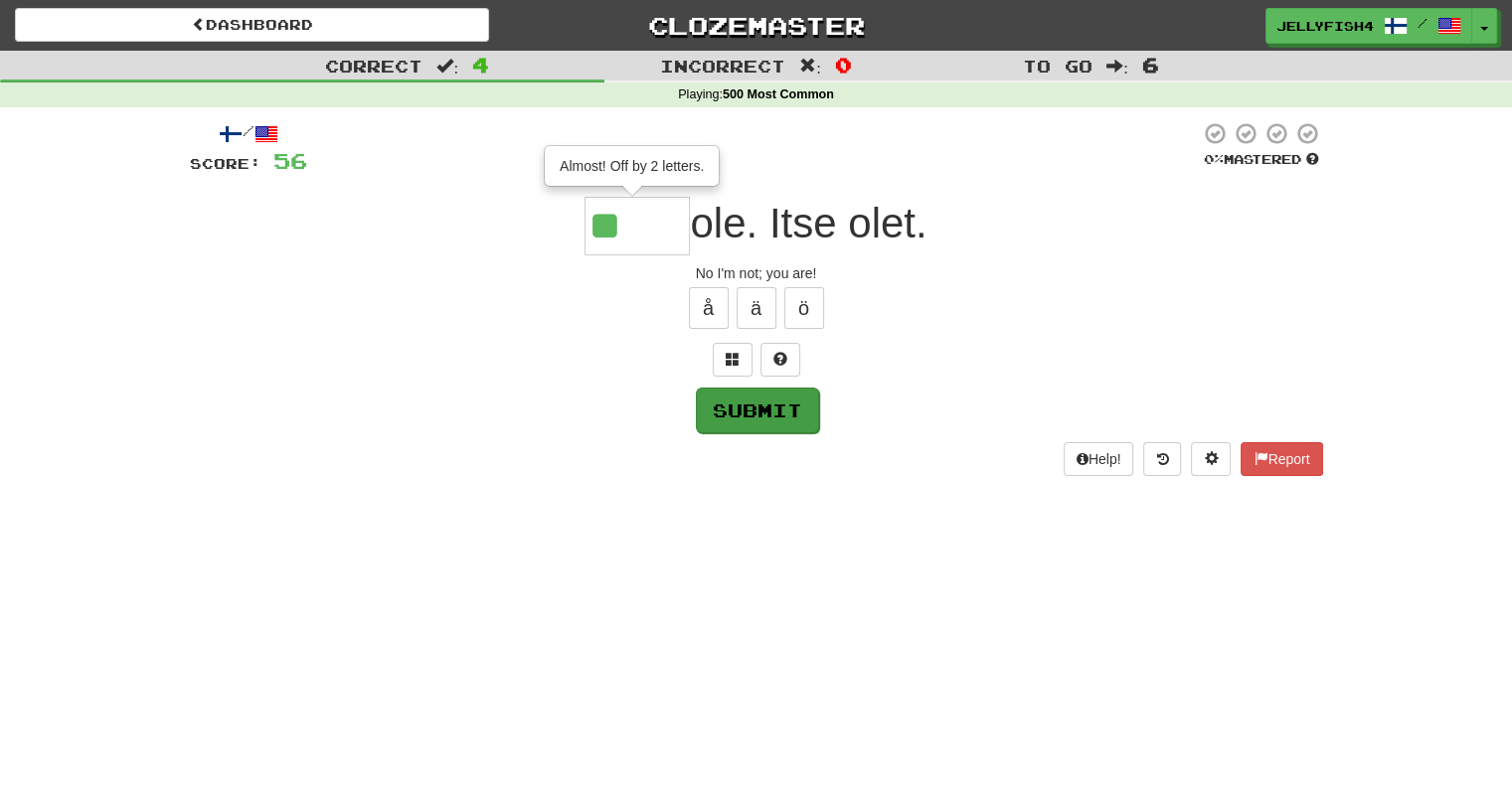 type on "****" 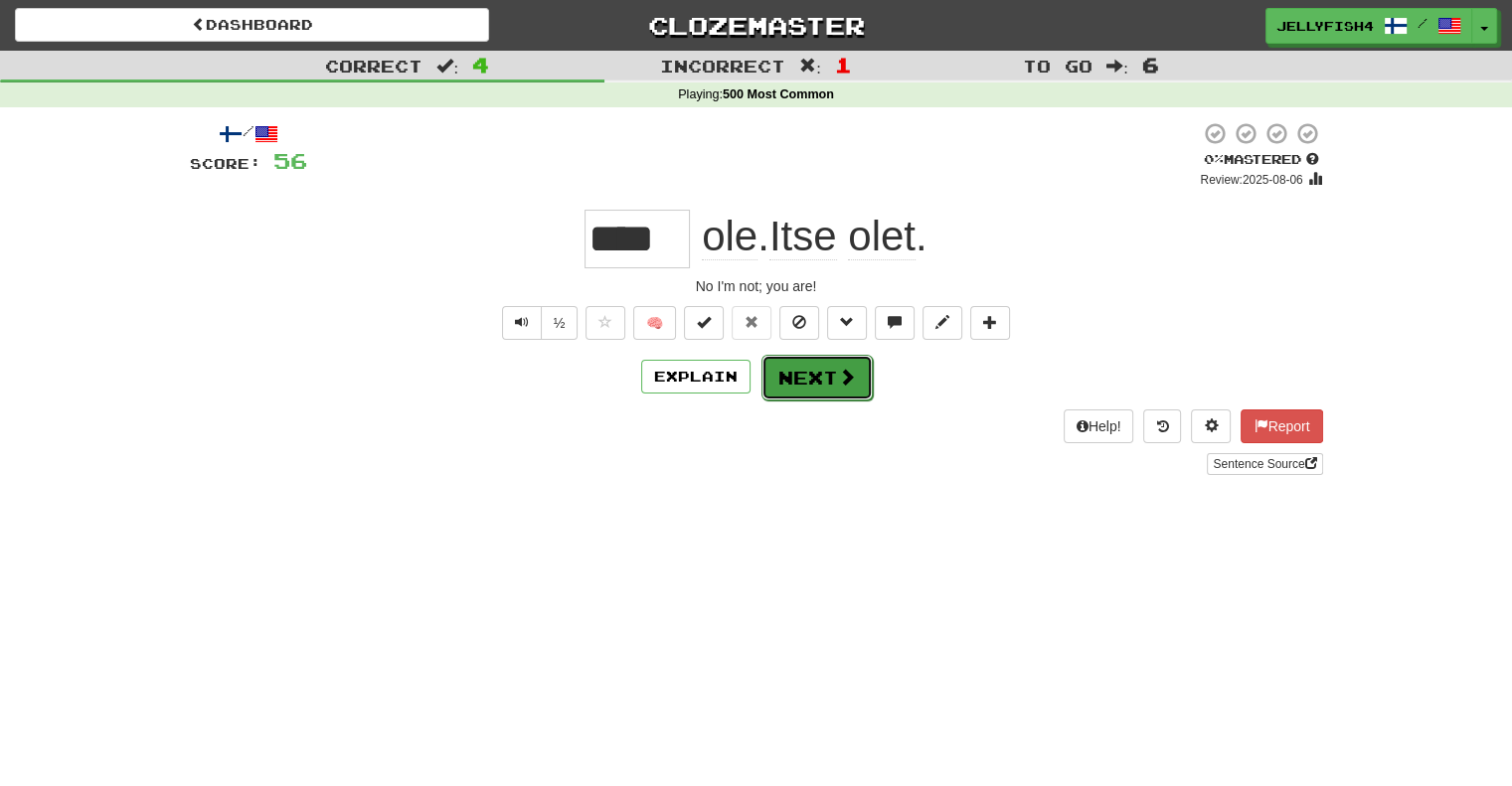 click on "Next" at bounding box center (817, 378) 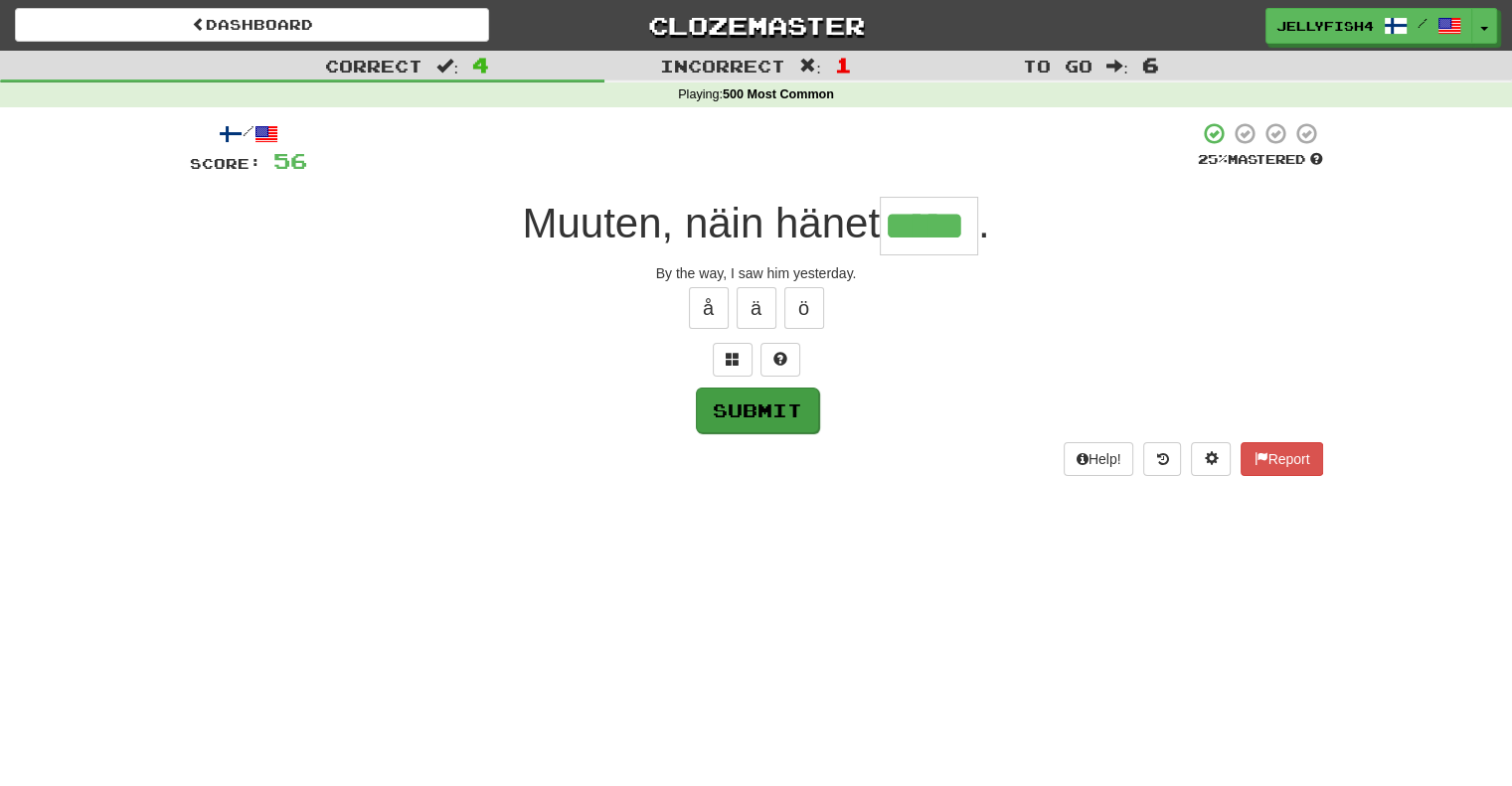 type on "*****" 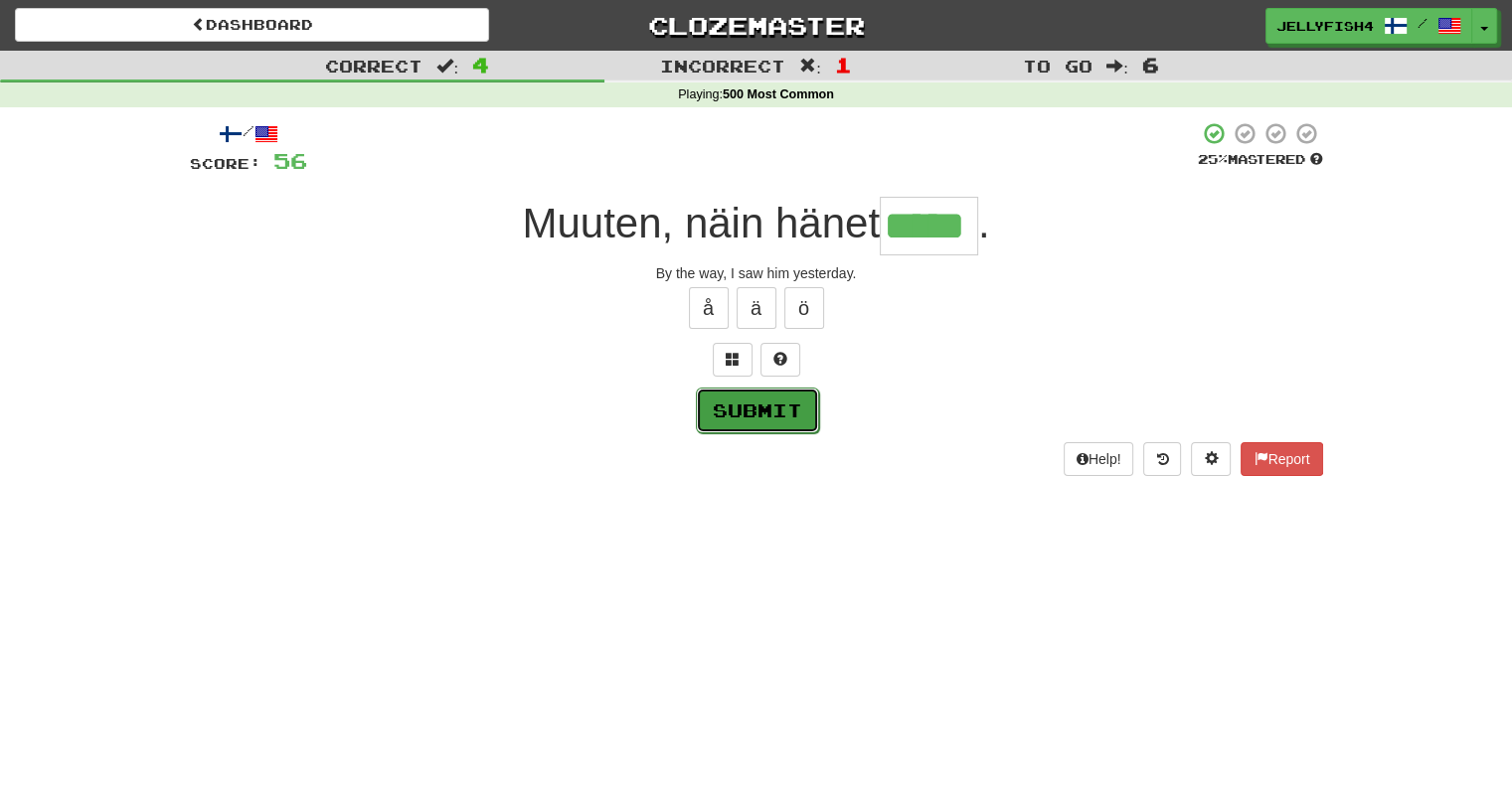 click on "Submit" at bounding box center [757, 410] 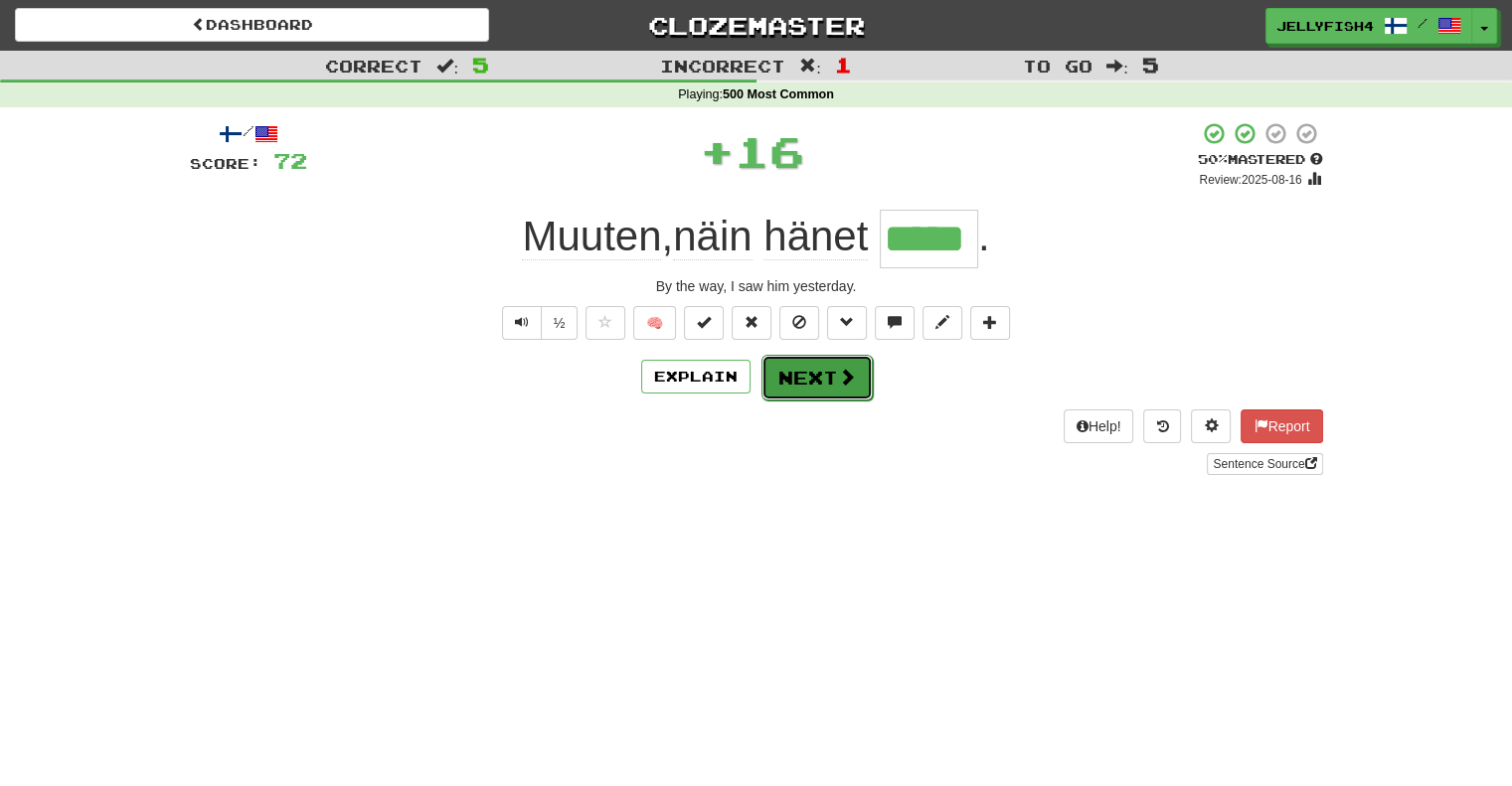 click on "Next" at bounding box center [817, 378] 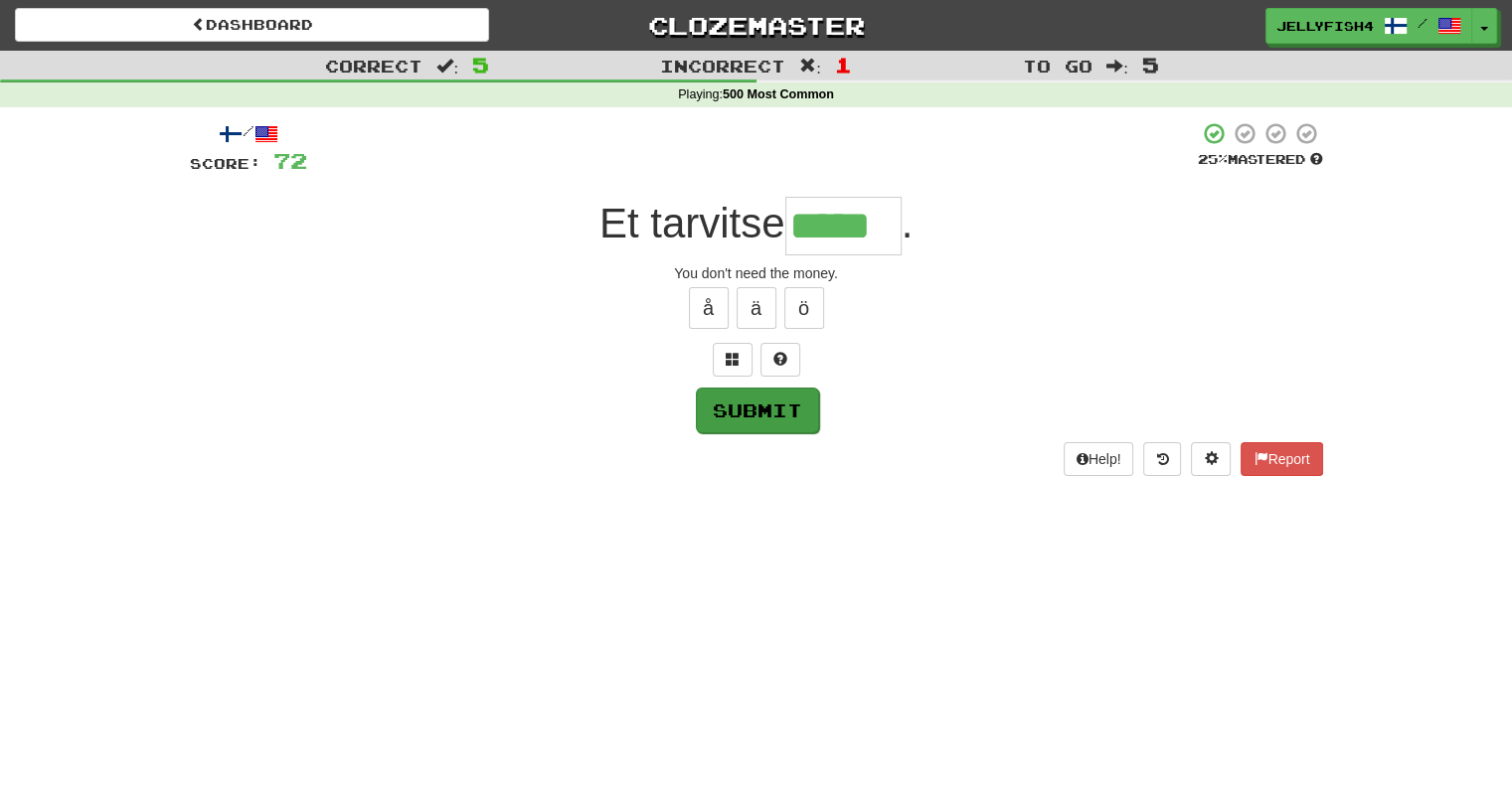 type on "*****" 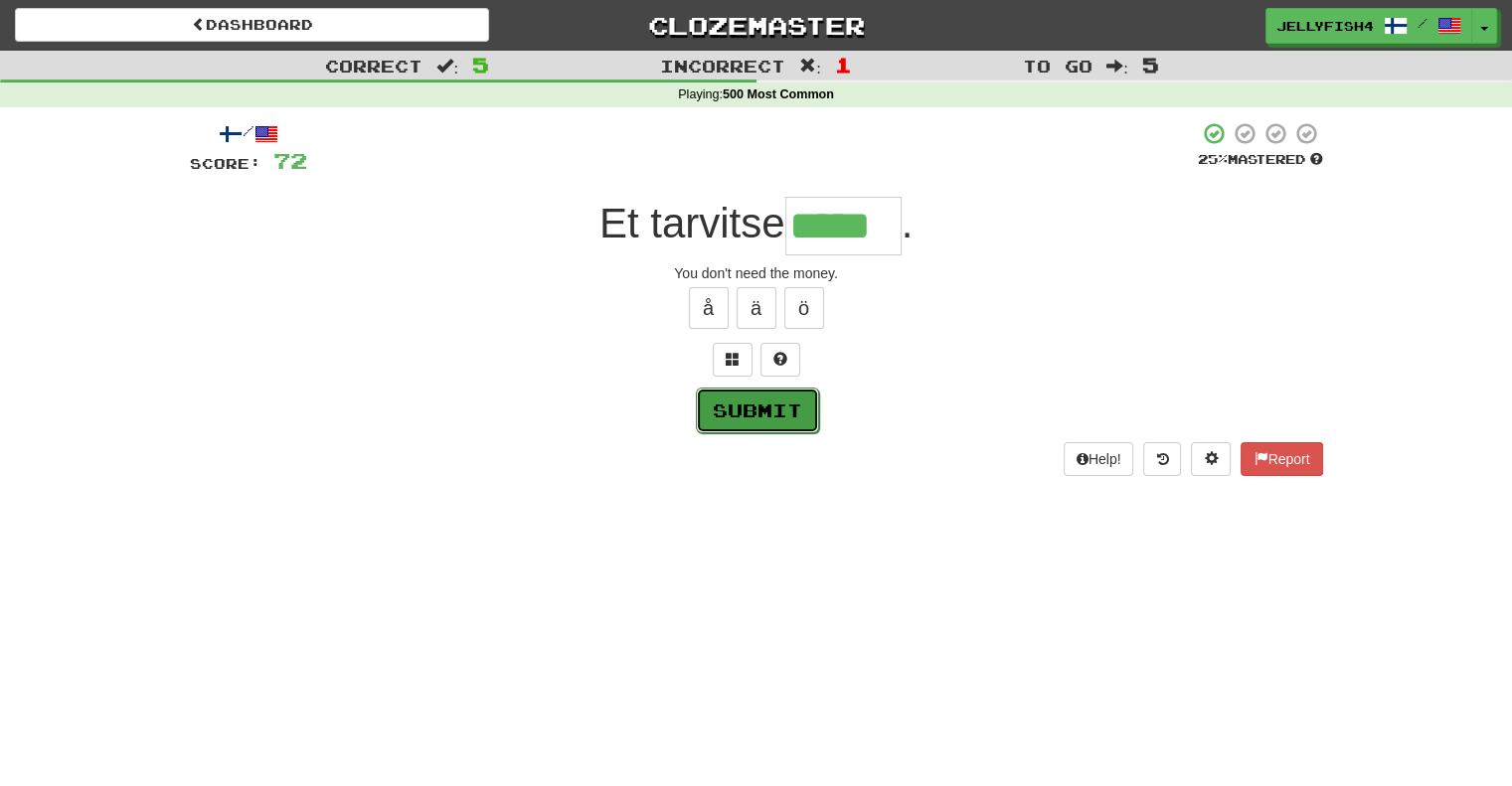 click on "Submit" at bounding box center [757, 410] 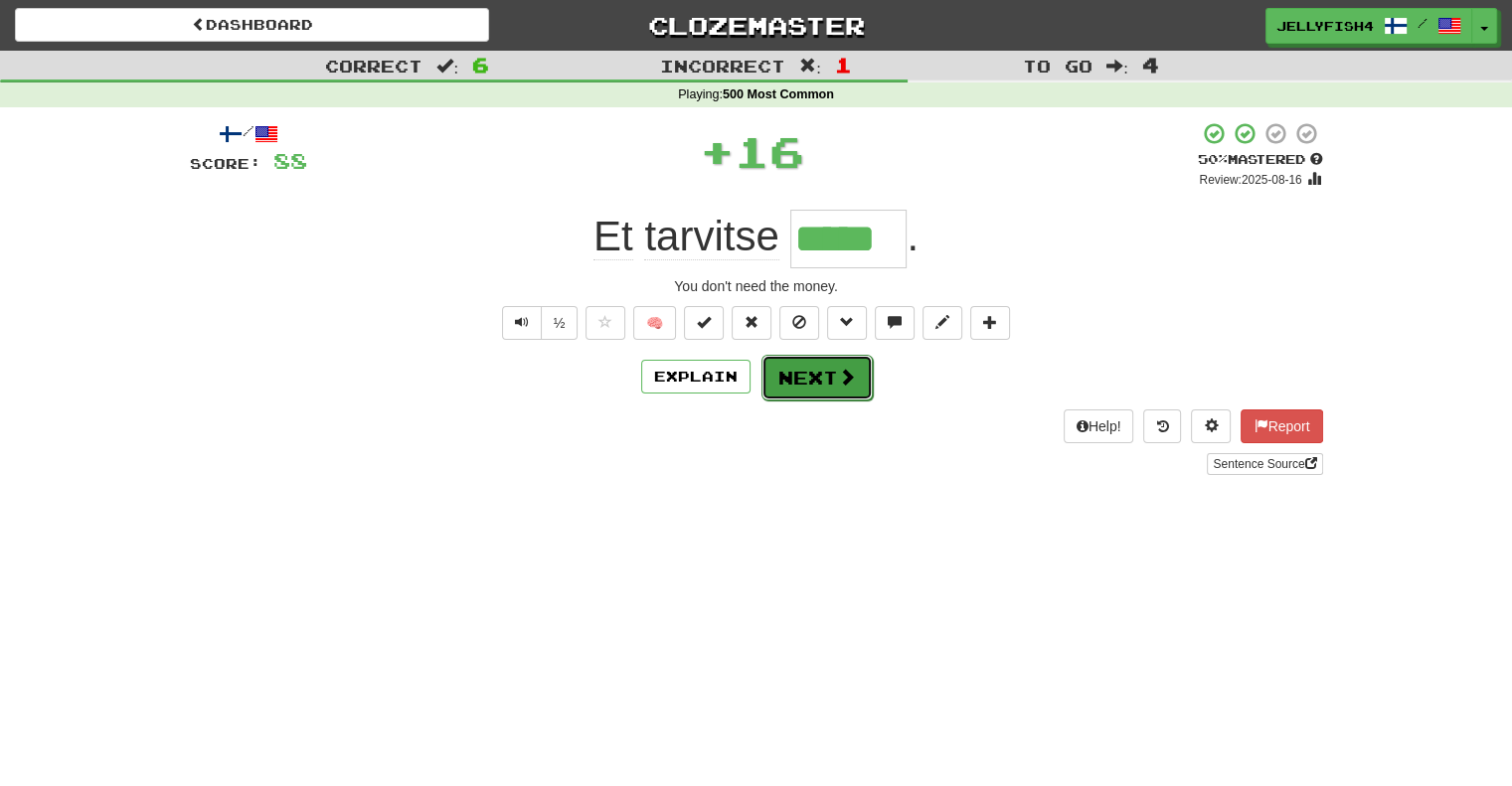 click on "Next" at bounding box center (817, 378) 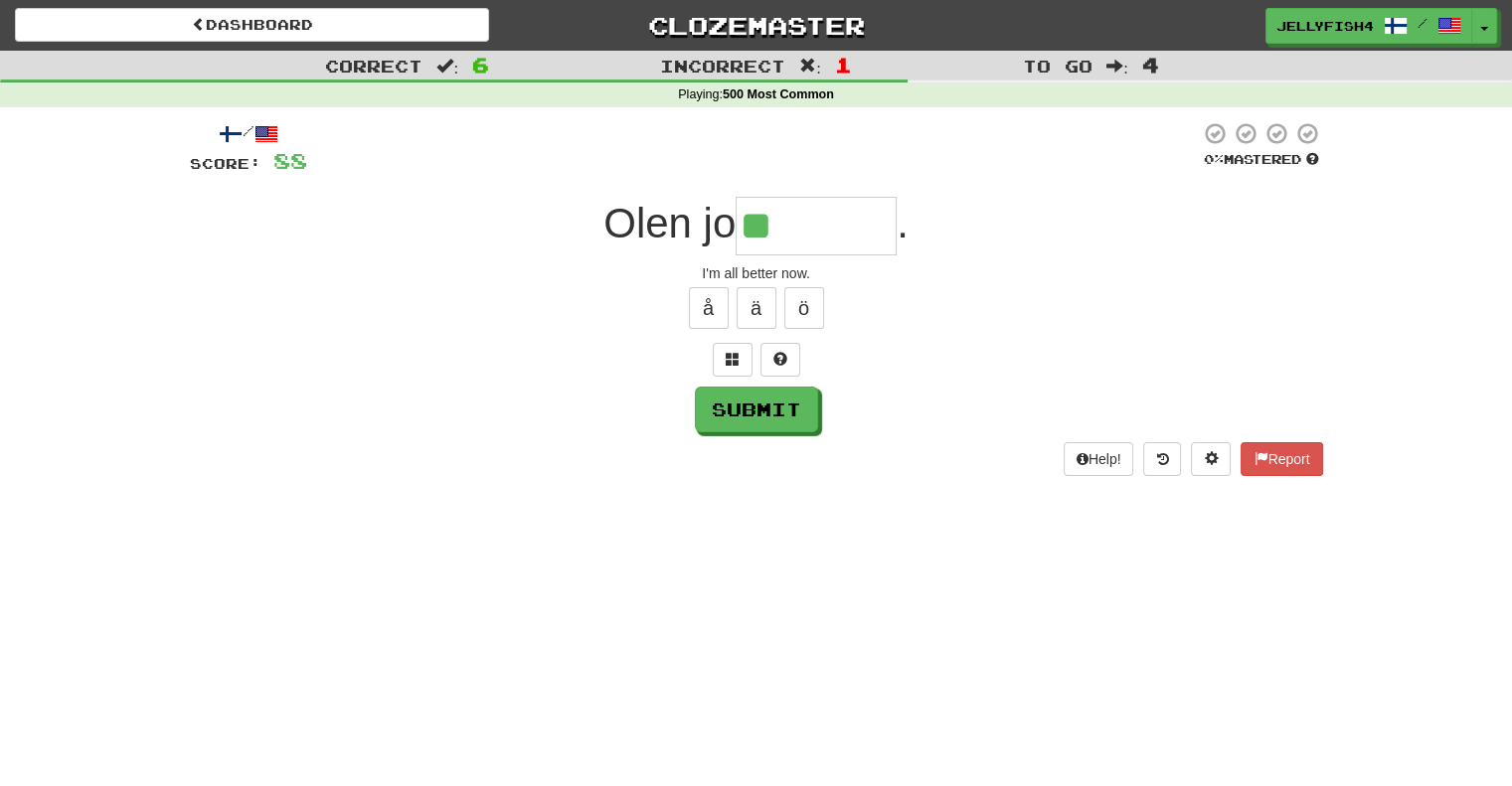 type on "*" 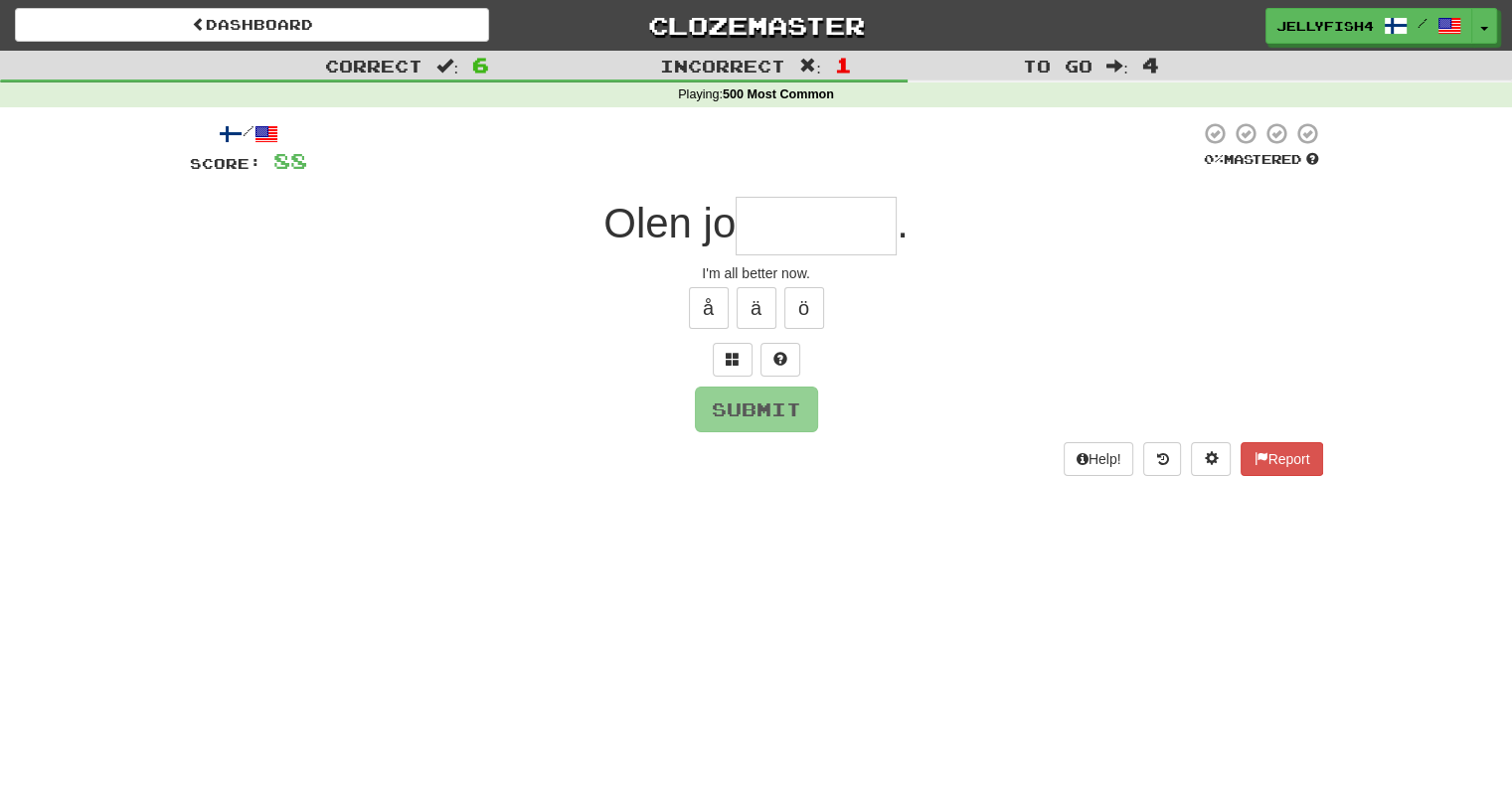 type on "*" 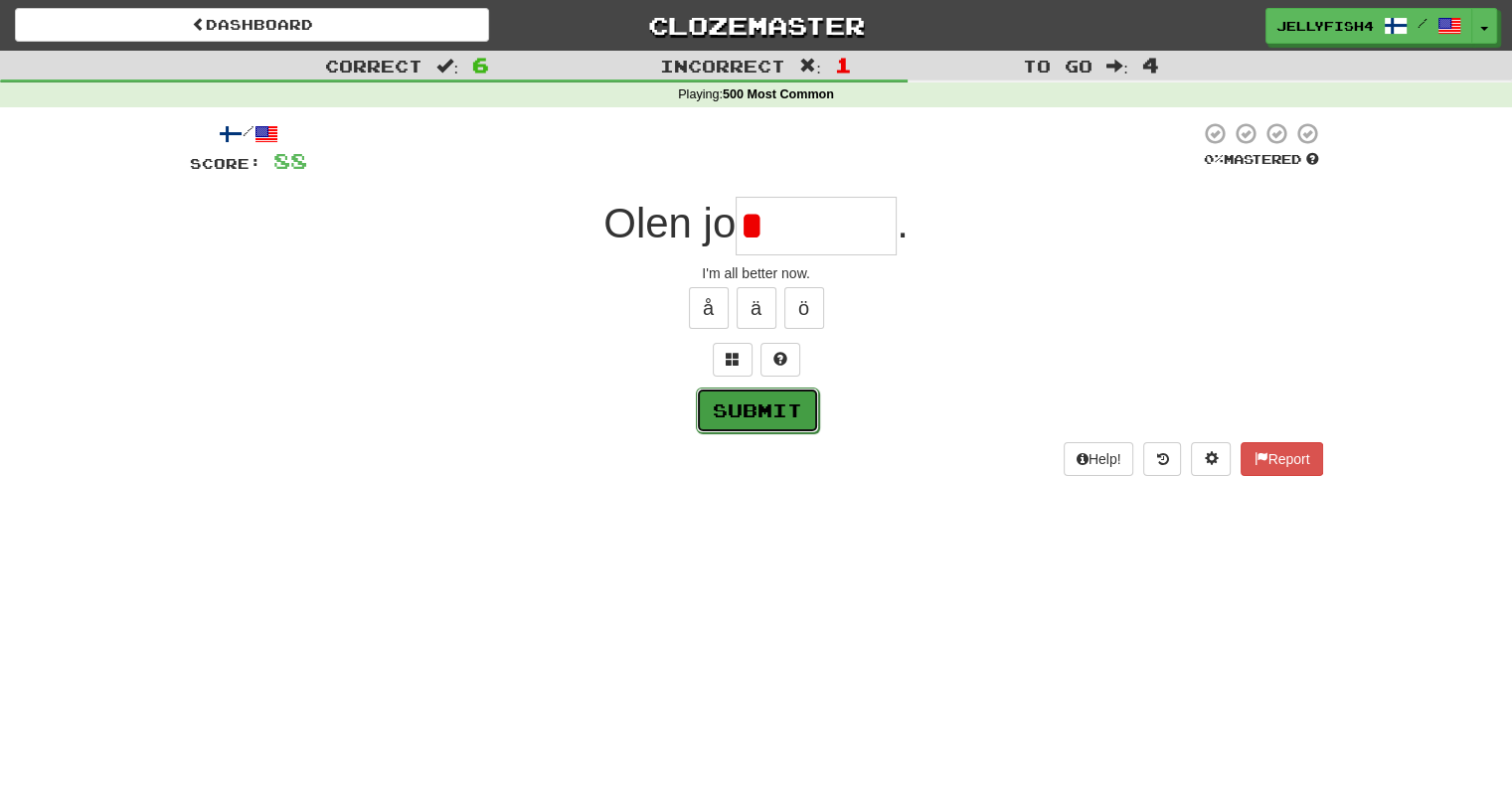 click on "Submit" at bounding box center (757, 410) 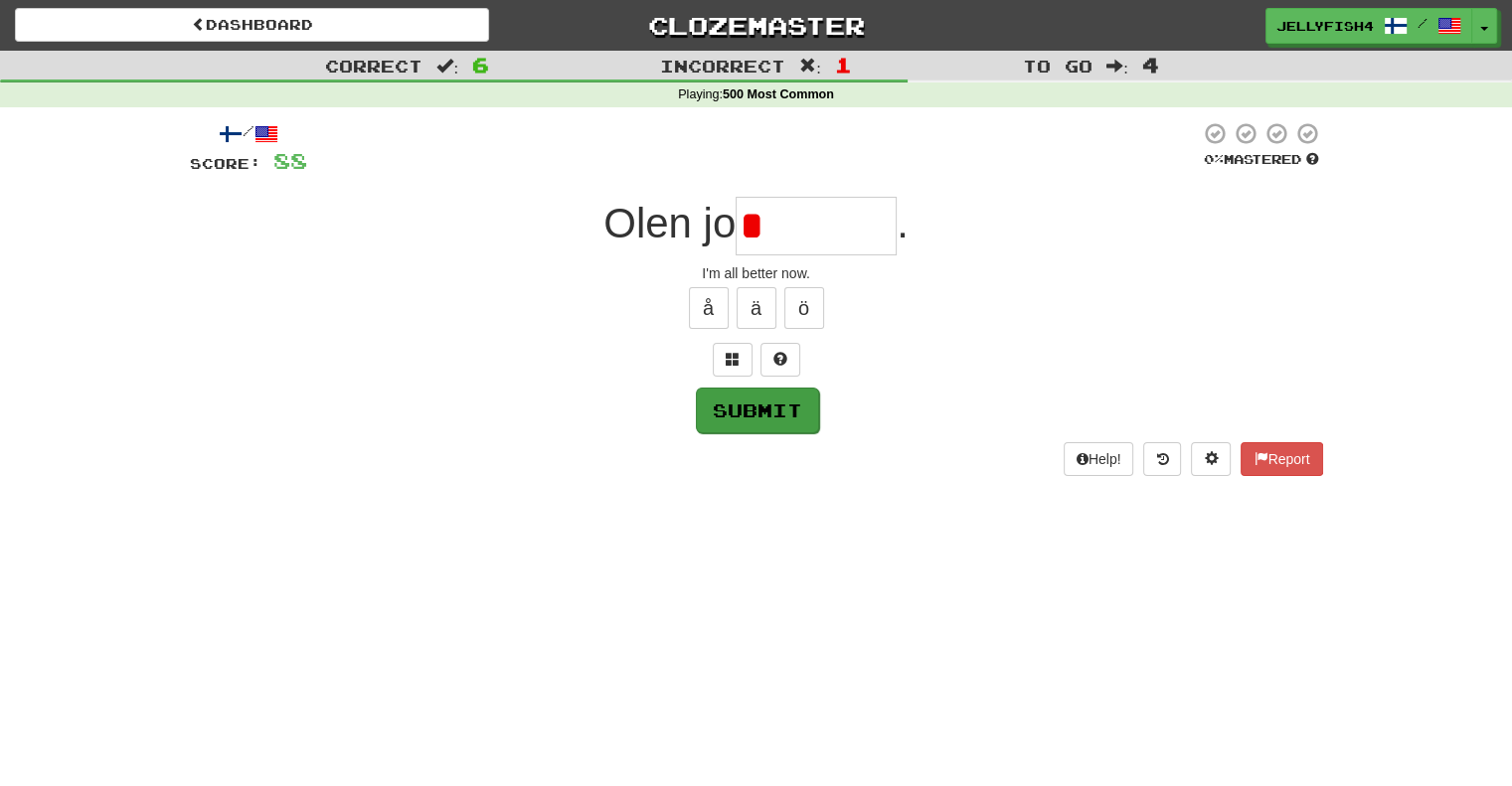 type on "*******" 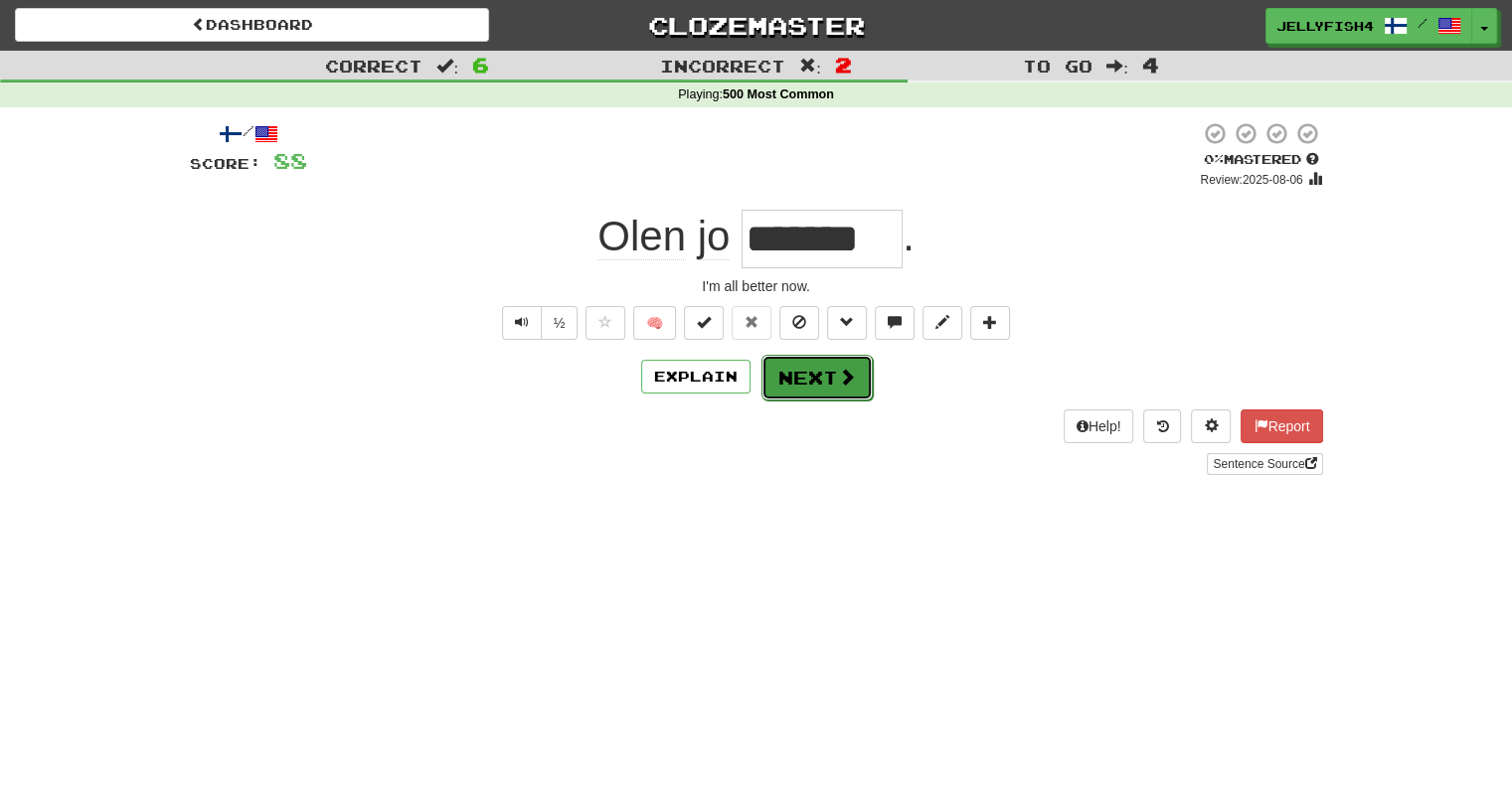 click on "Next" at bounding box center (817, 378) 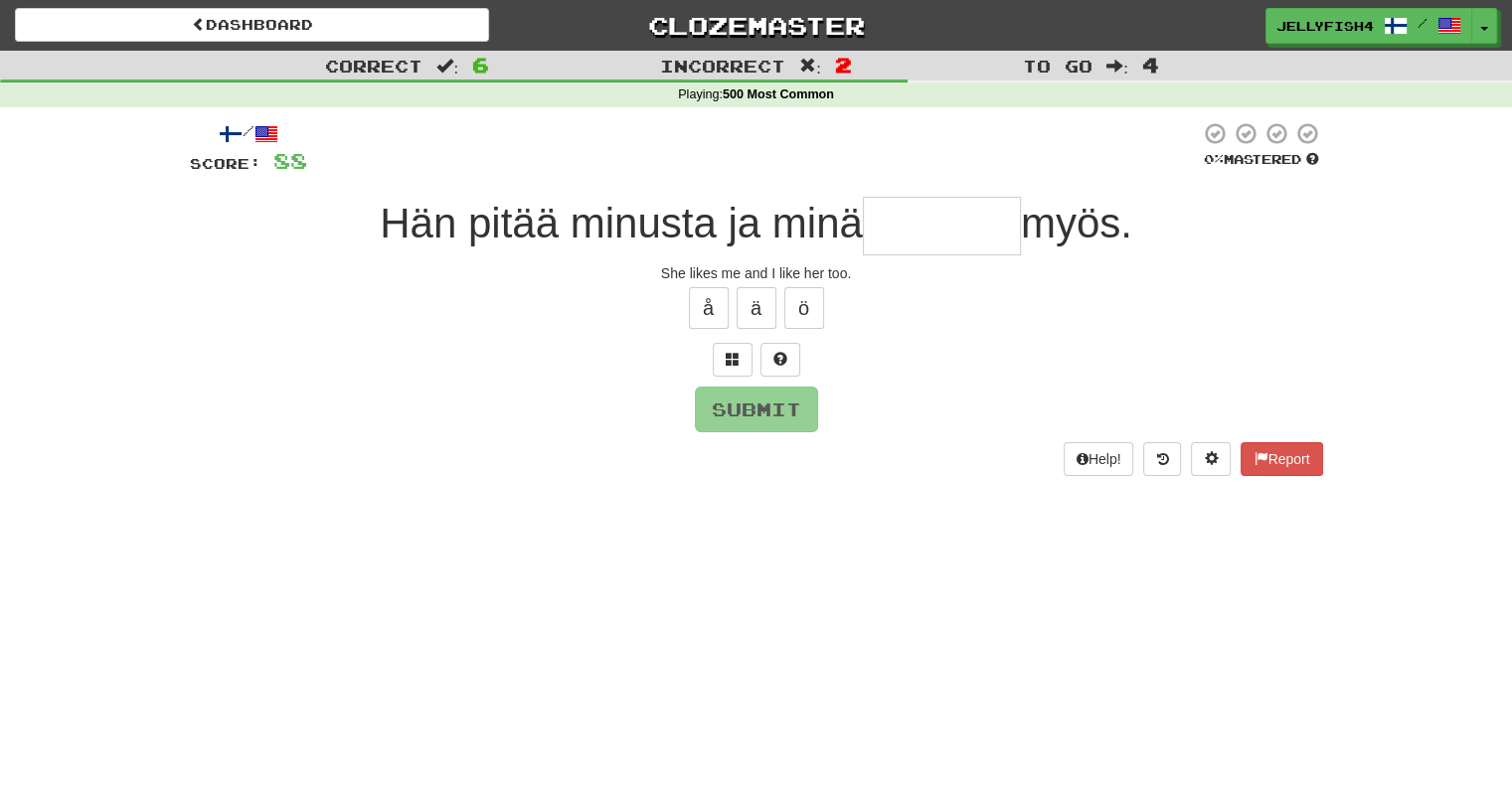 click at bounding box center (941, 226) 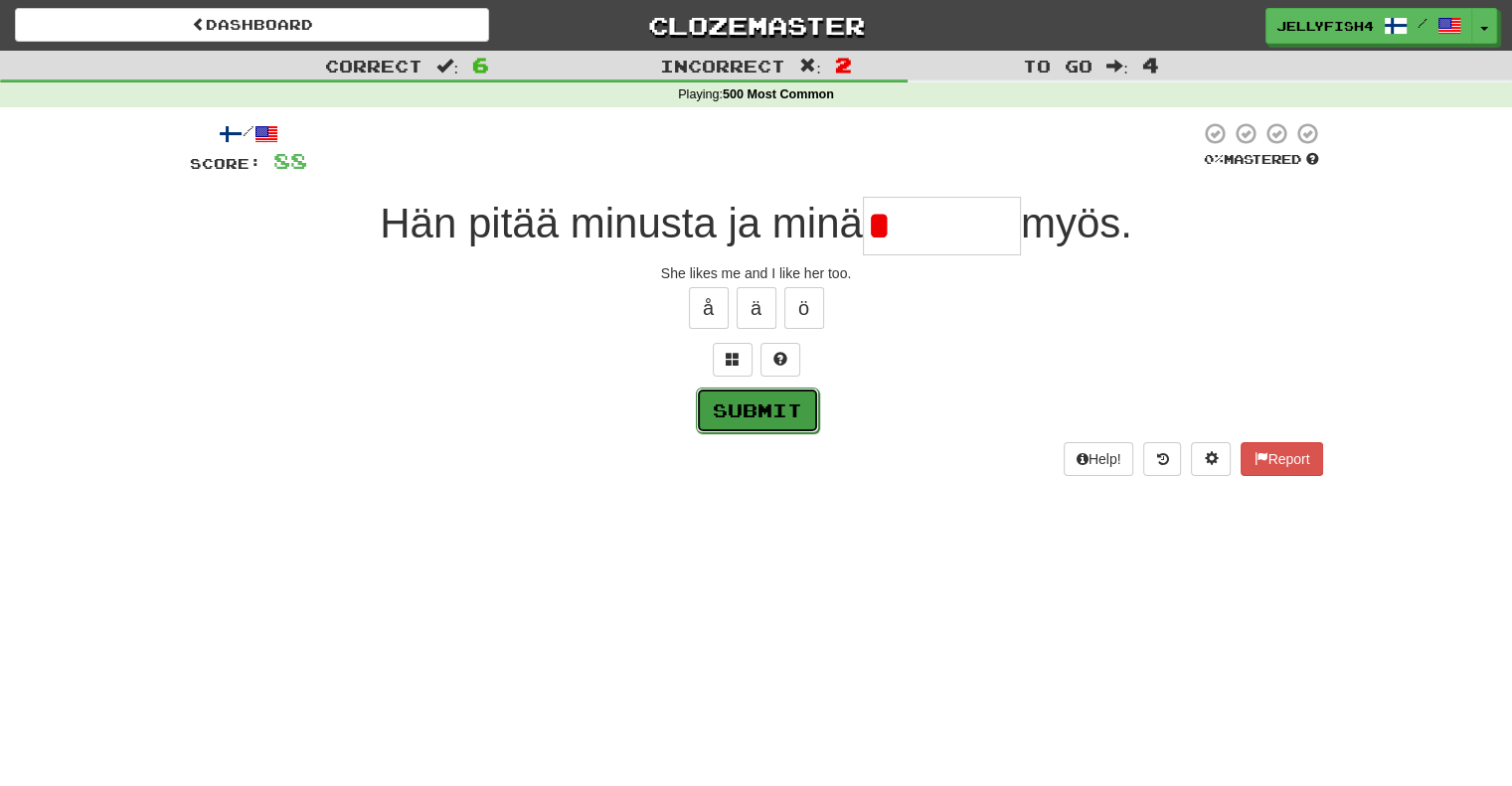 click on "Submit" at bounding box center (757, 410) 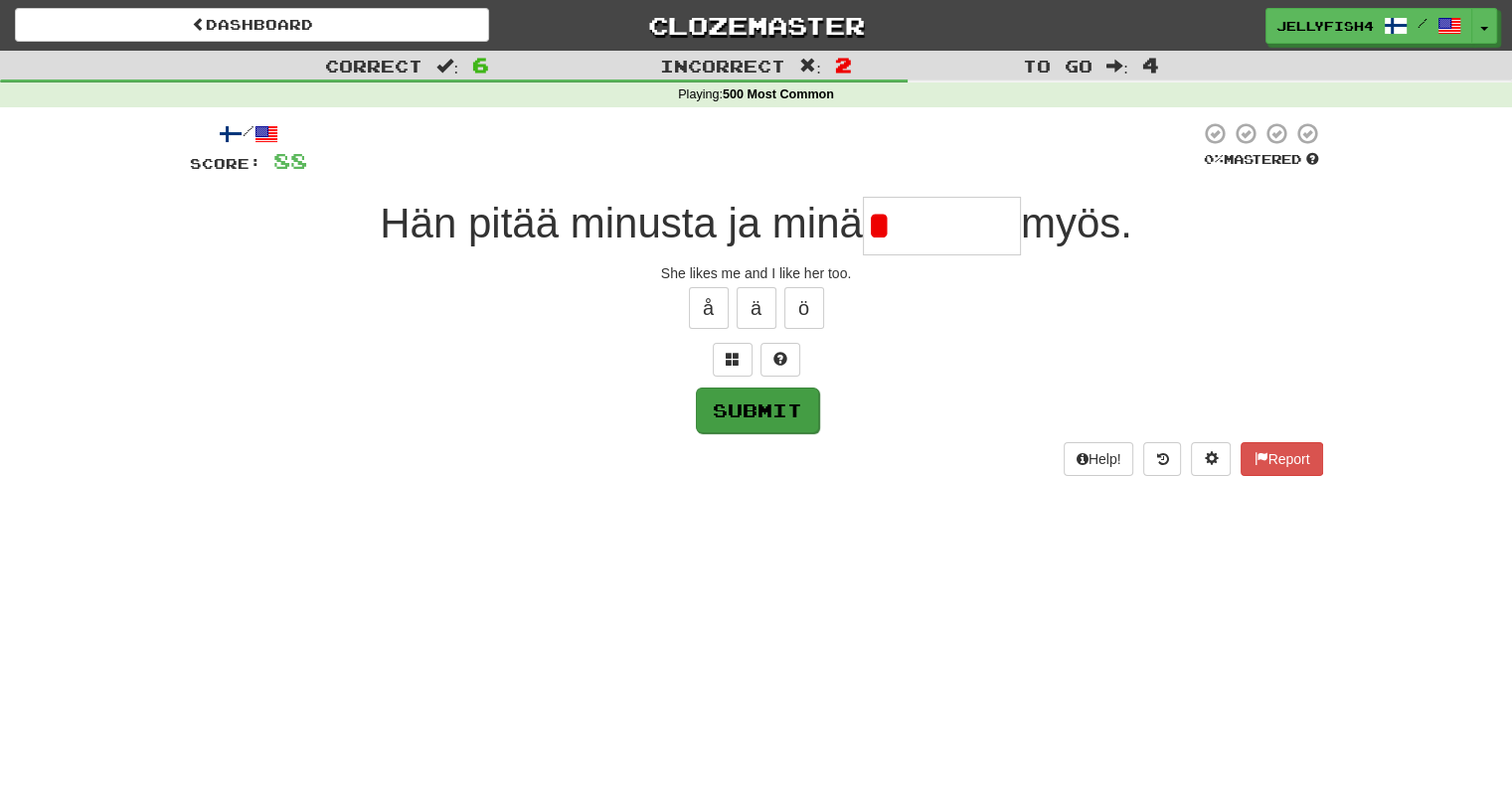 type on "*******" 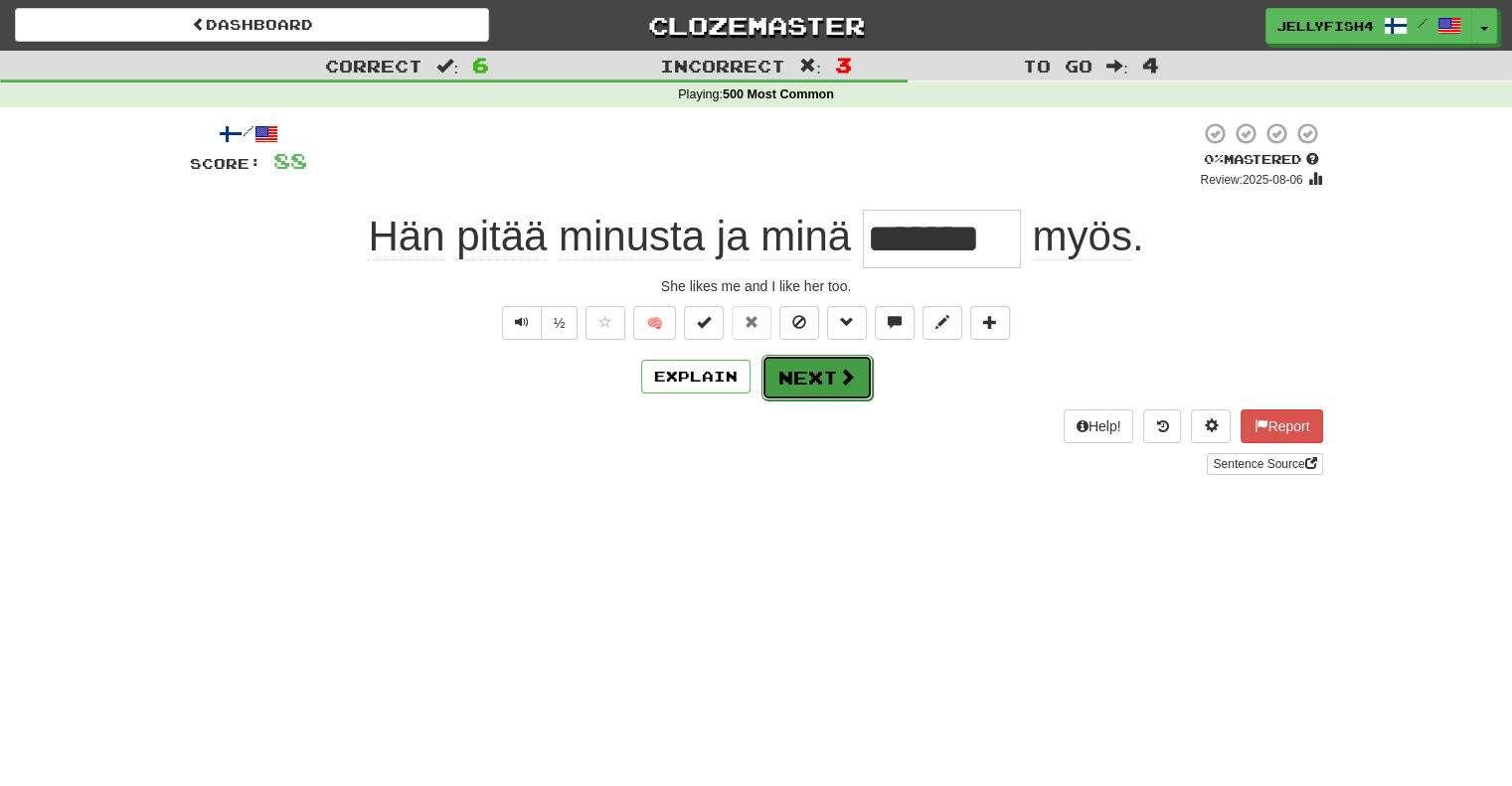click at bounding box center (847, 377) 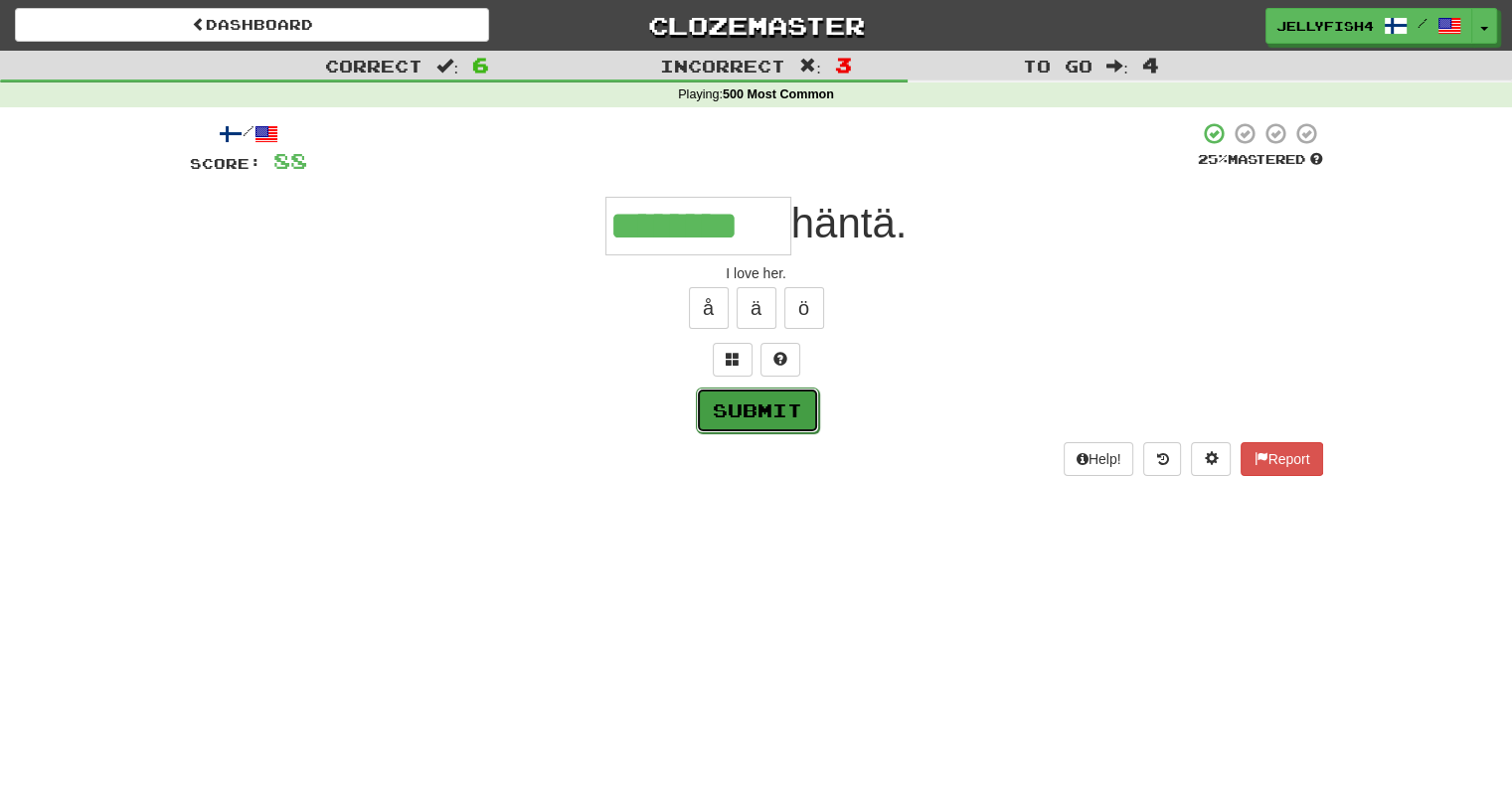 click on "Submit" at bounding box center (757, 410) 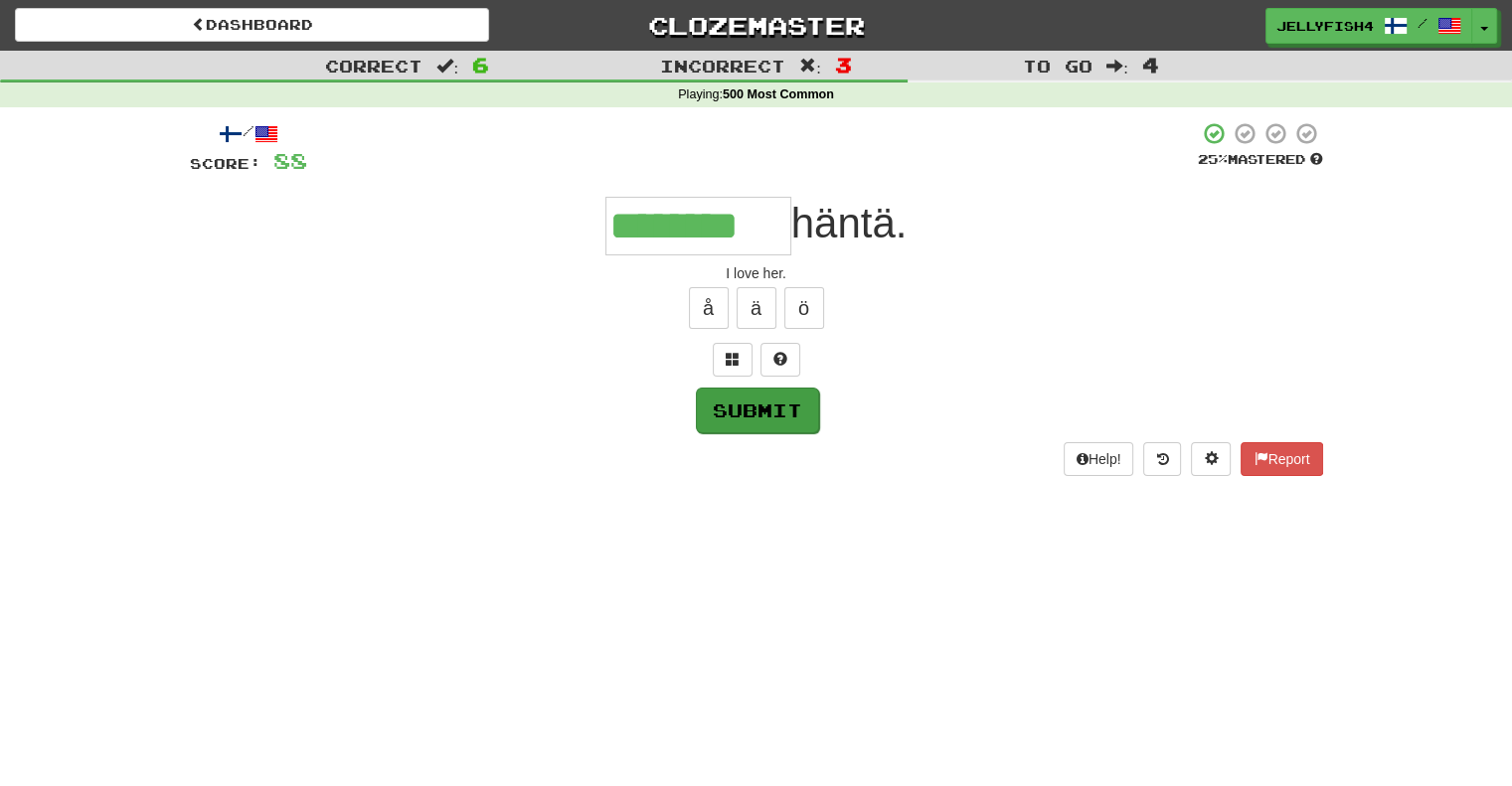 type on "********" 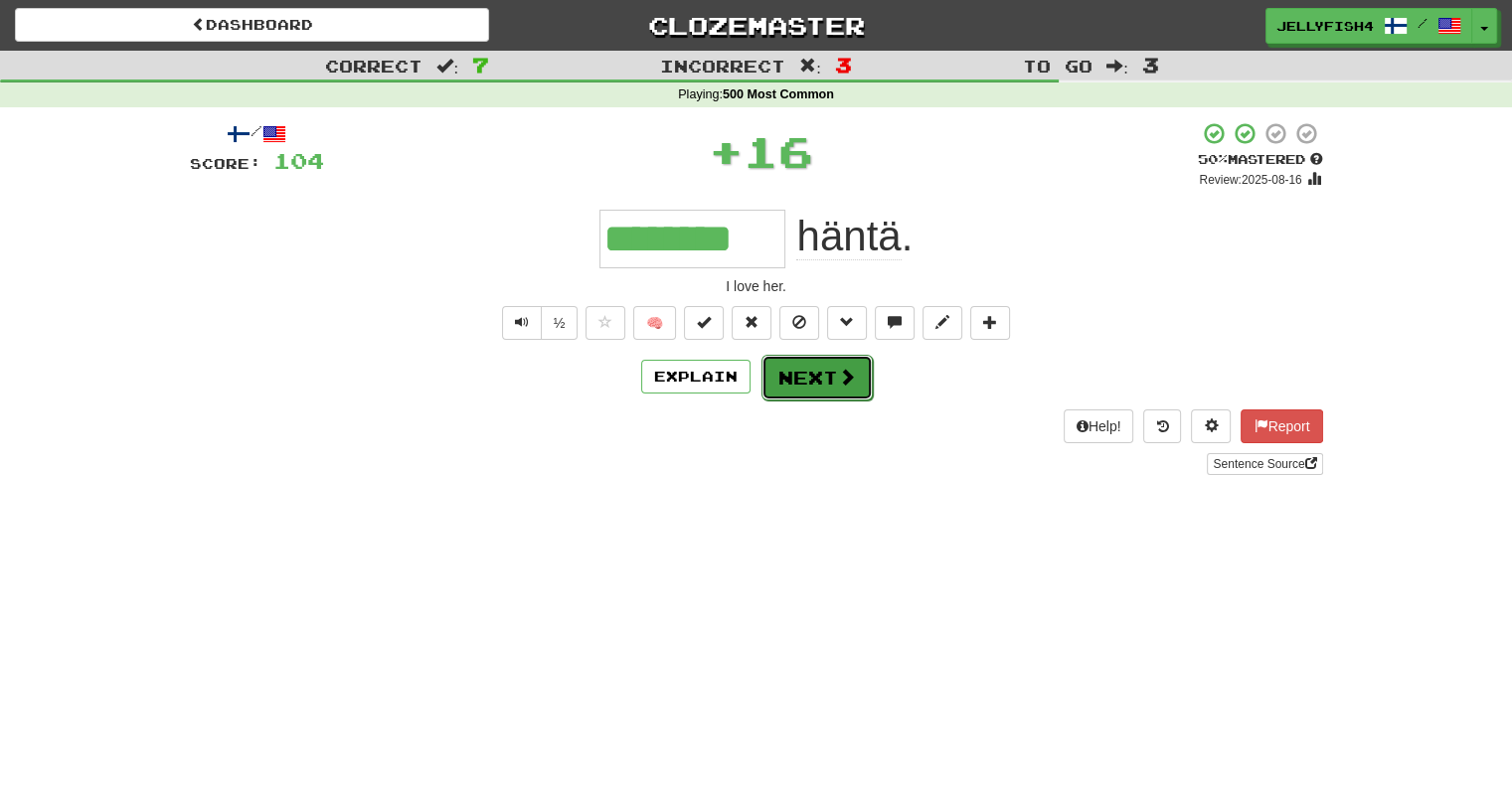 click on "Next" at bounding box center (817, 378) 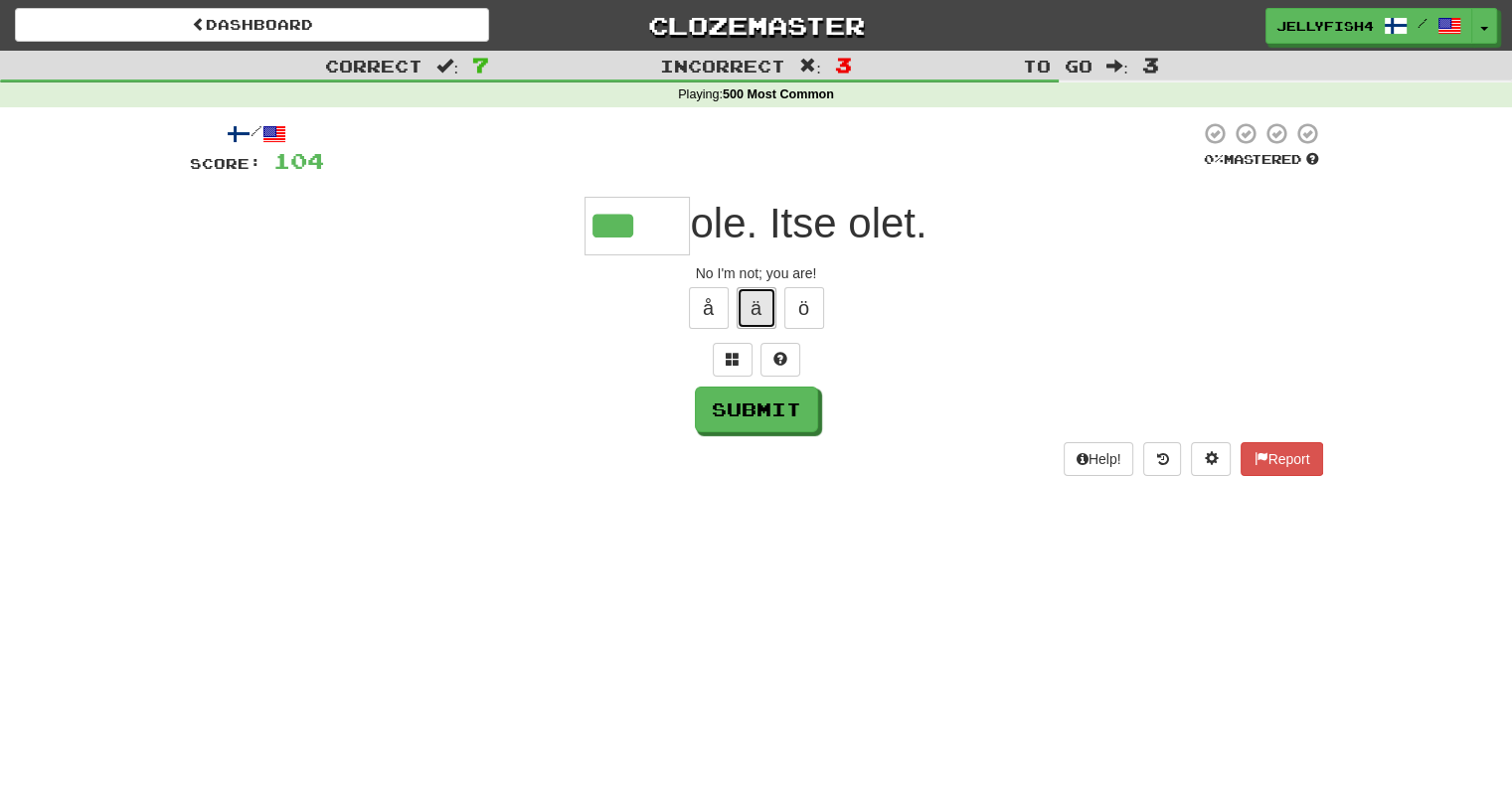 click on "ä" at bounding box center [756, 308] 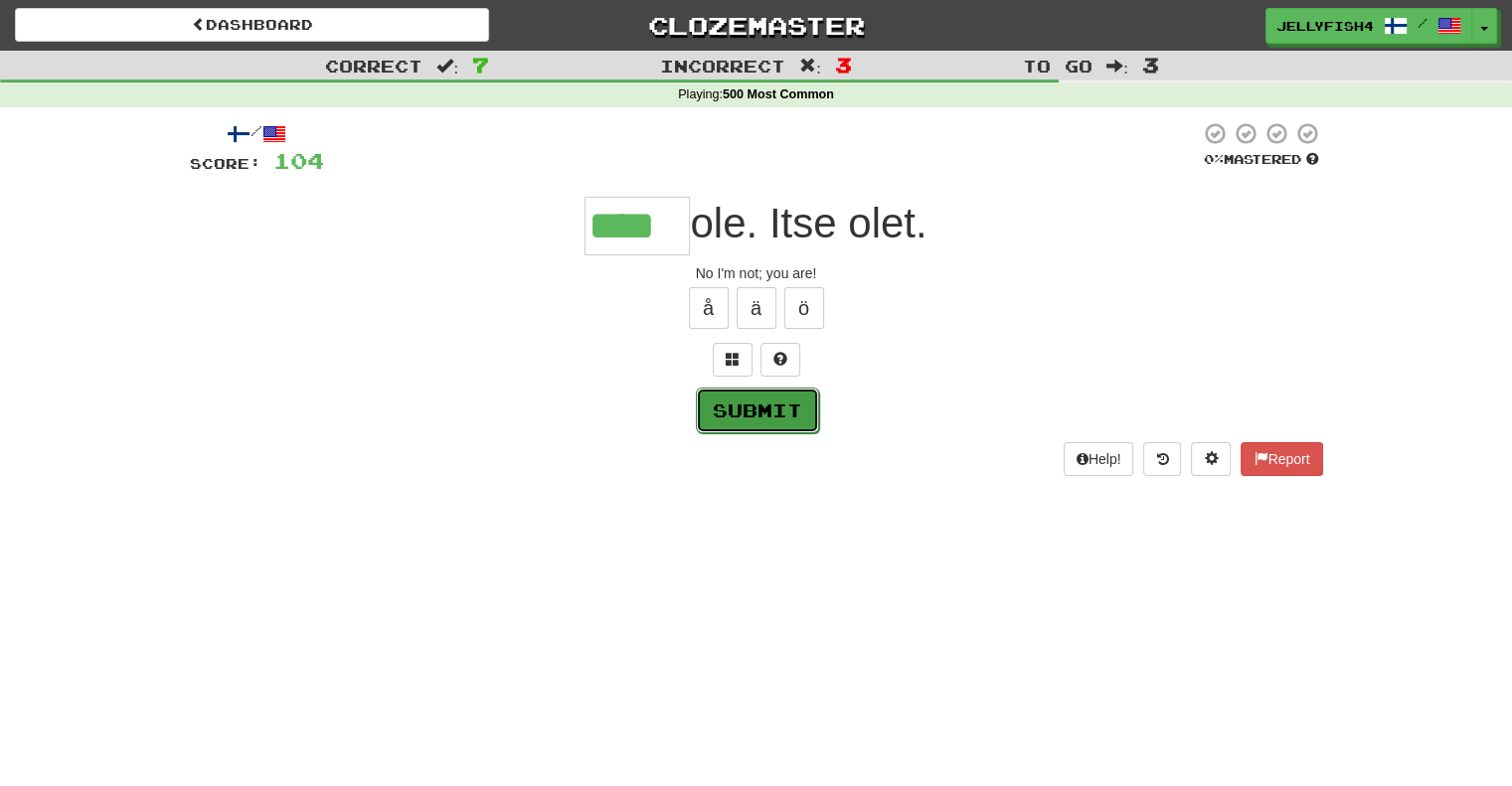 click on "Submit" at bounding box center [757, 410] 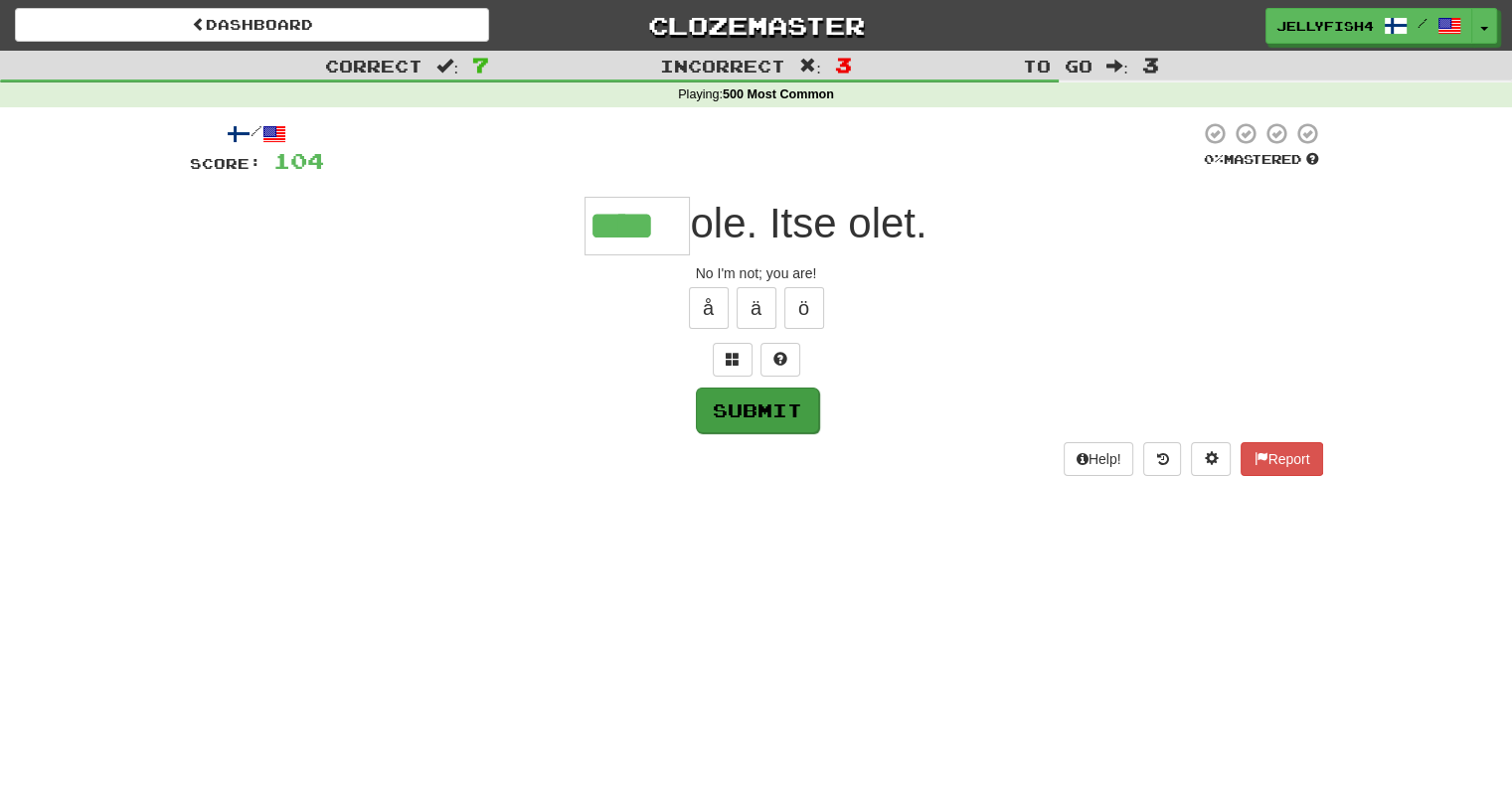 type on "****" 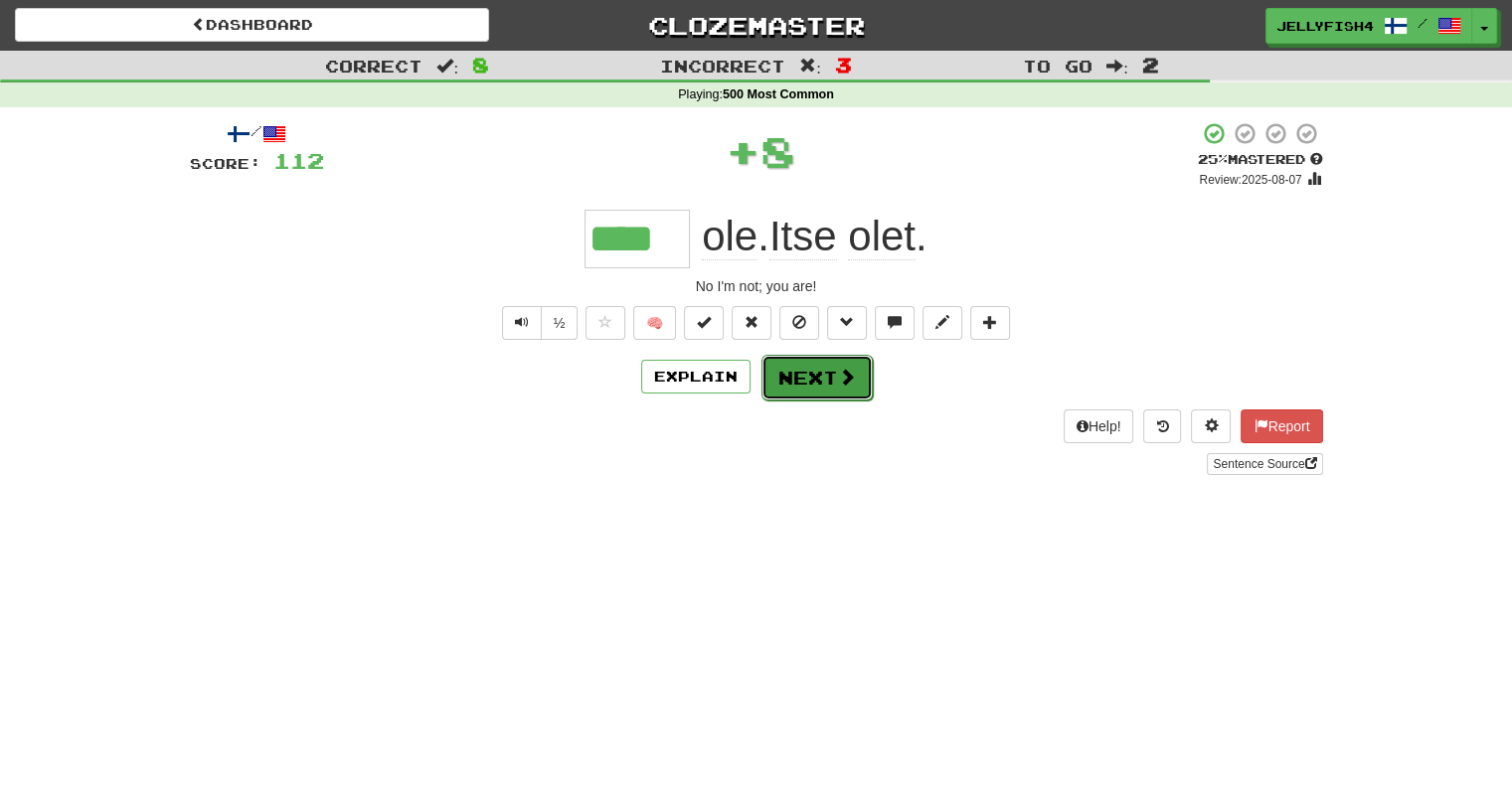 click on "Next" at bounding box center [817, 378] 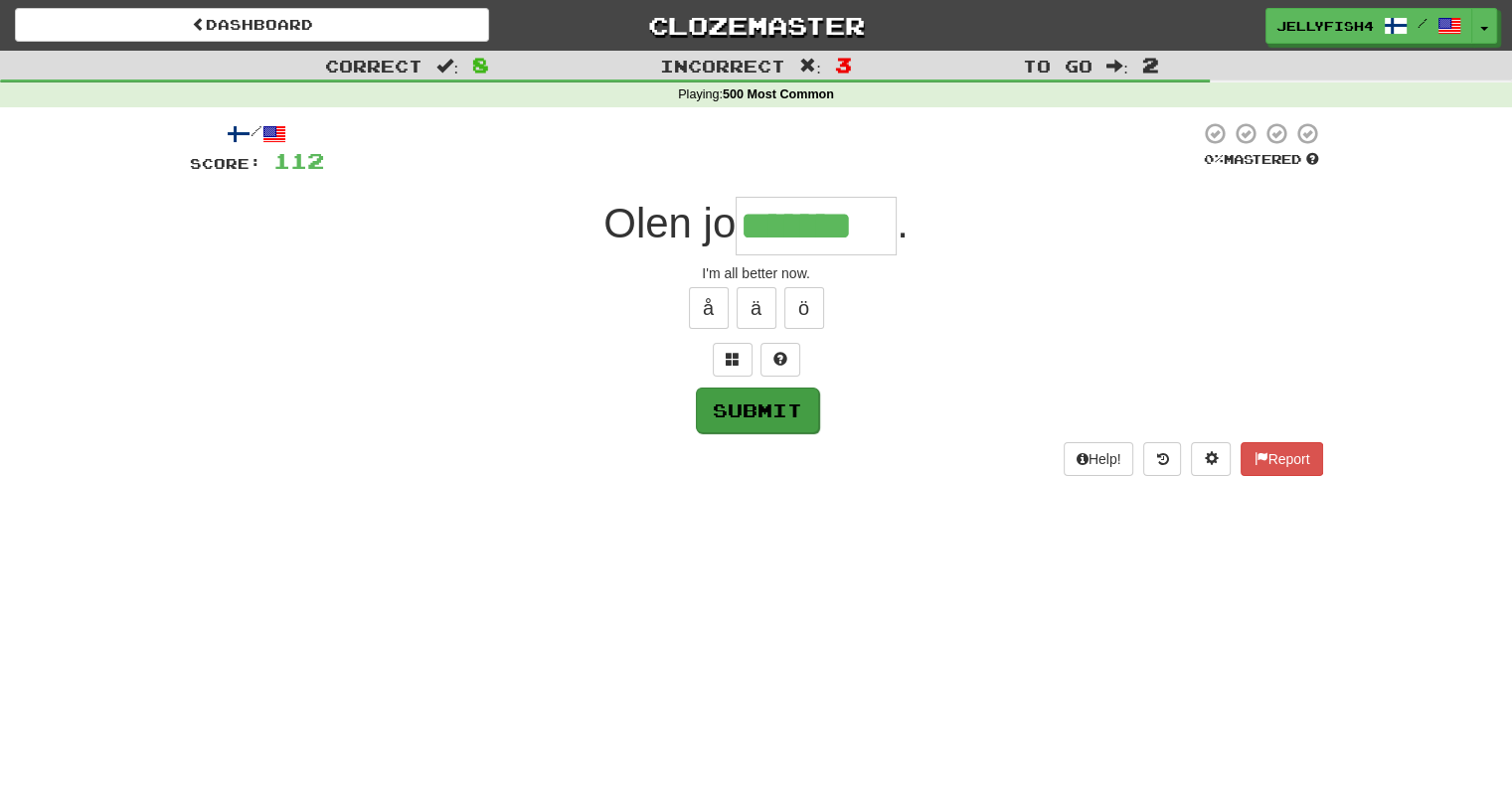 type on "*******" 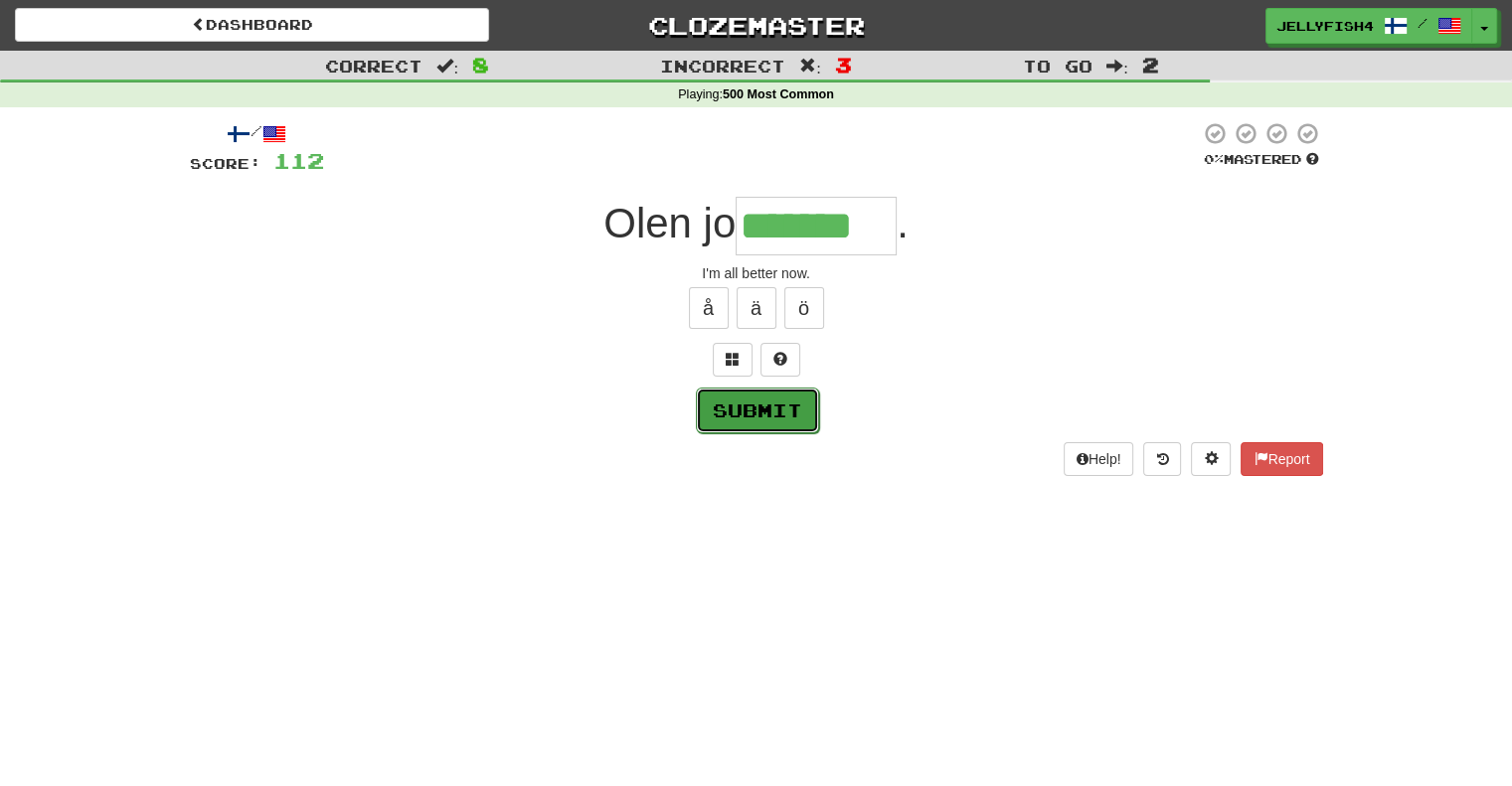 click on "Submit" at bounding box center (757, 410) 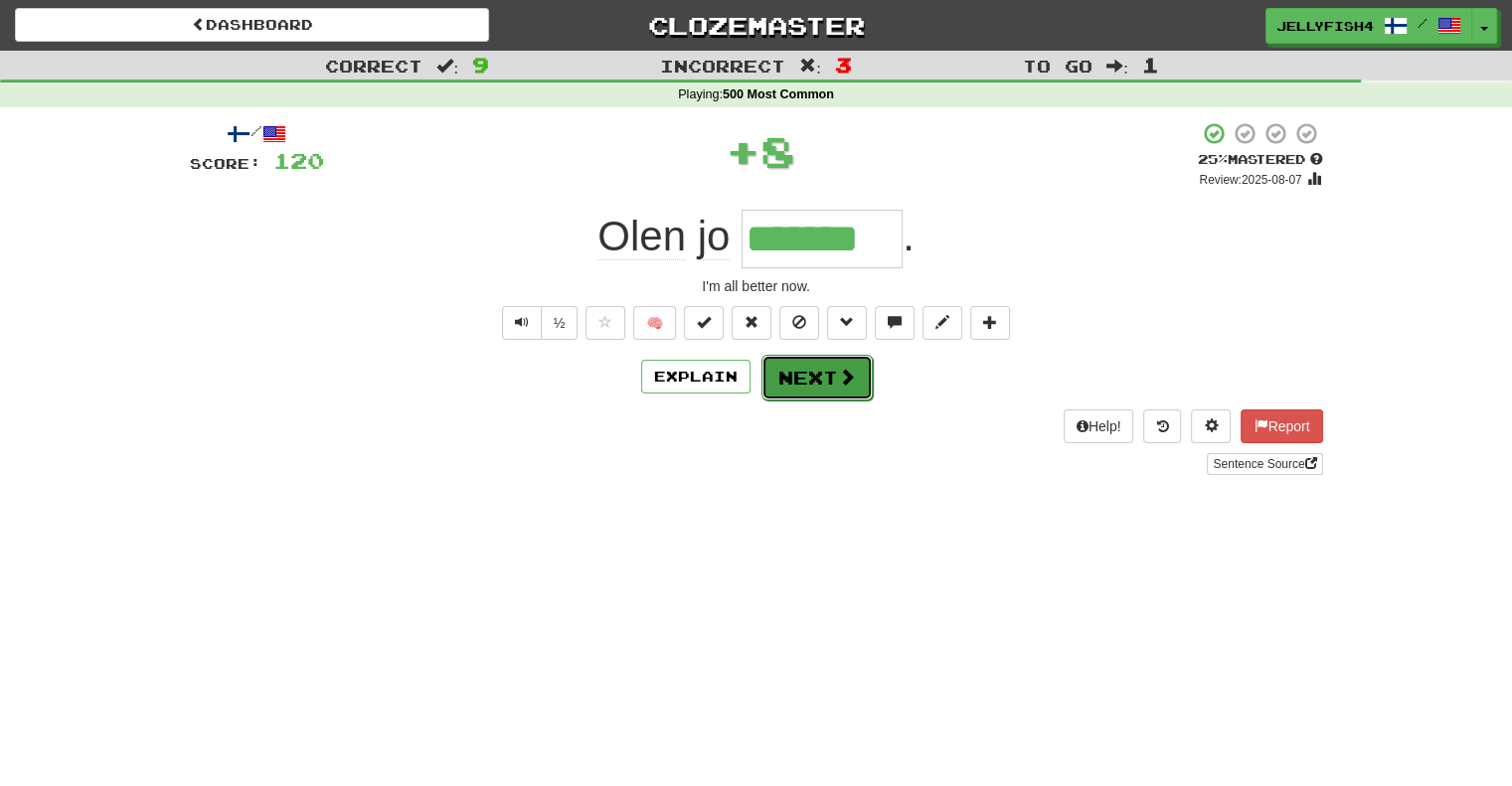 click on "Next" at bounding box center [817, 378] 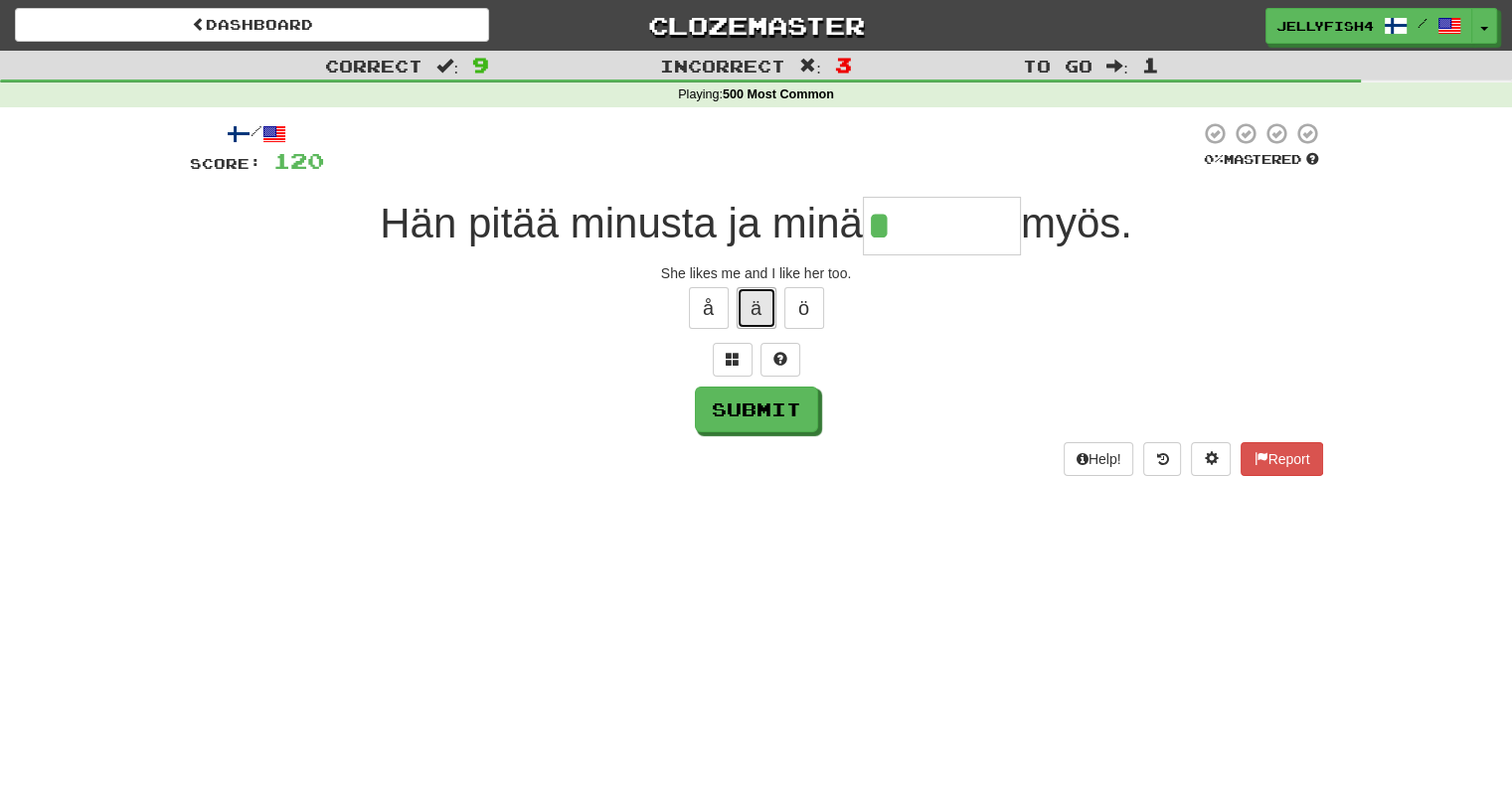 click on "ä" at bounding box center [756, 308] 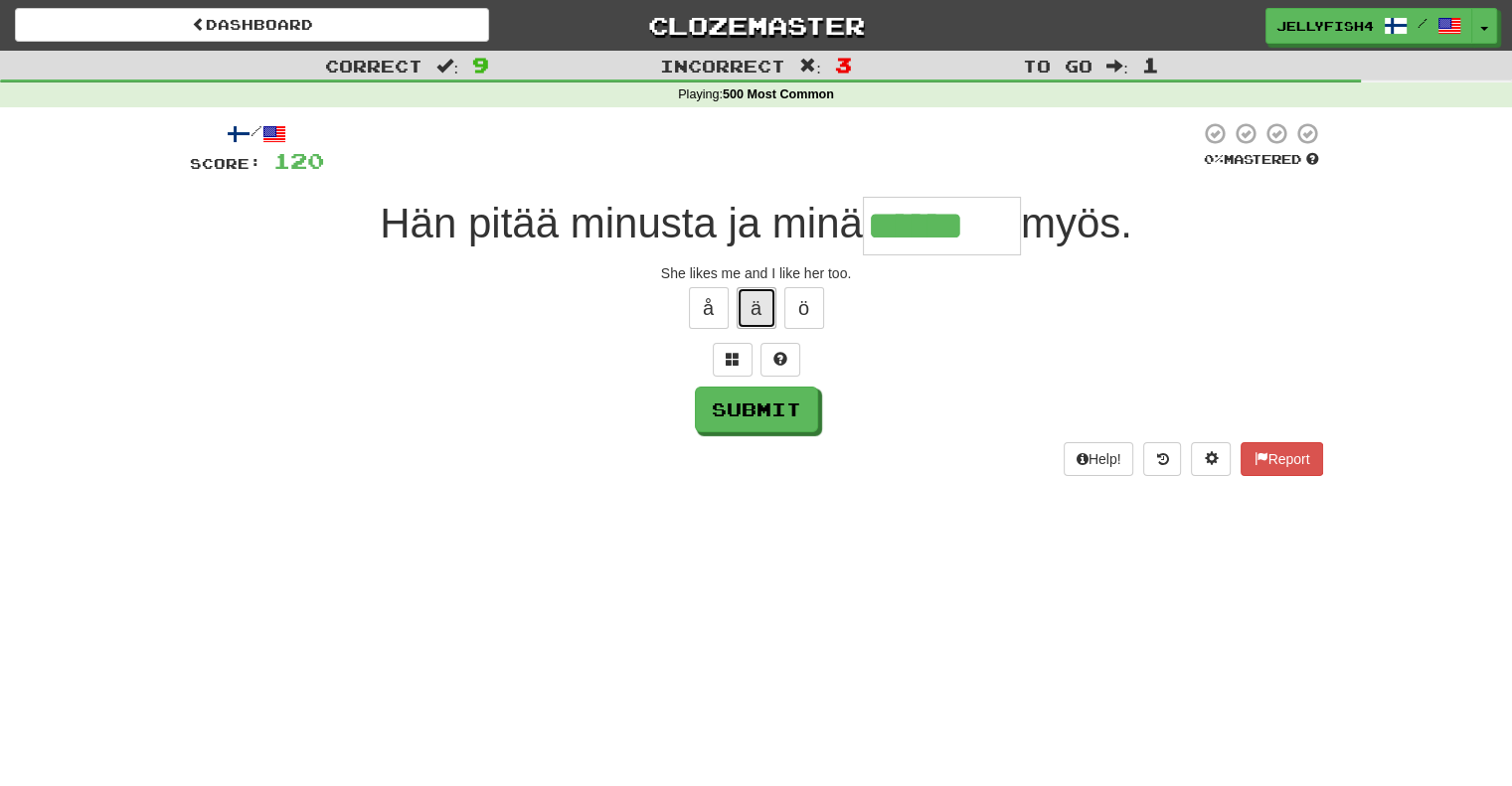 click on "ä" at bounding box center (756, 308) 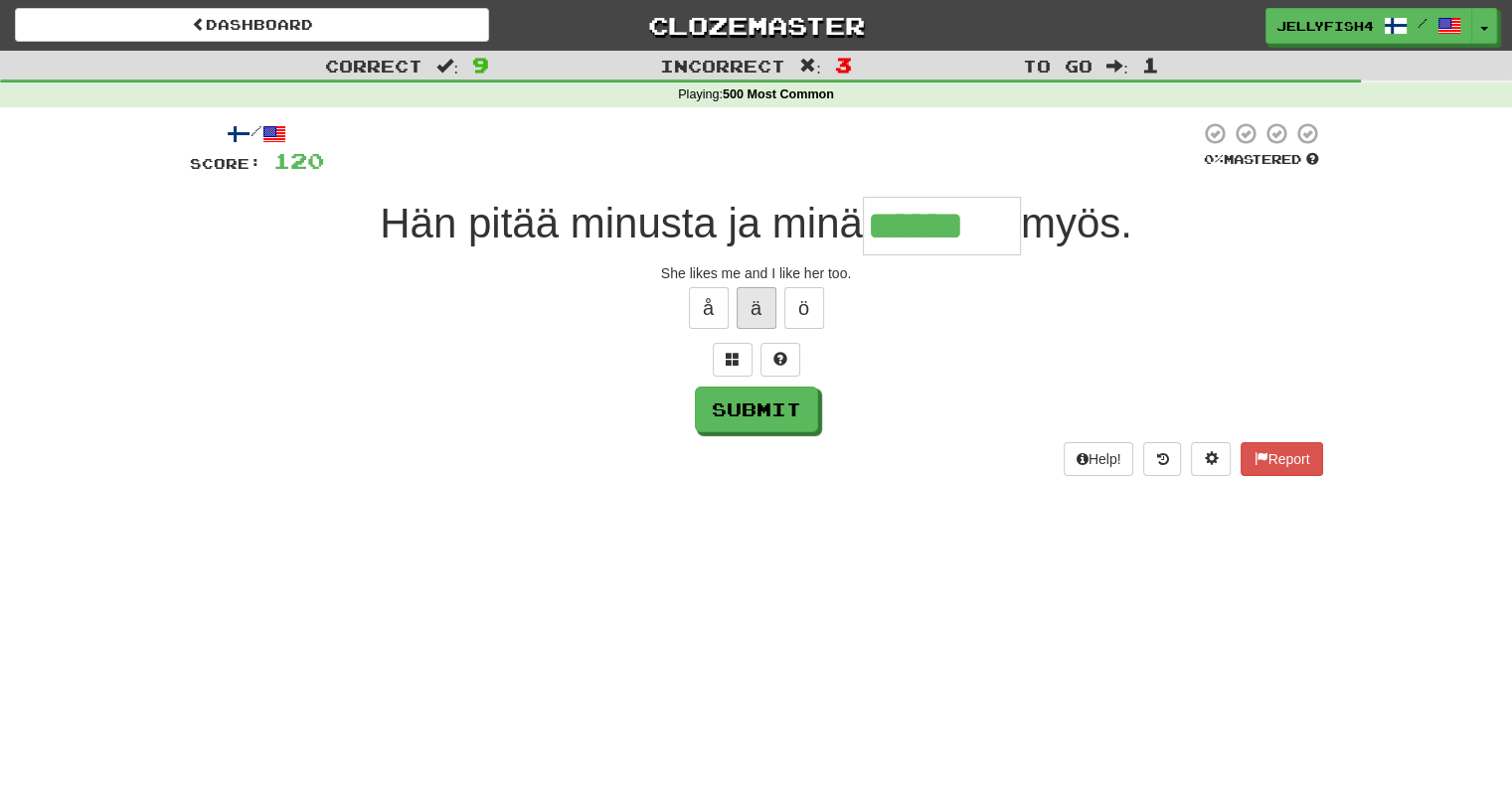 type on "*******" 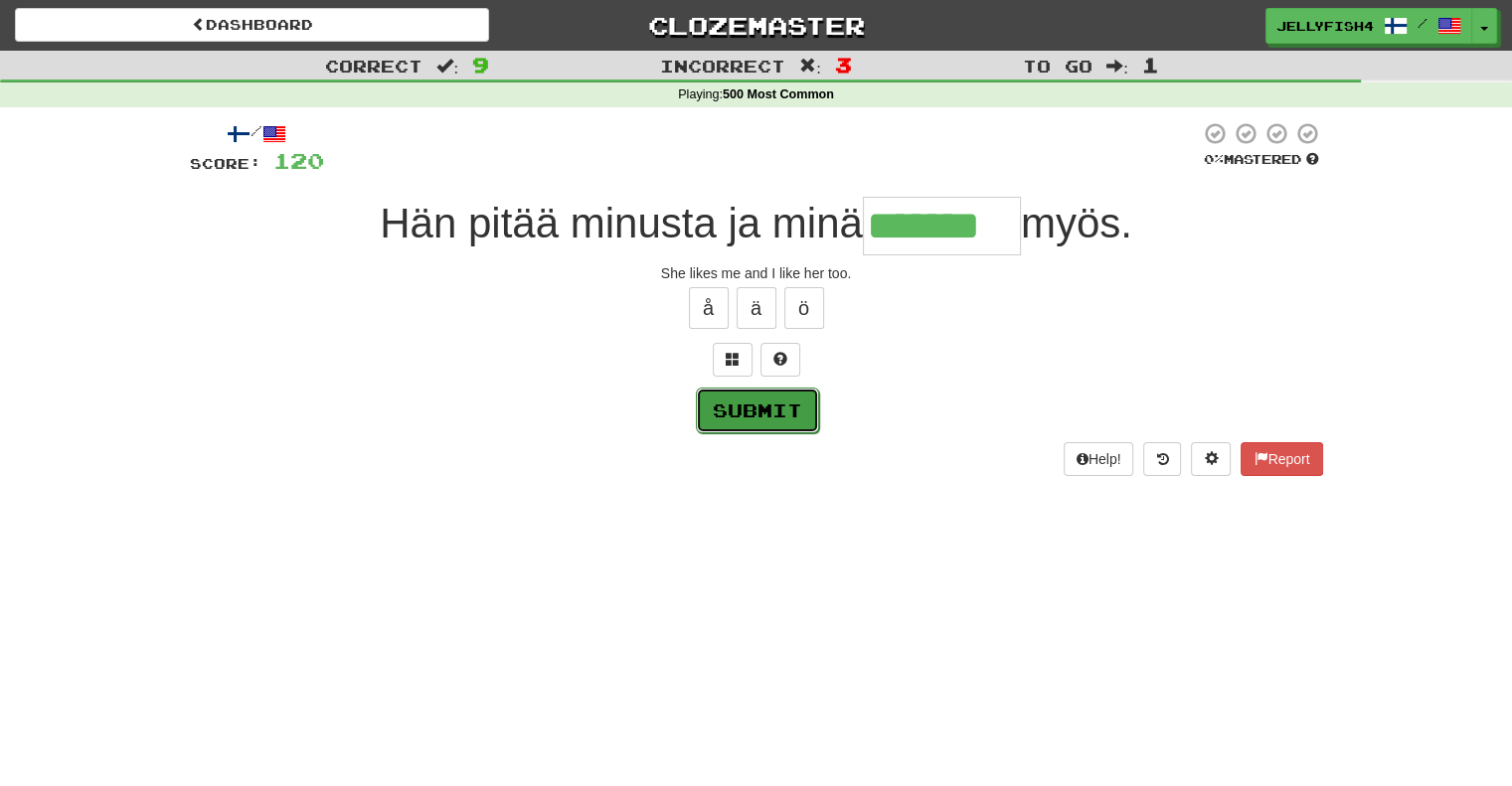 click on "Submit" at bounding box center [757, 410] 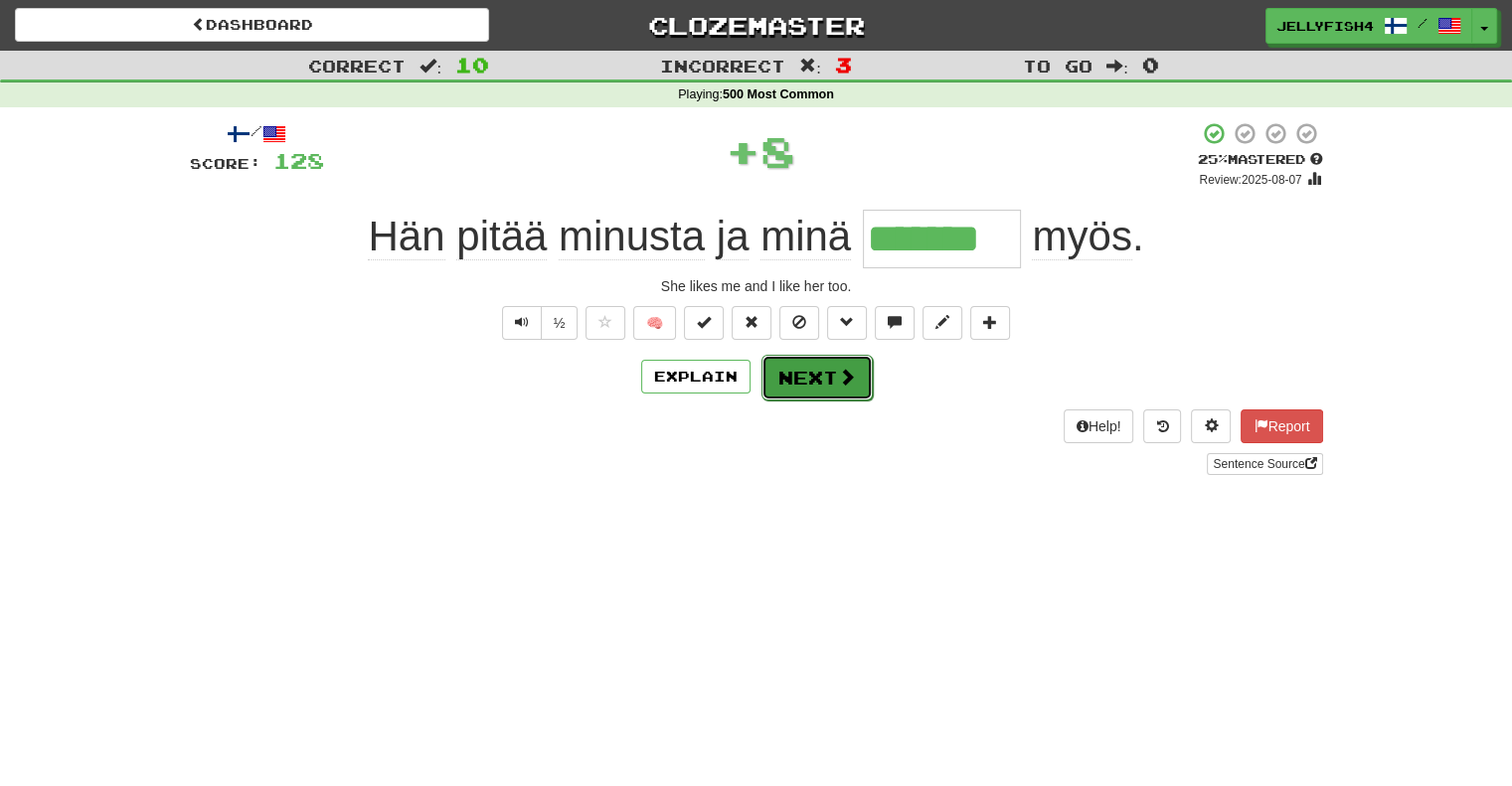 click at bounding box center [847, 377] 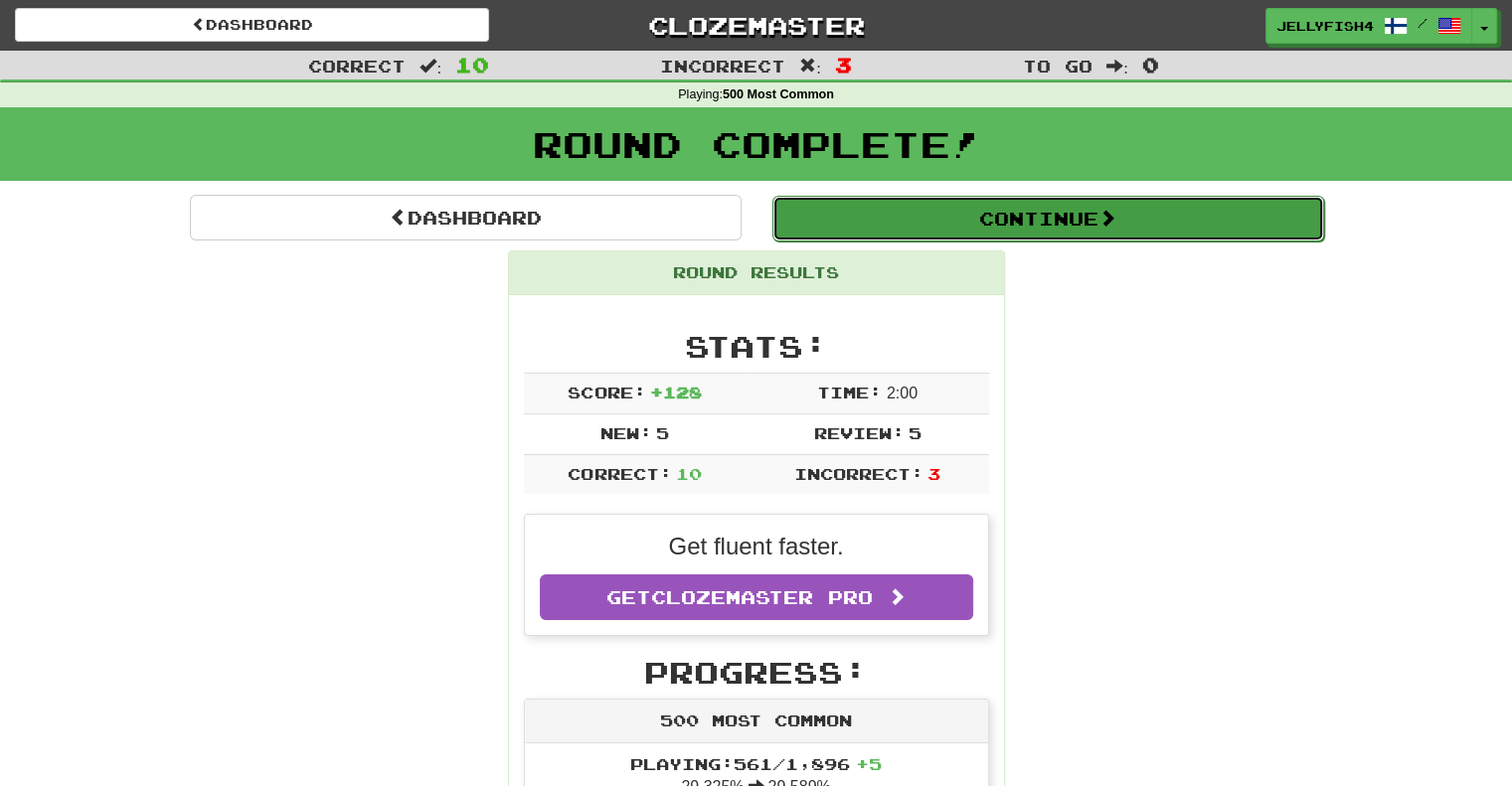 click on "Continue" at bounding box center (1048, 219) 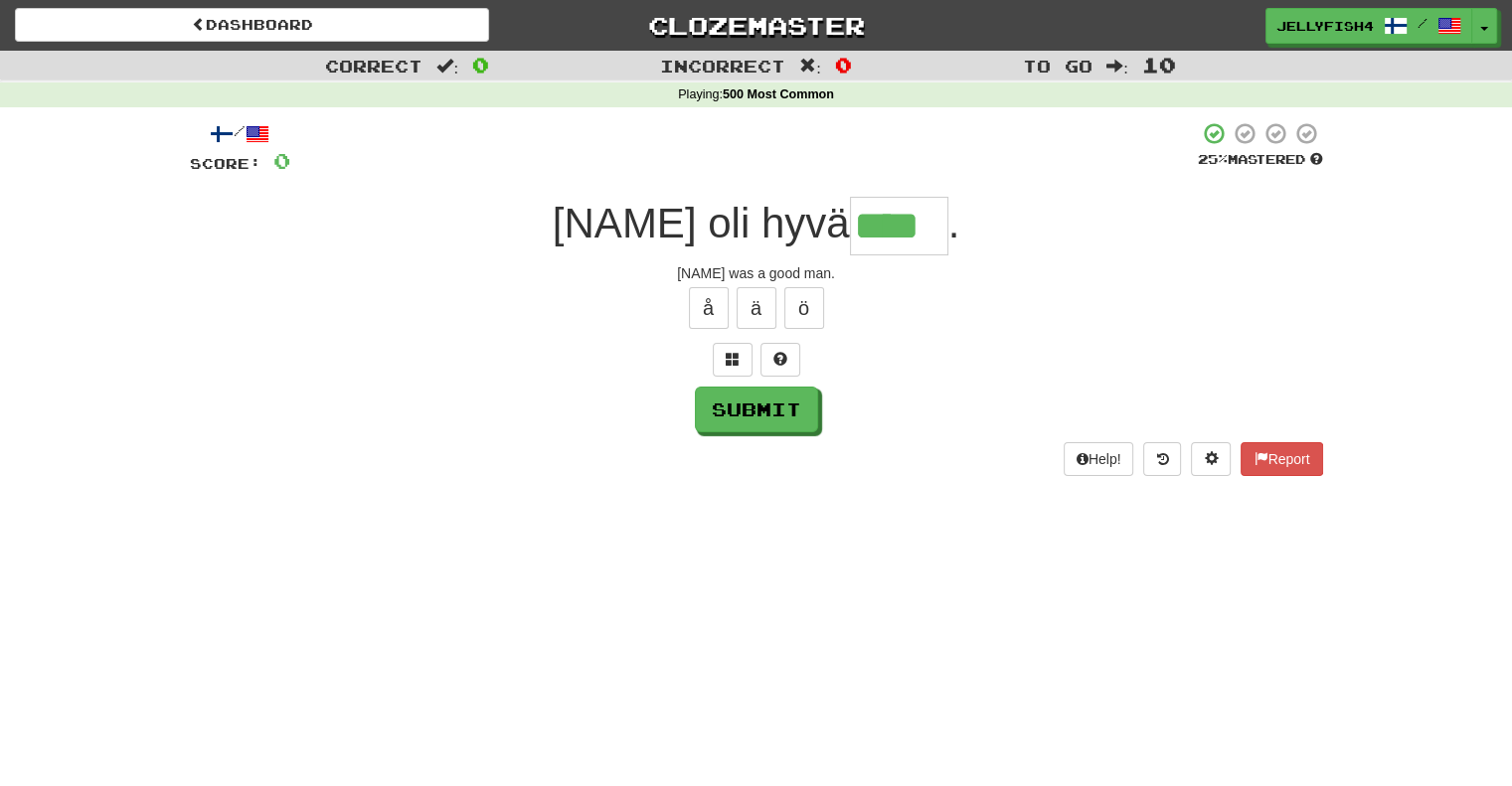 type on "****" 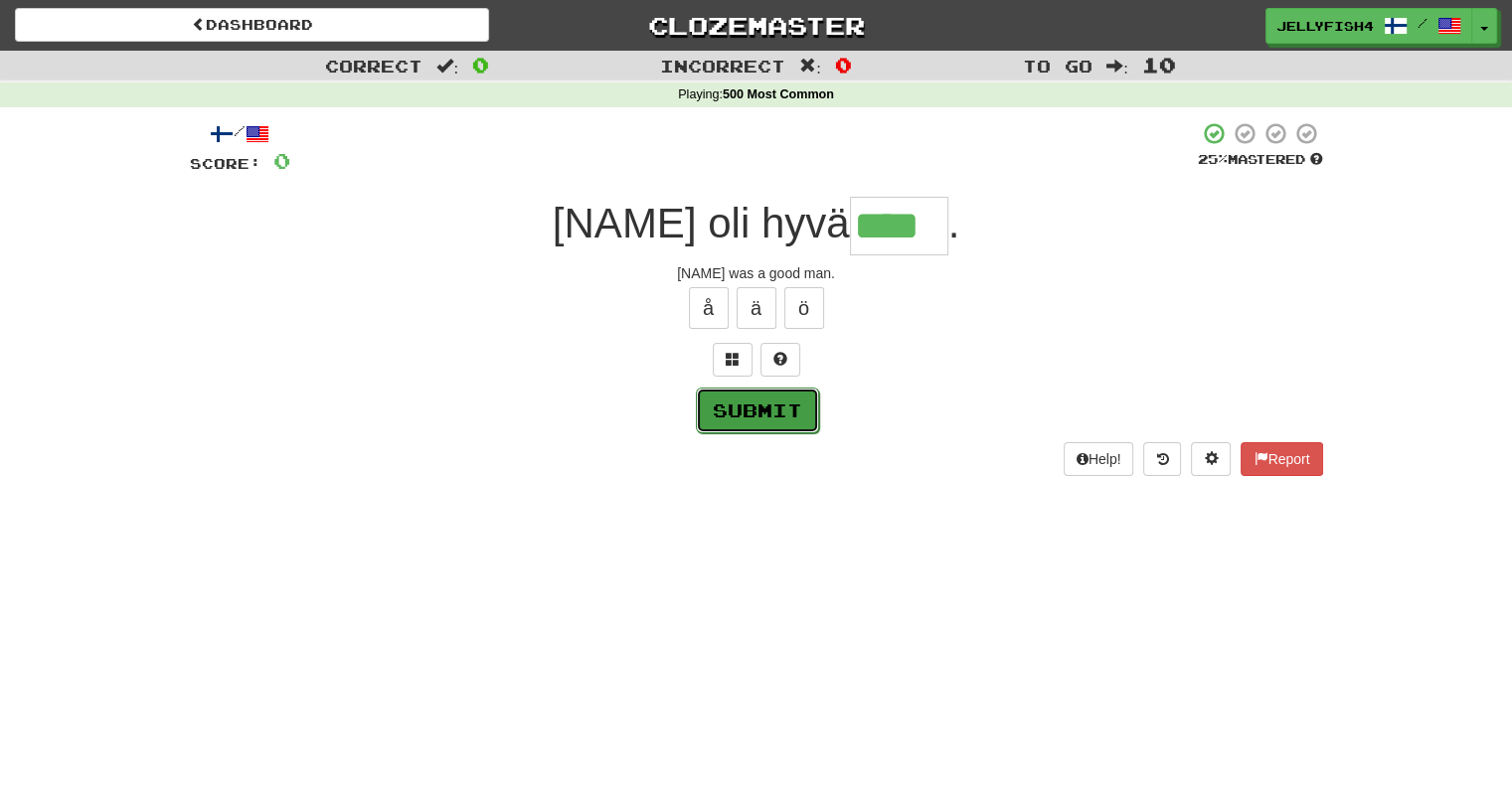 click on "Submit" at bounding box center (757, 410) 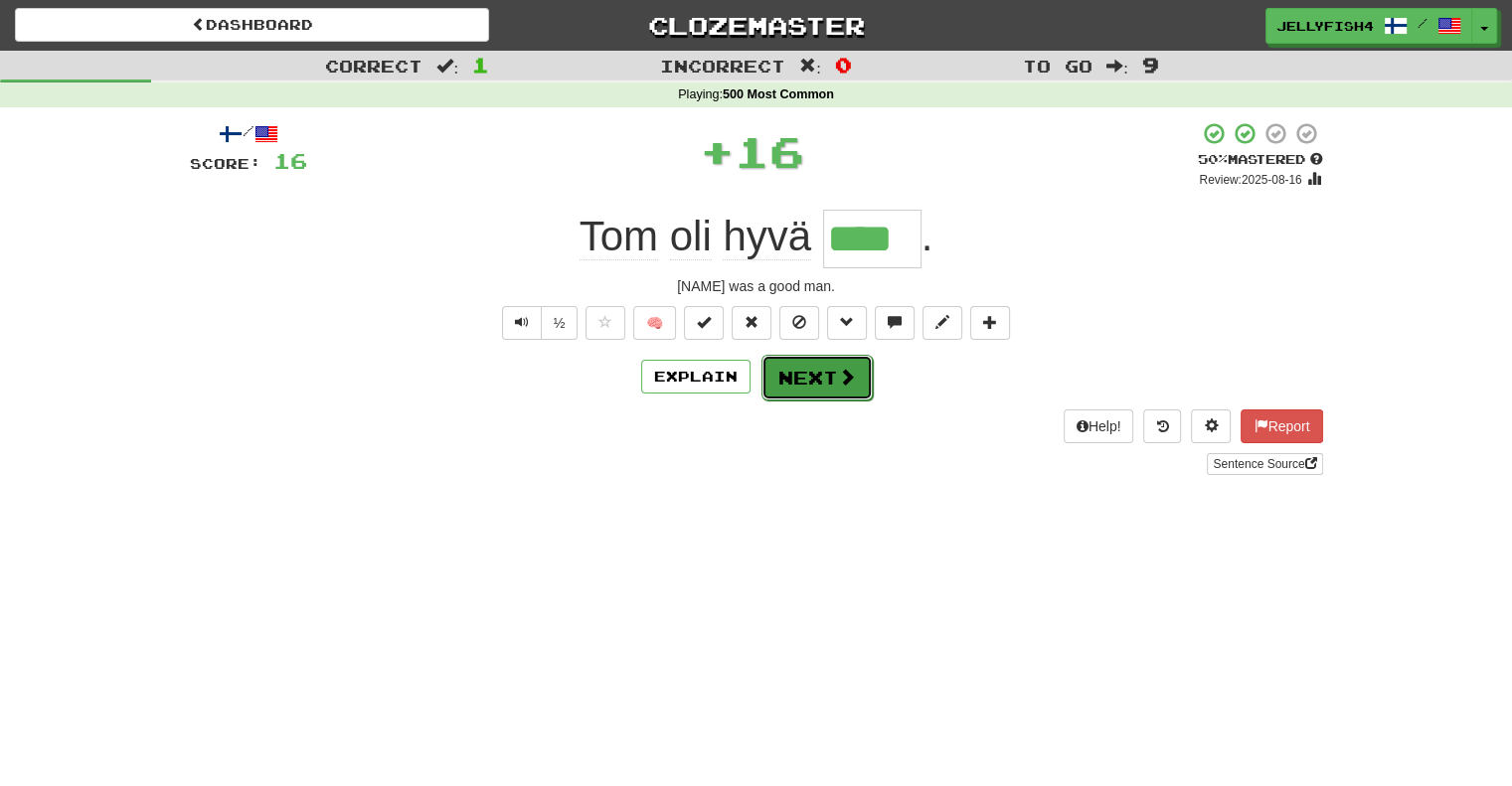 click on "Next" at bounding box center (817, 378) 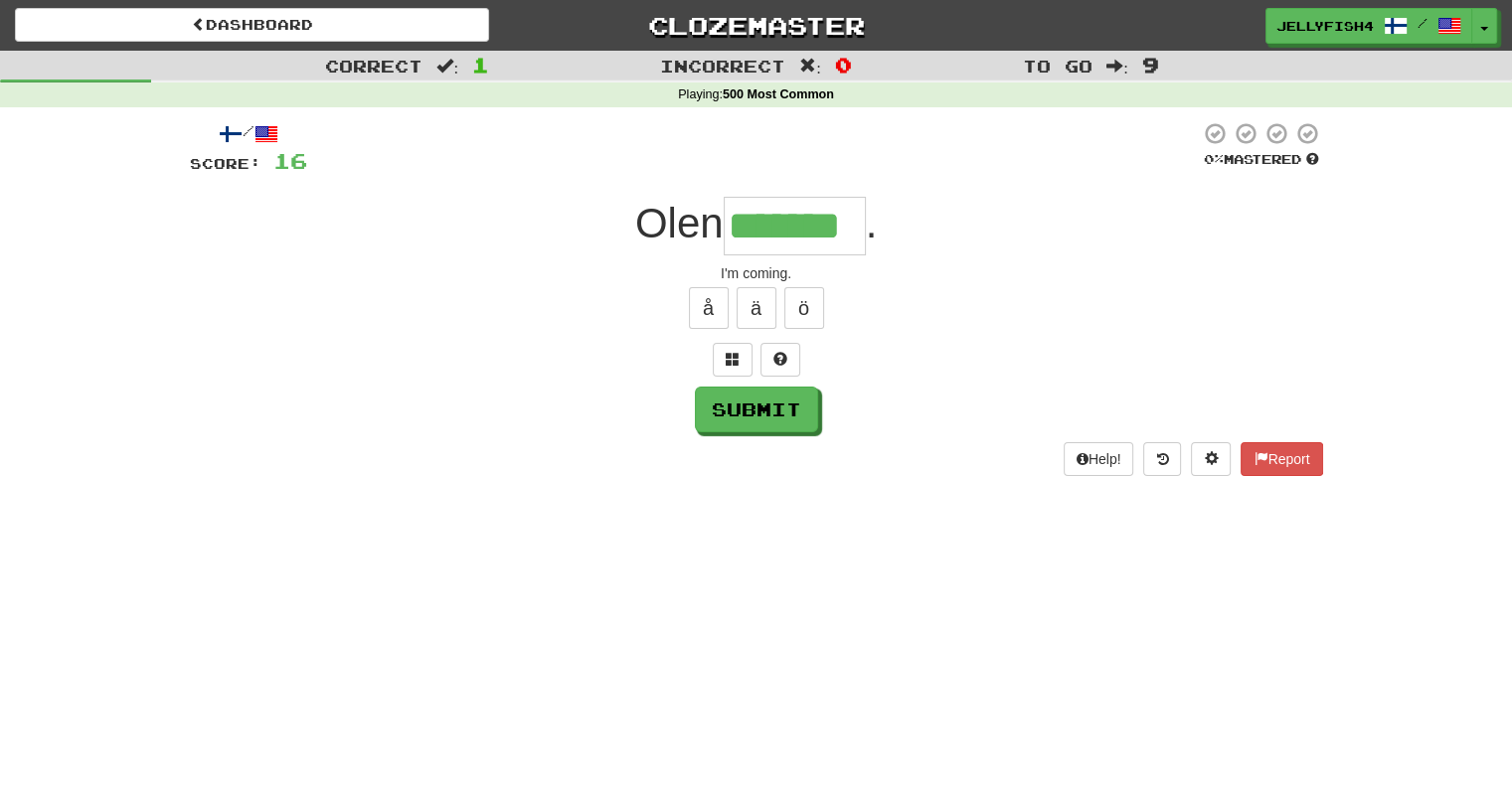 type on "*******" 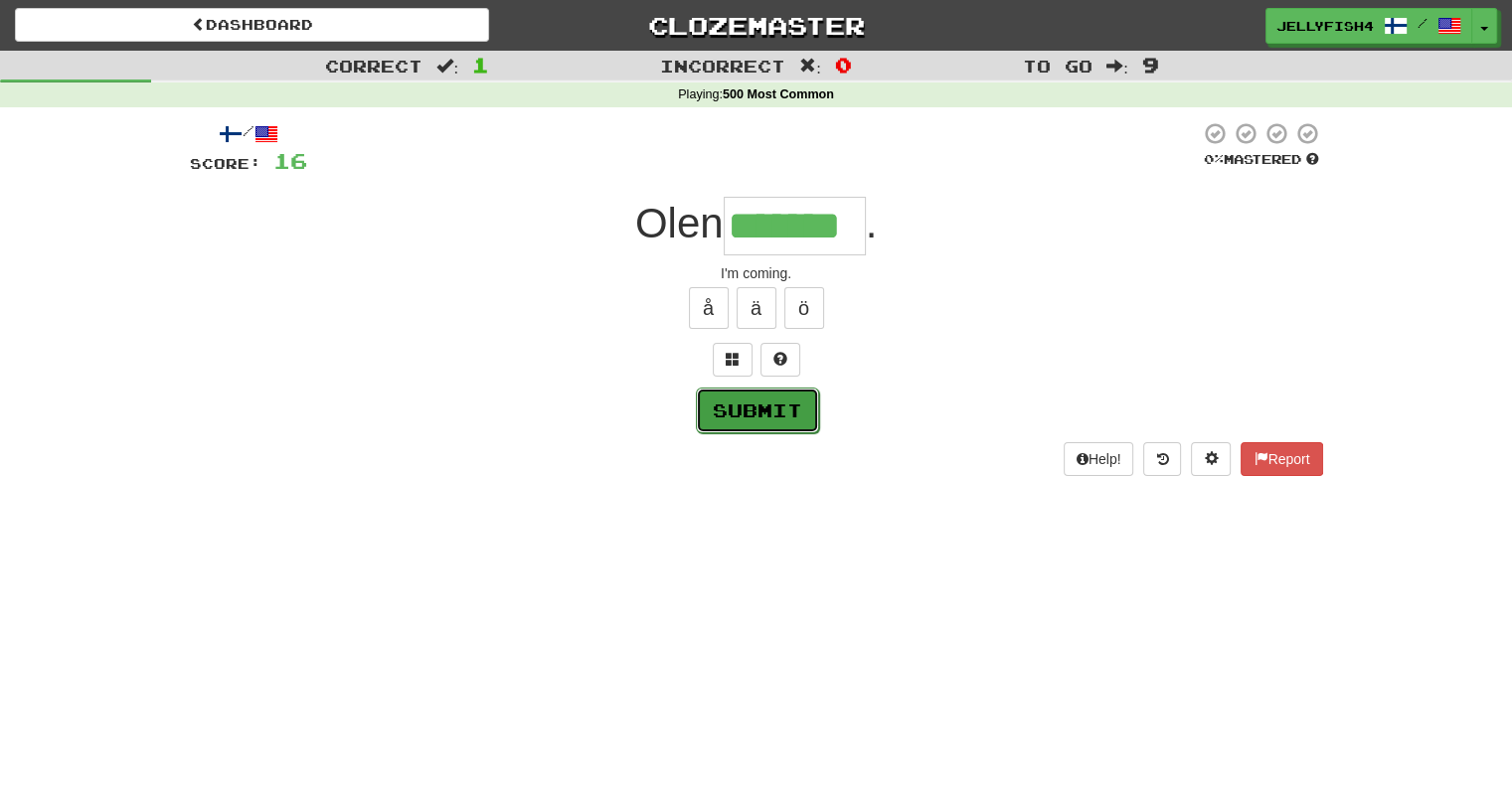 click on "Submit" at bounding box center [757, 410] 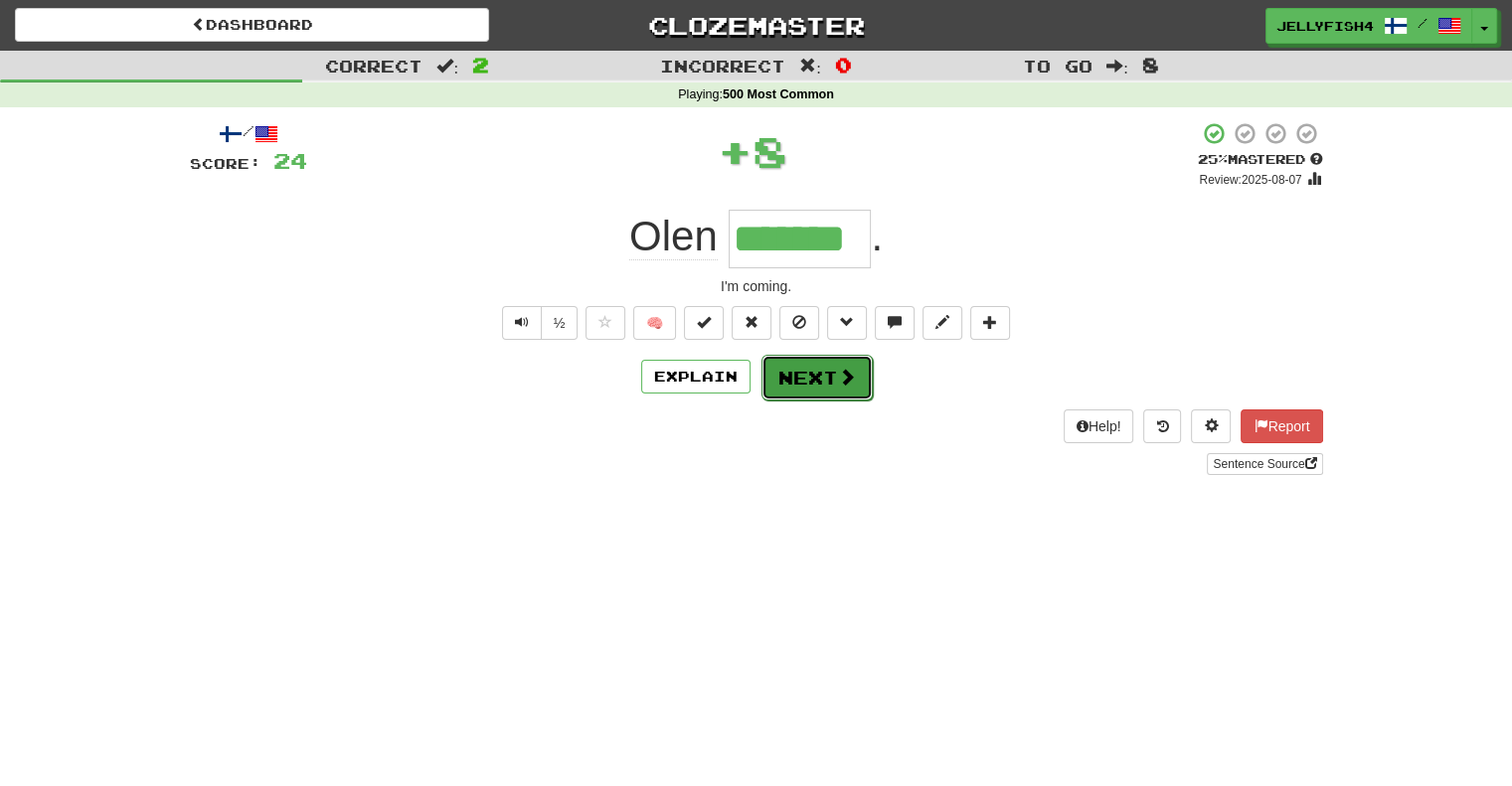 click on "Next" at bounding box center (817, 378) 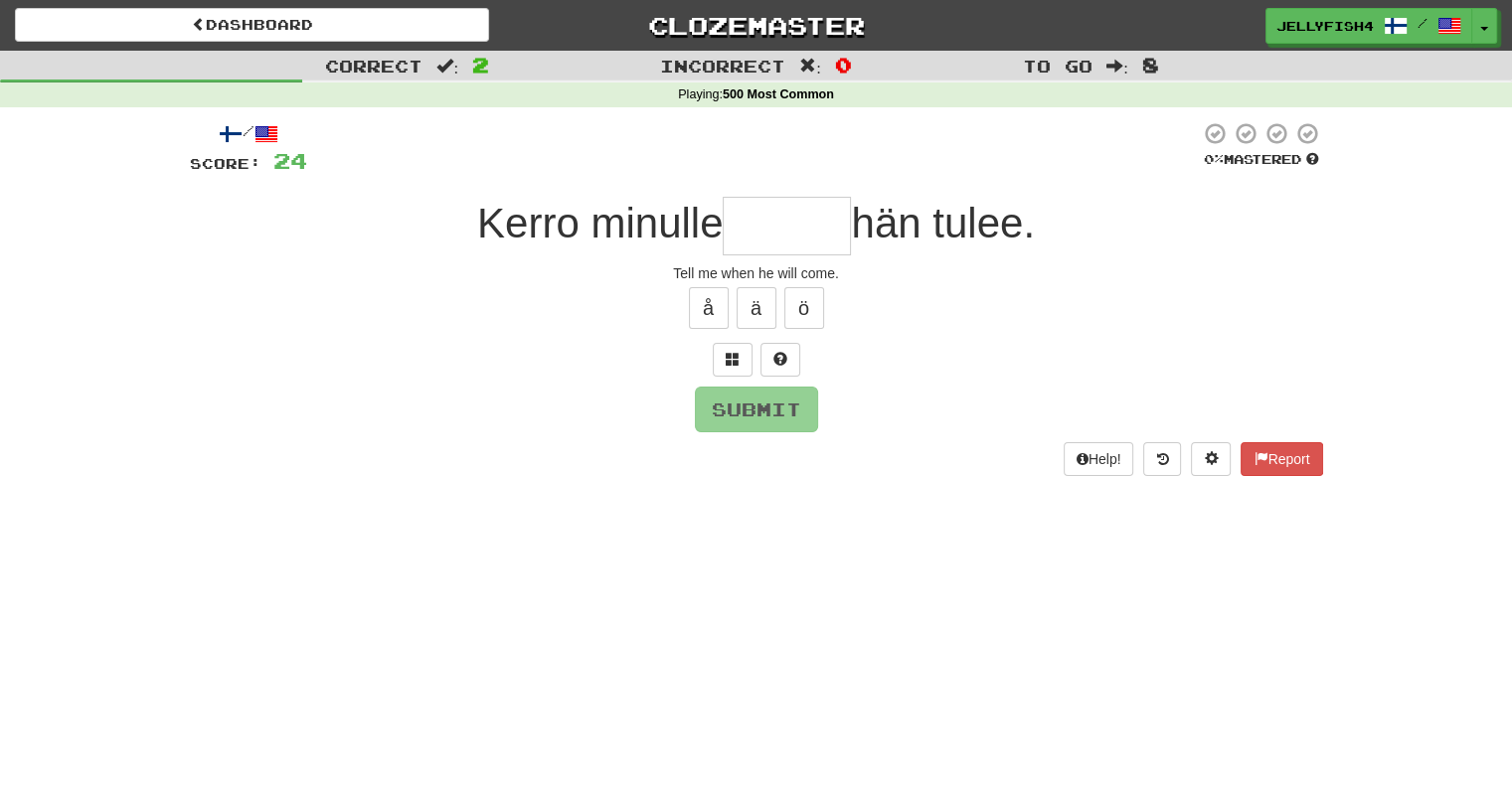 type on "*" 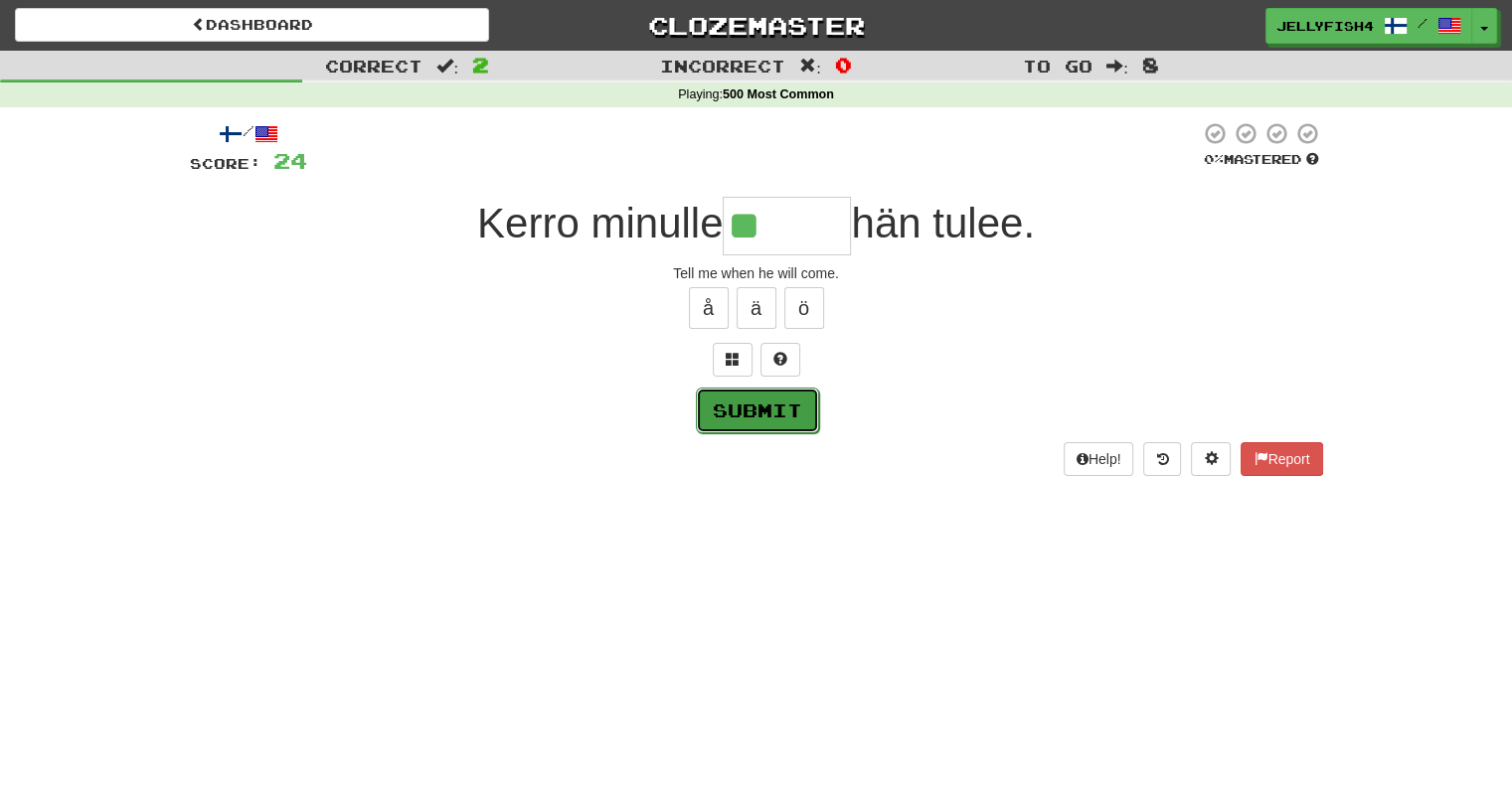 click on "Submit" at bounding box center [757, 410] 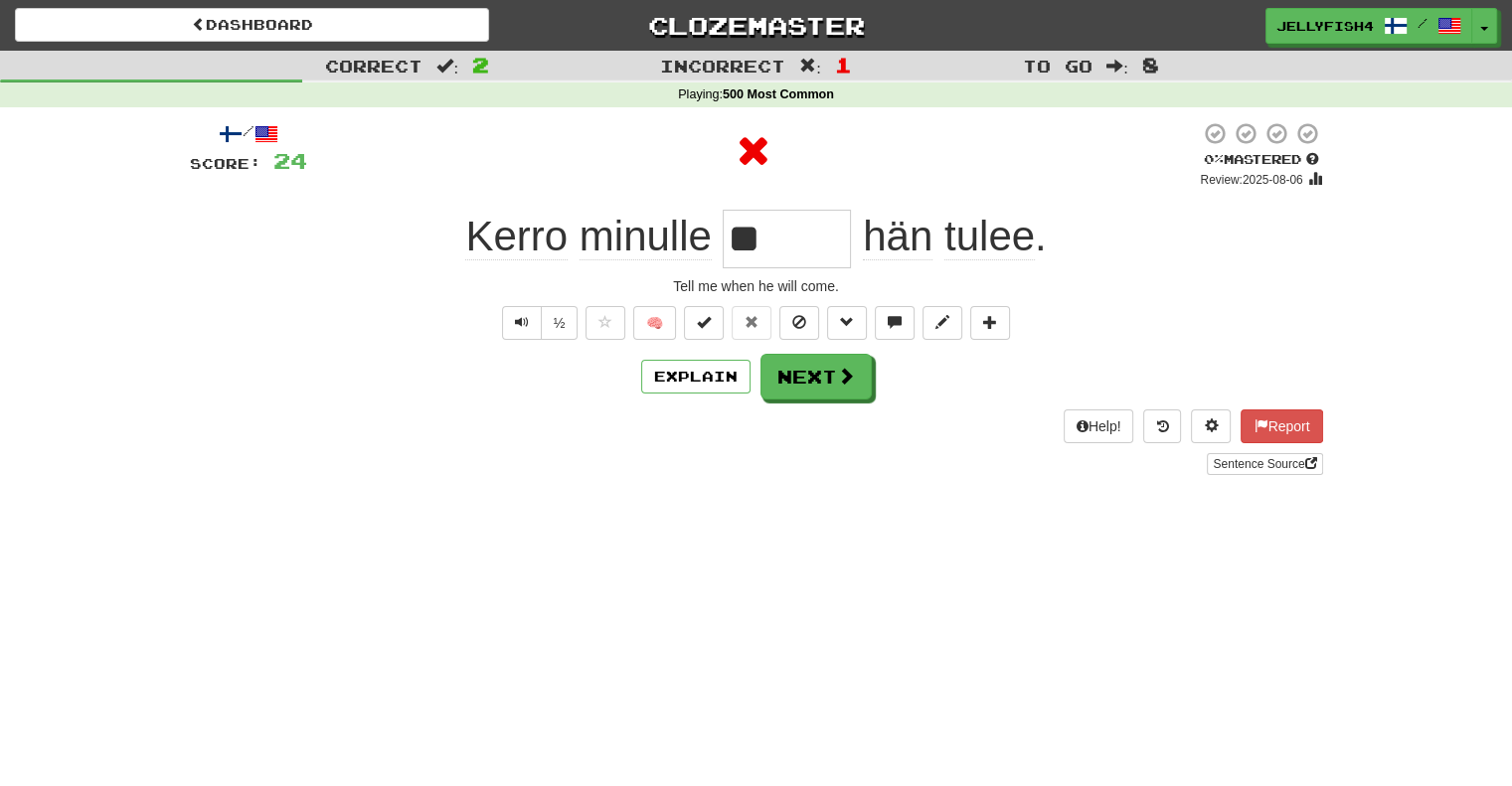 type on "*******" 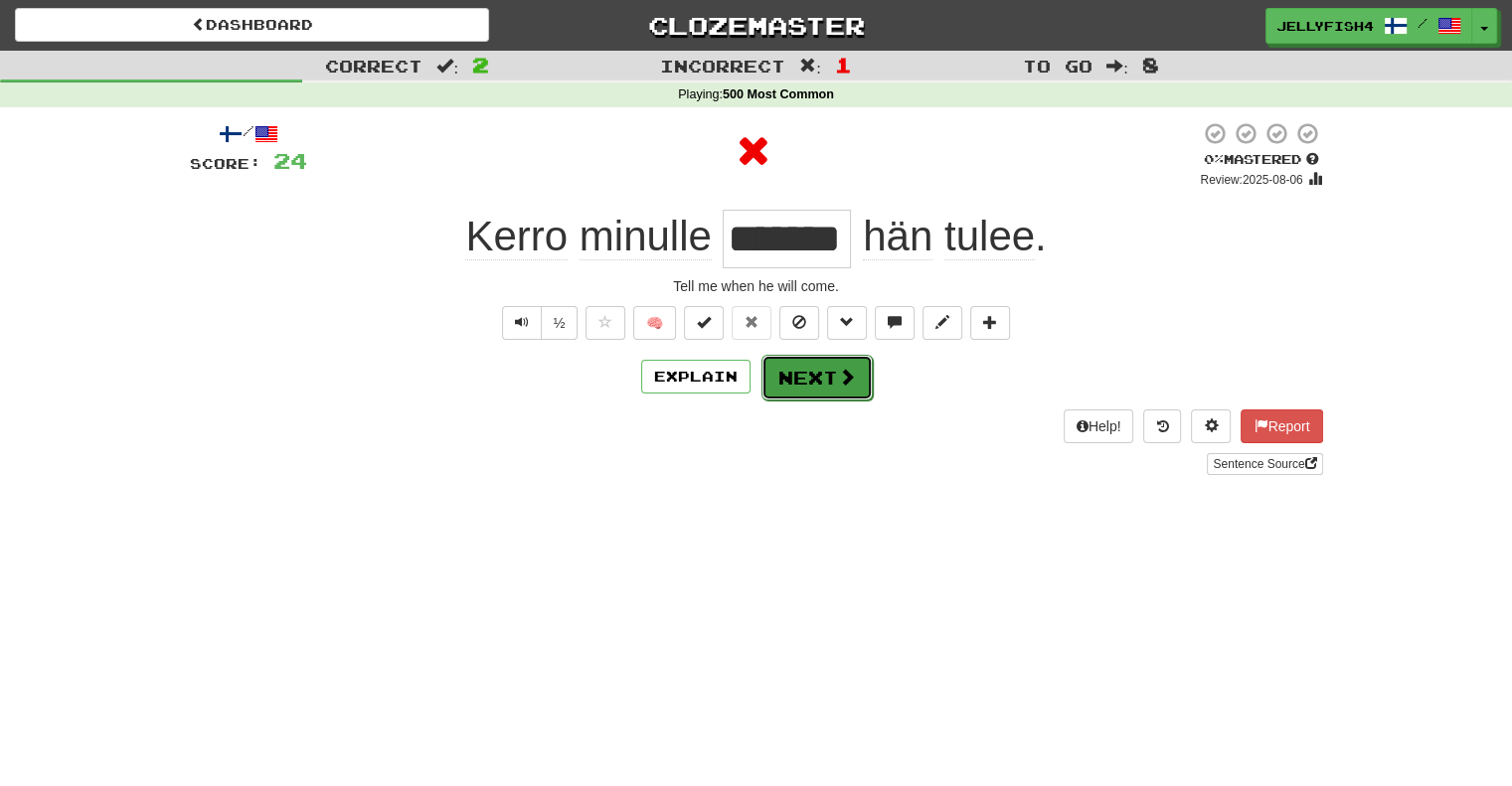 click on "Next" at bounding box center (817, 378) 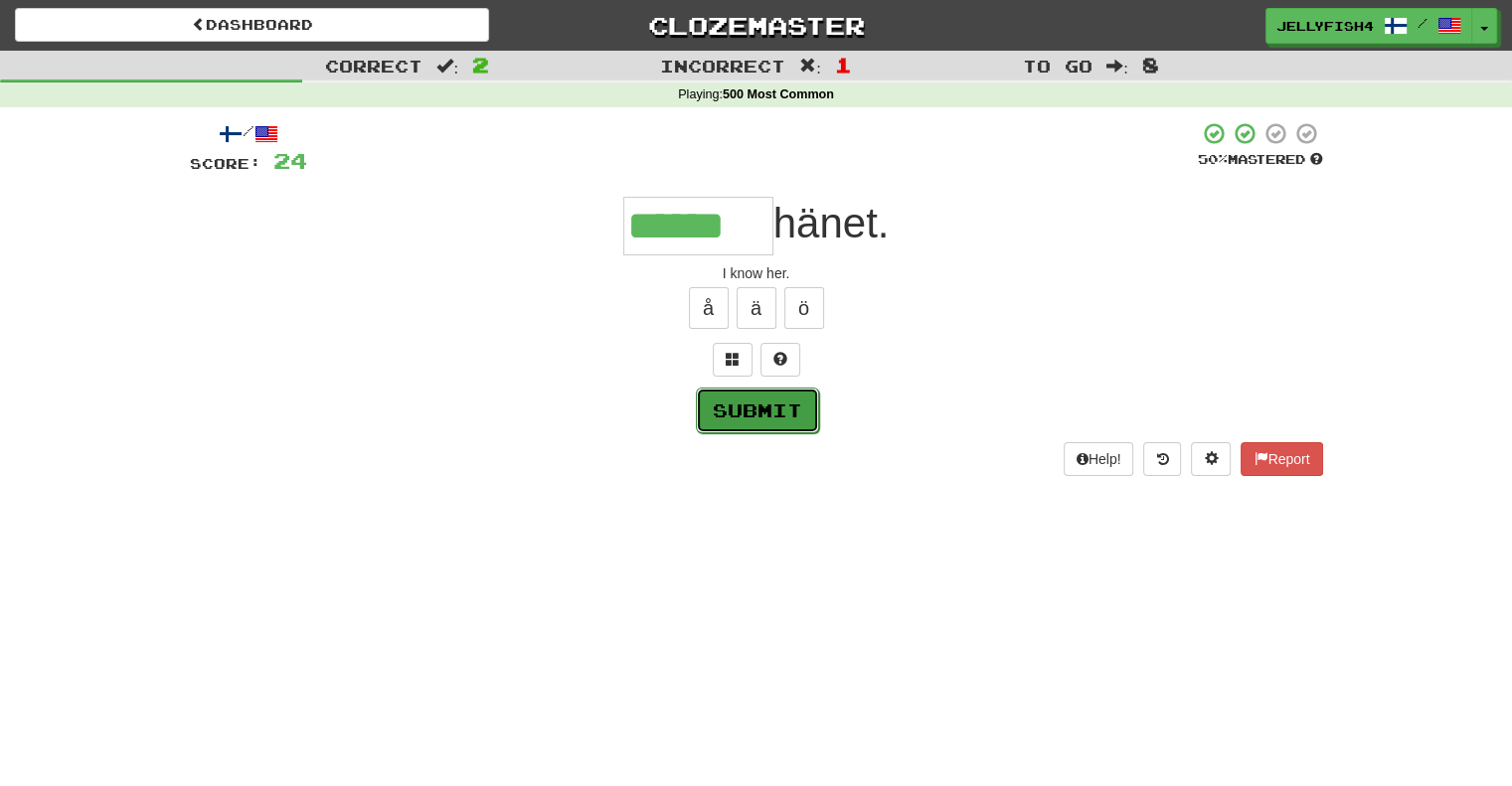 click on "Submit" at bounding box center [757, 410] 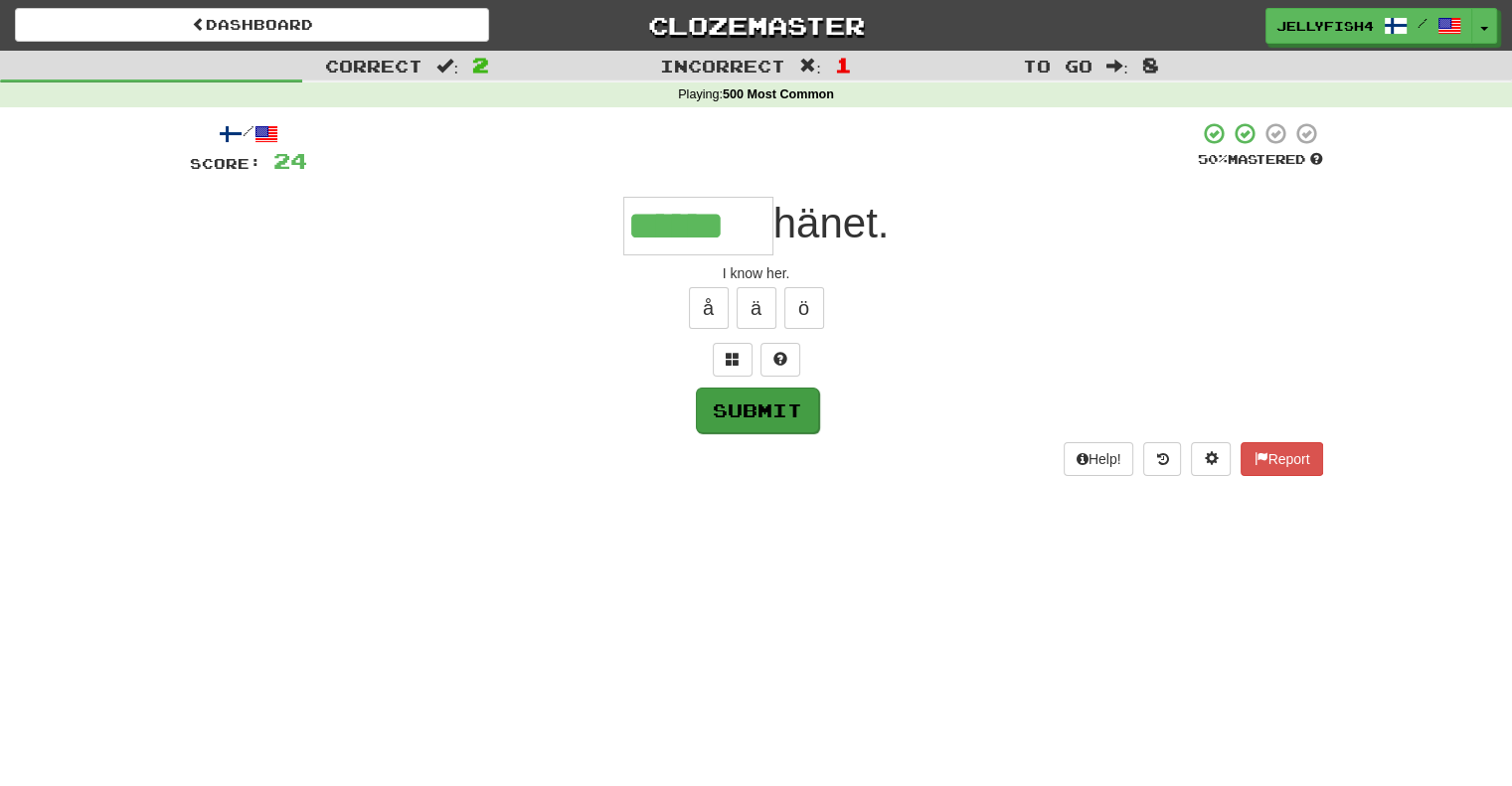 type on "******" 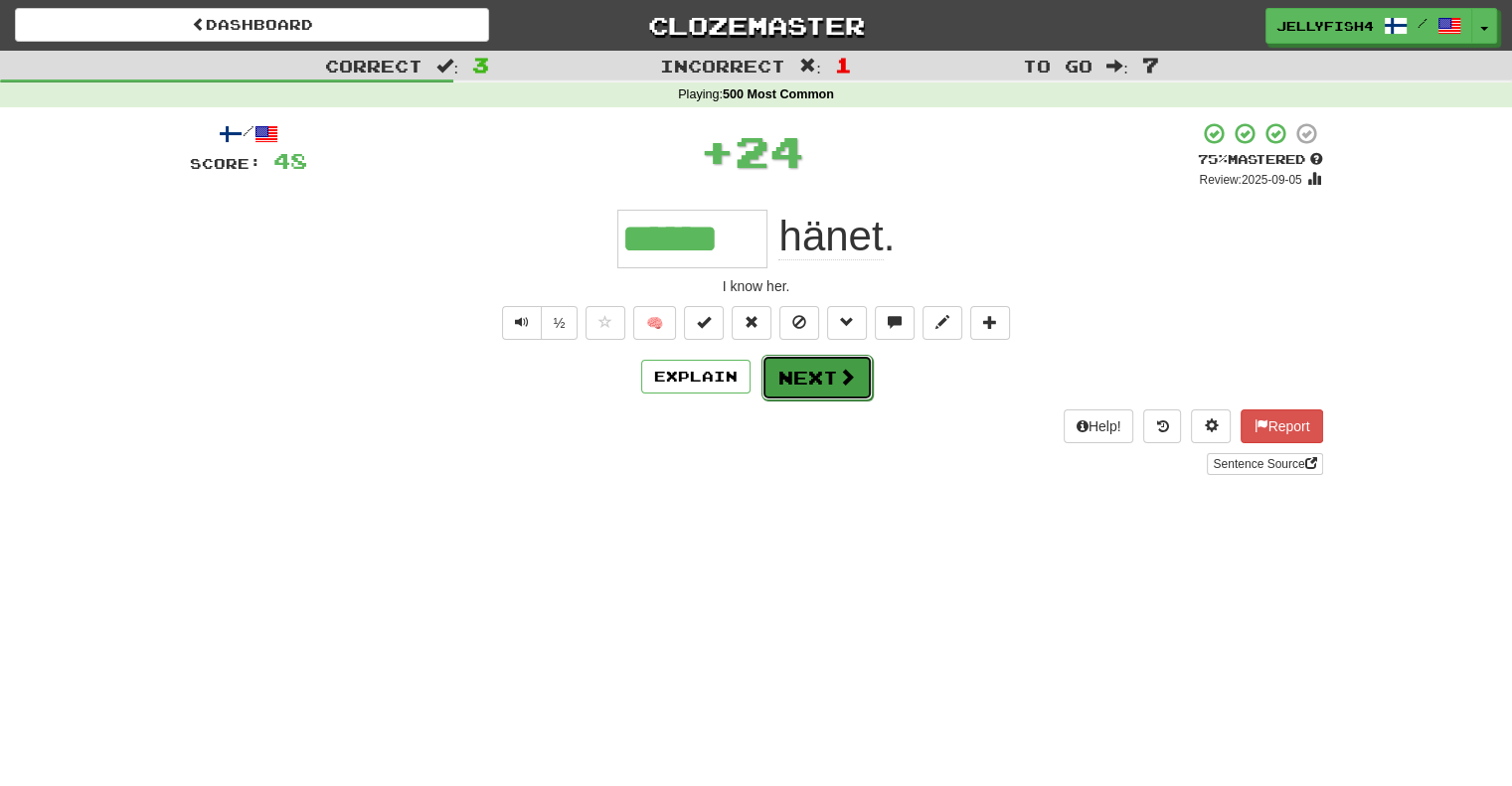 click on "Next" at bounding box center [817, 378] 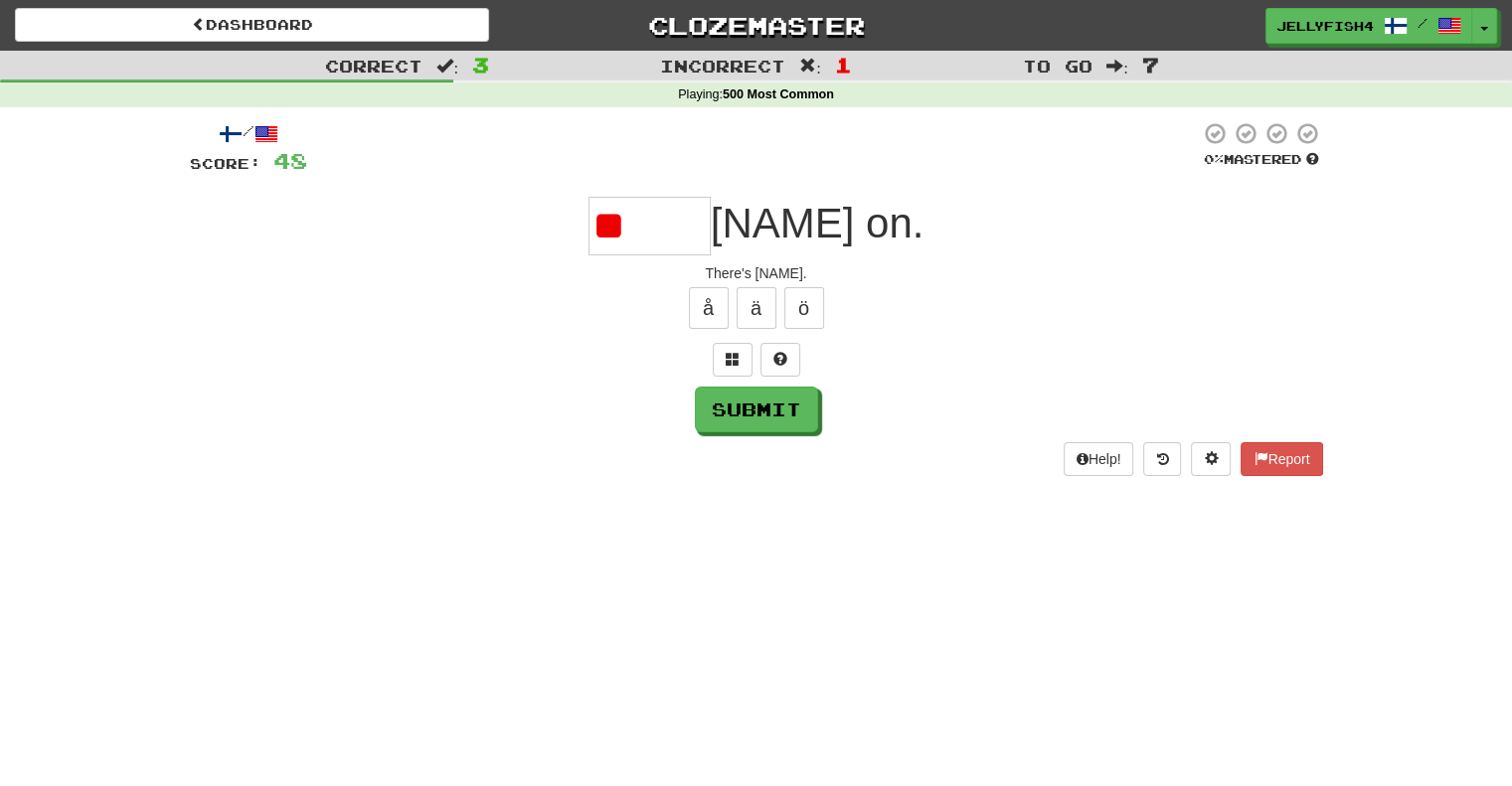 type on "*" 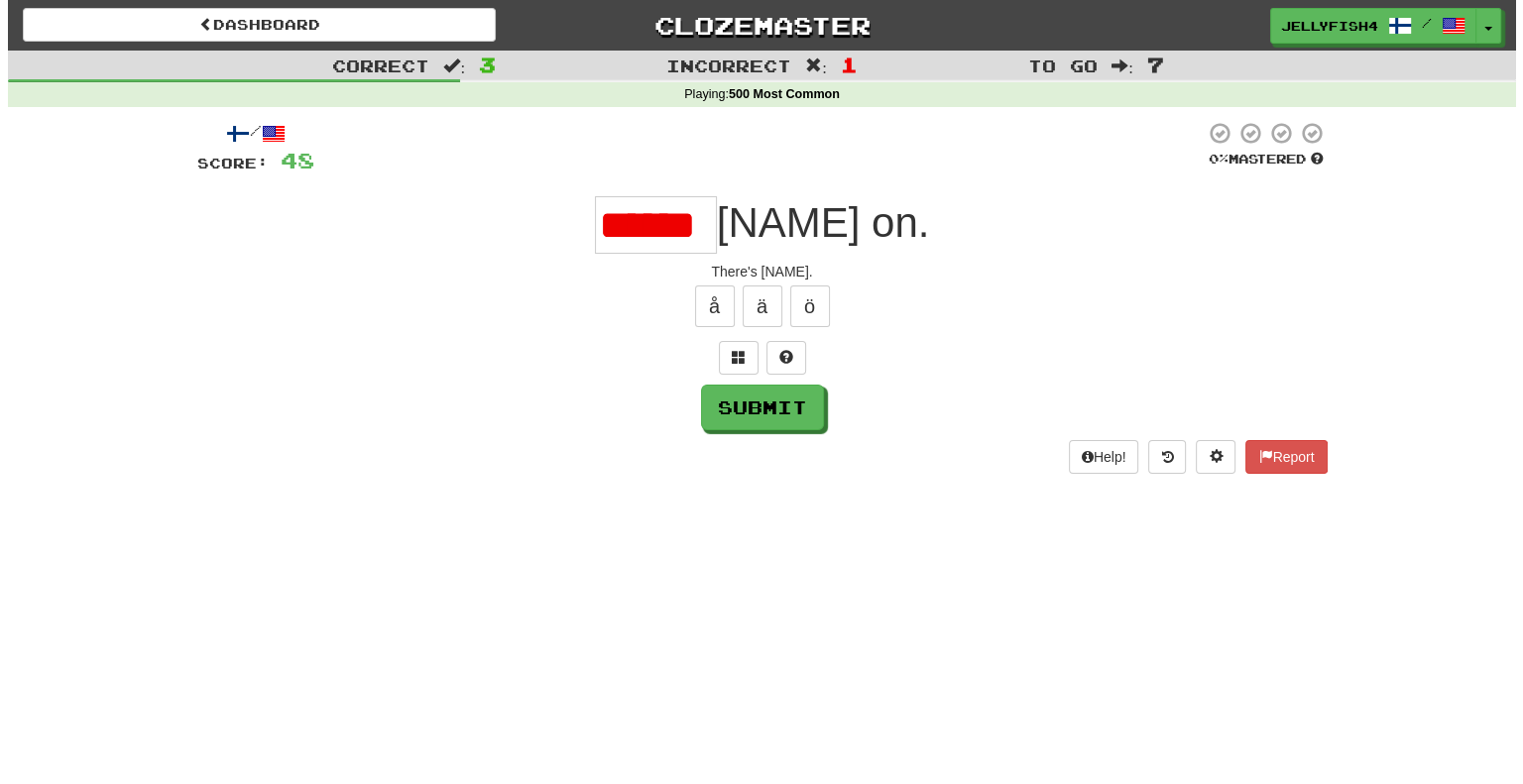 scroll, scrollTop: 0, scrollLeft: 0, axis: both 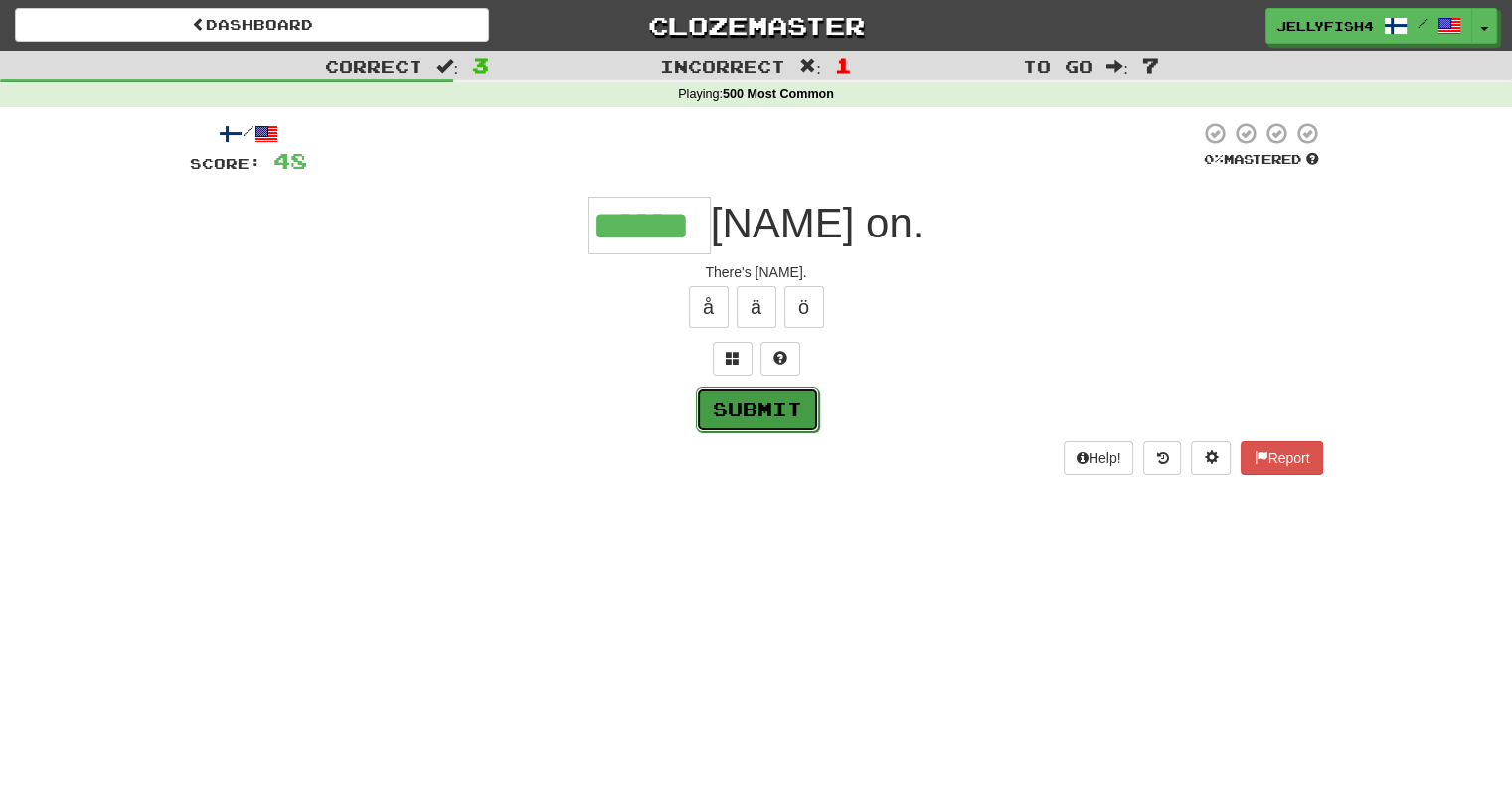 click on "Submit" at bounding box center (757, 409) 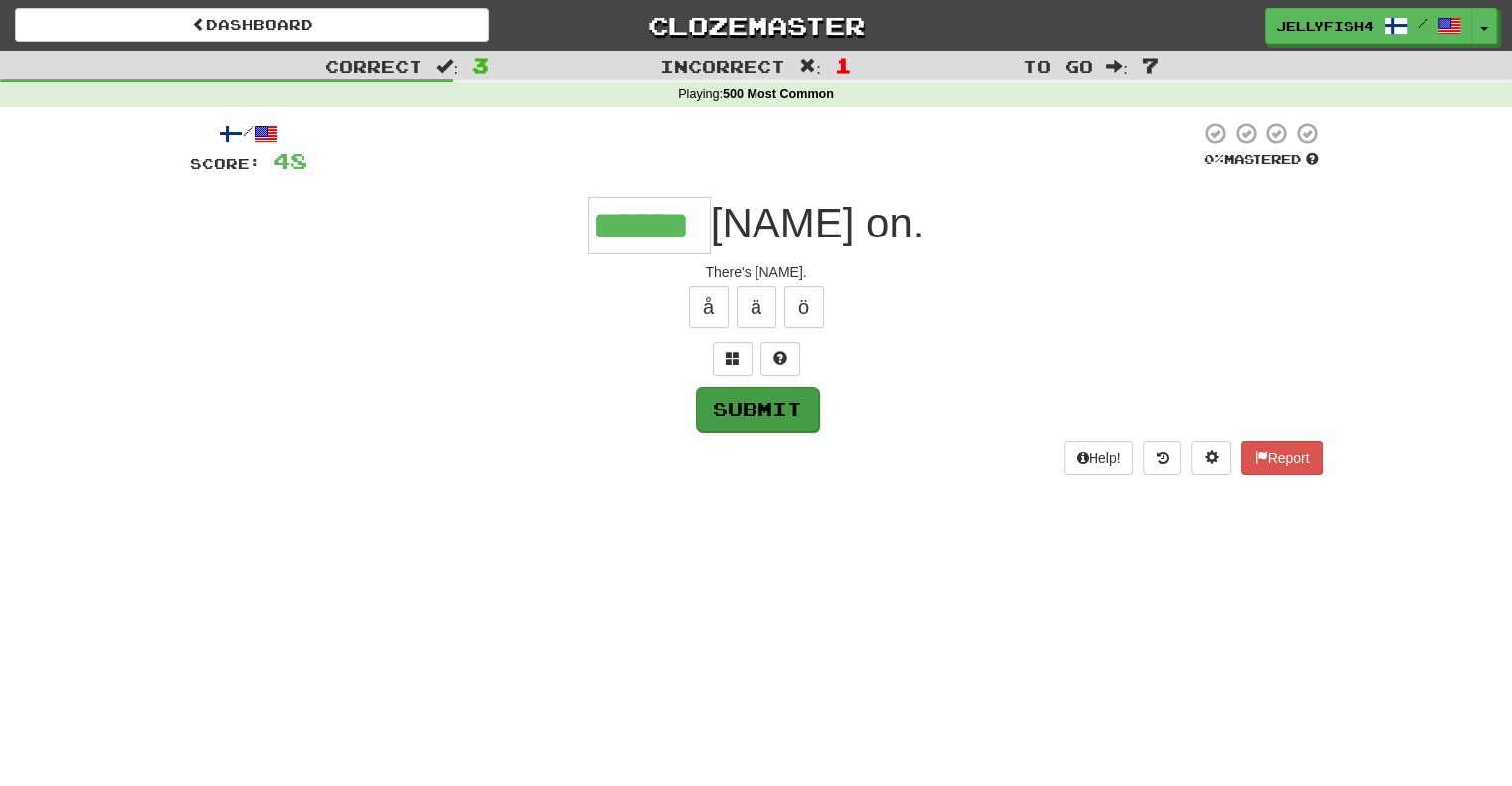 type on "******" 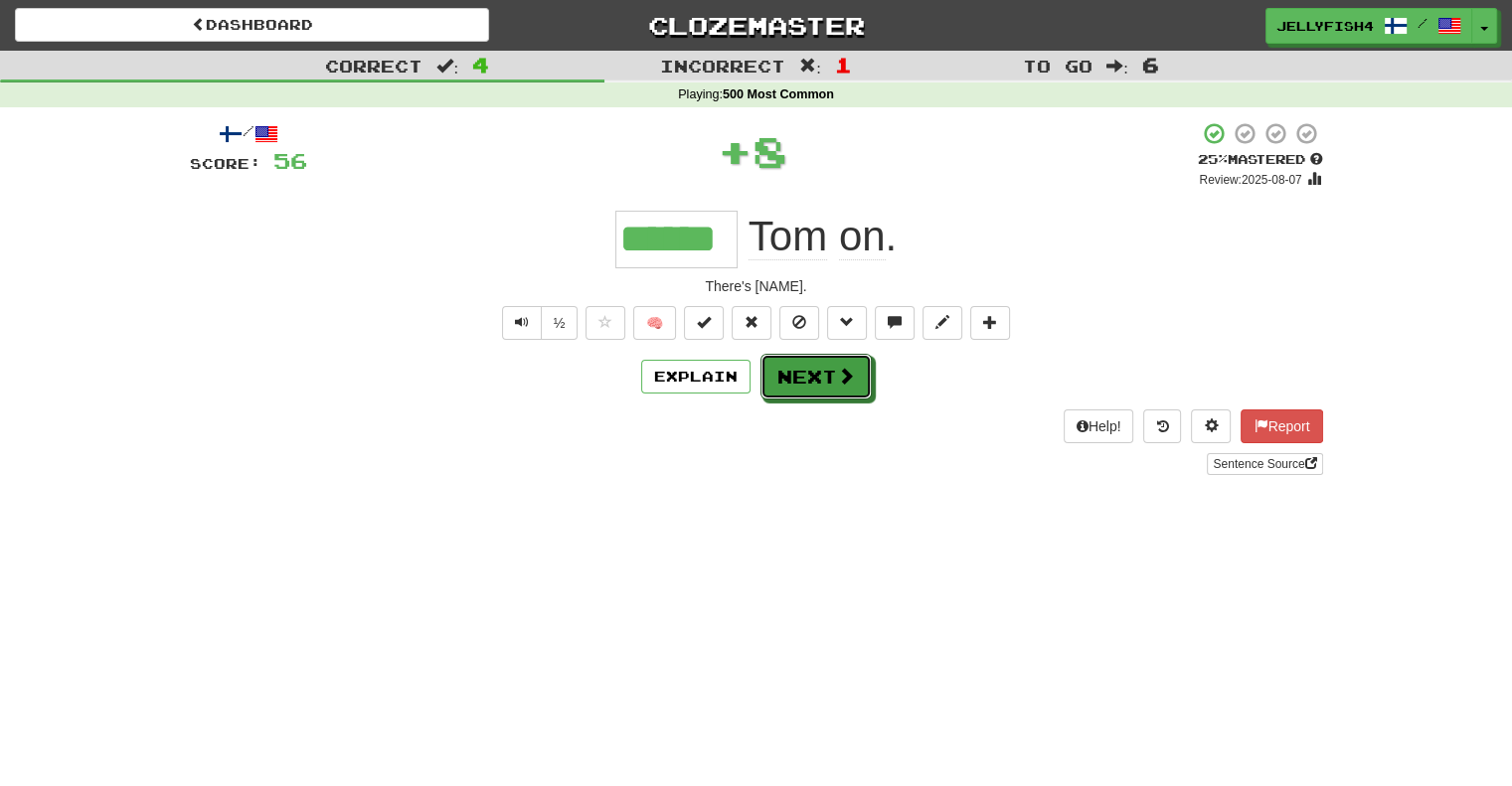 click on "Next" at bounding box center (816, 377) 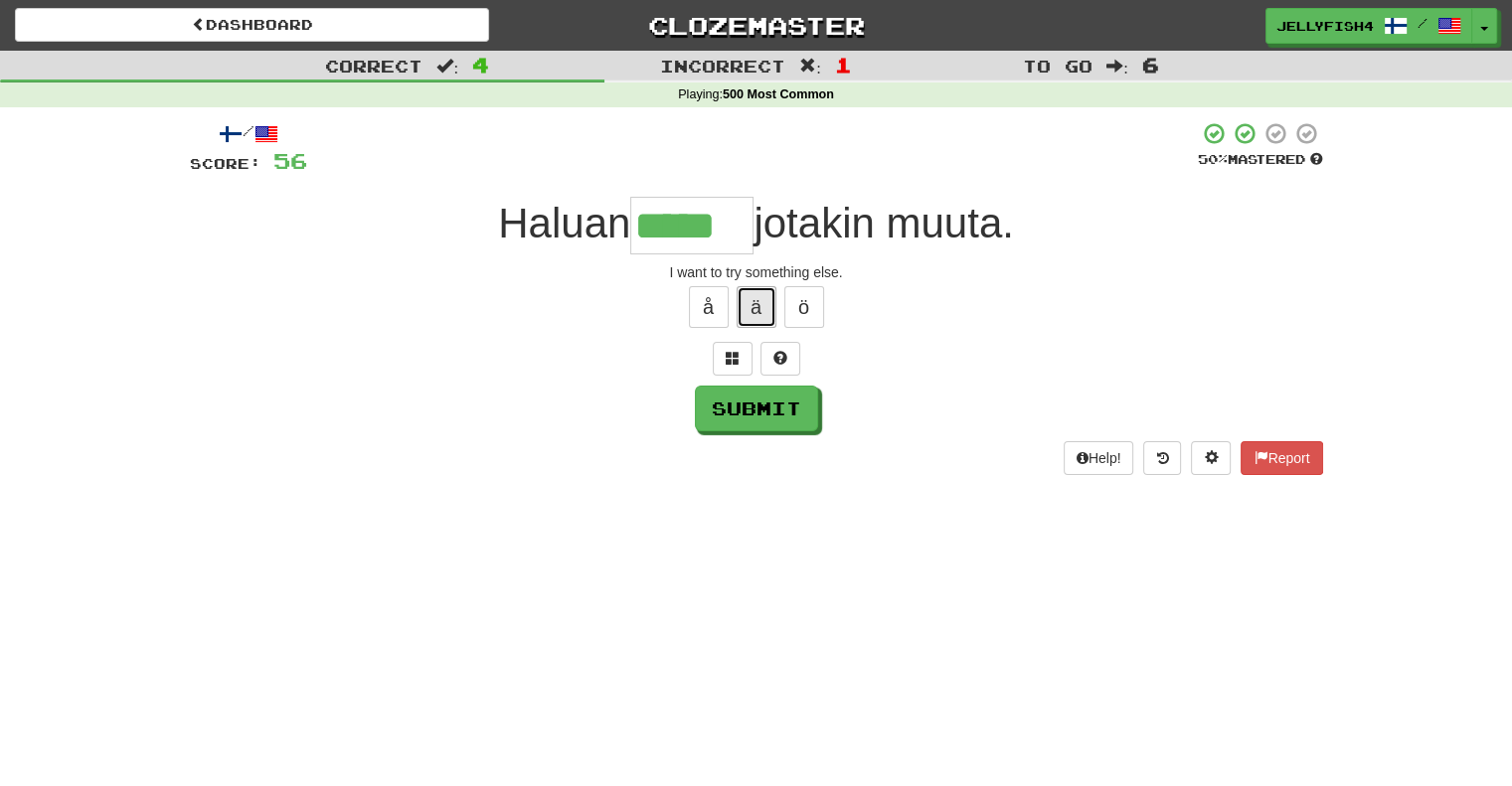 click on "ä" at bounding box center (756, 307) 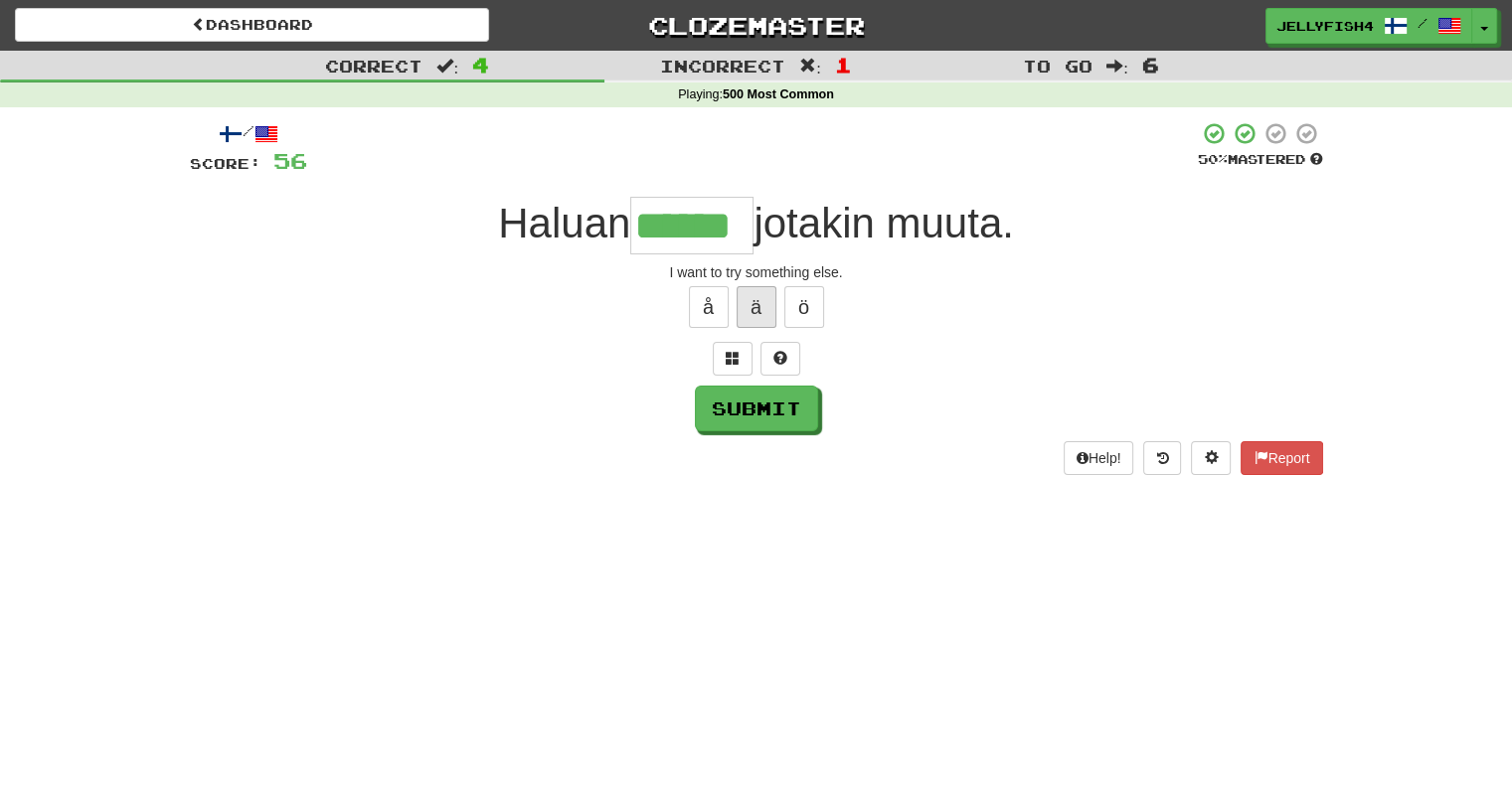 click on "ä" at bounding box center [756, 307] 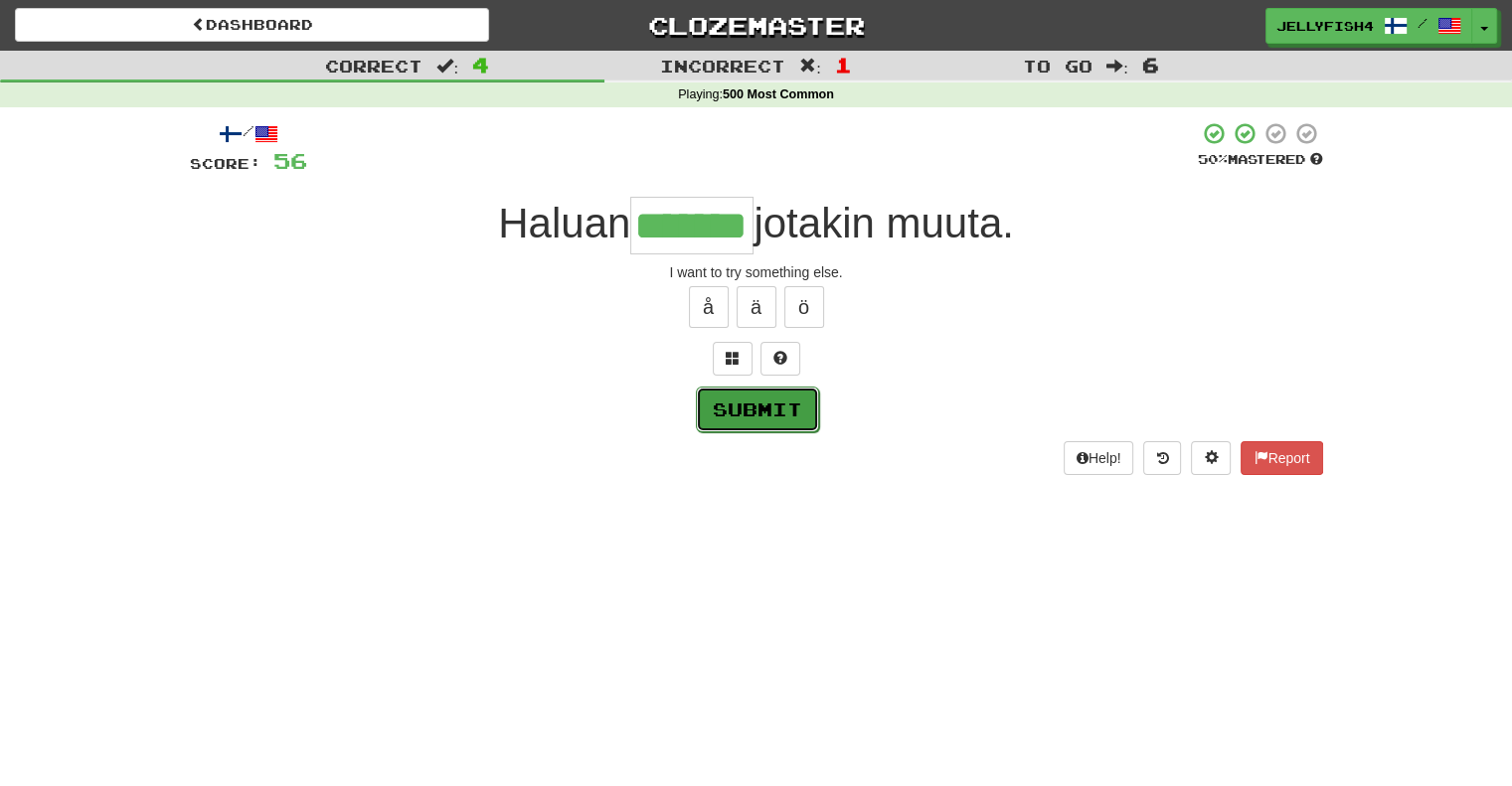 click on "Submit" at bounding box center (757, 409) 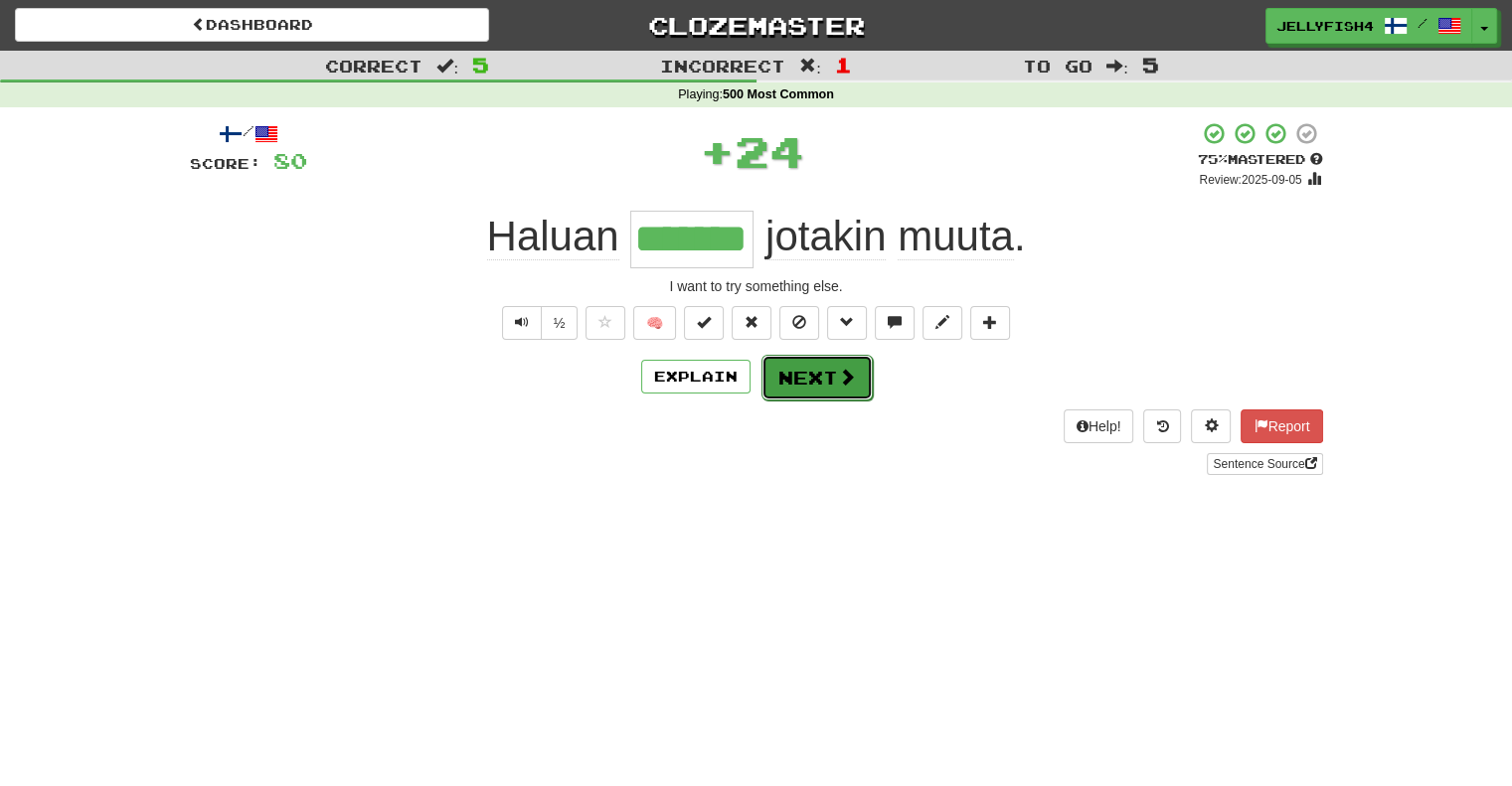 click at bounding box center (847, 377) 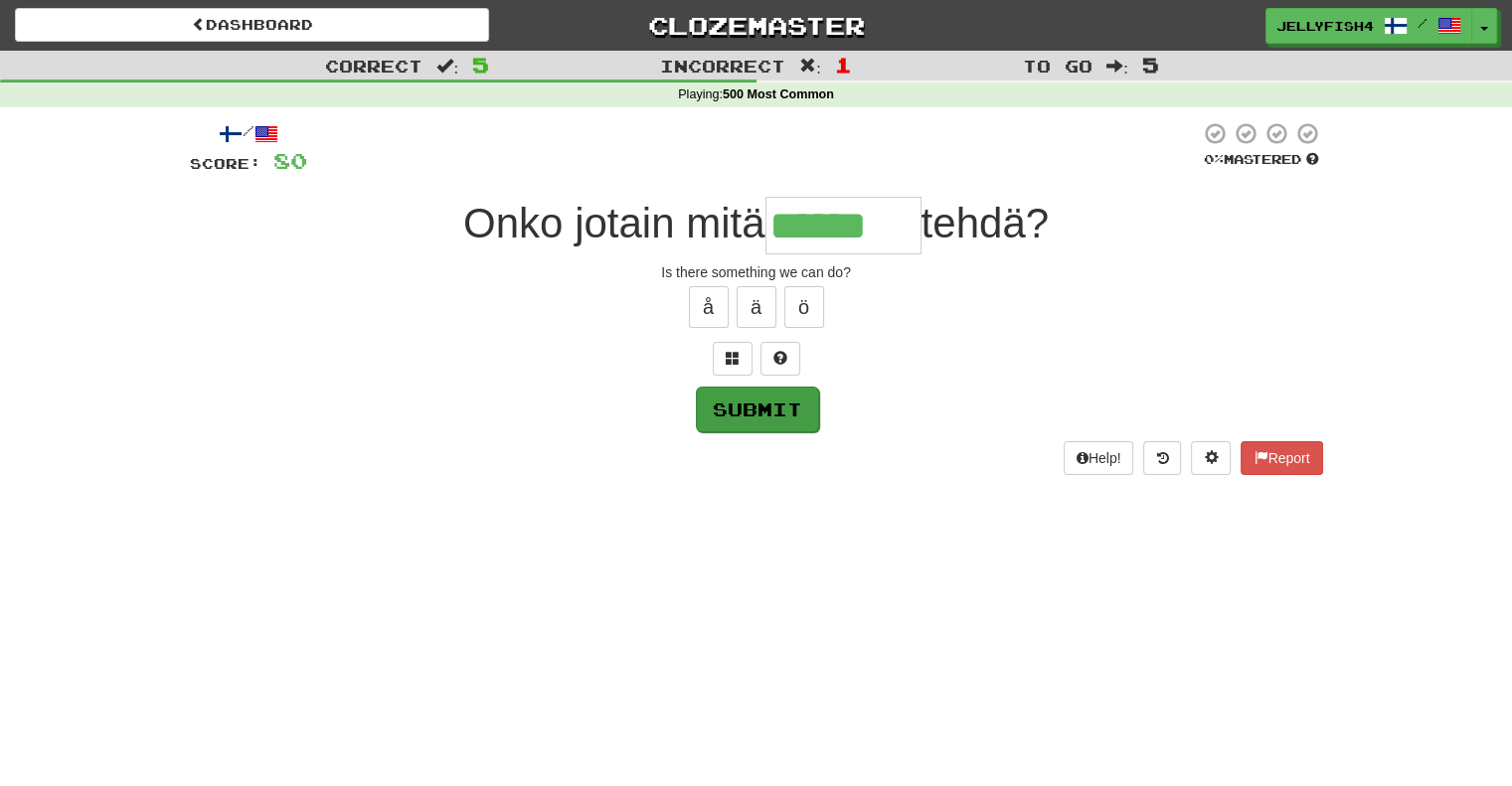 type on "******" 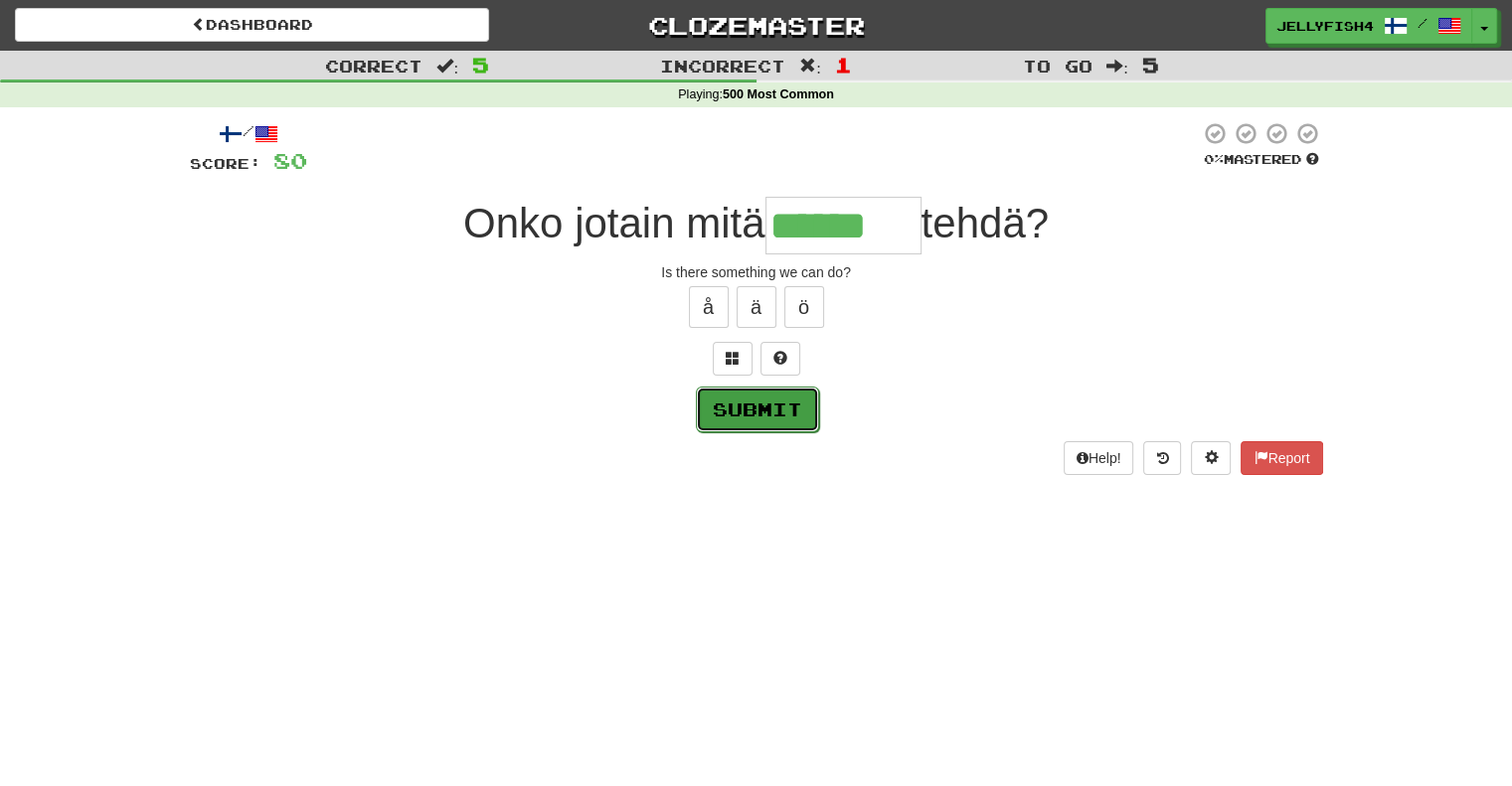 click on "Submit" at bounding box center [757, 409] 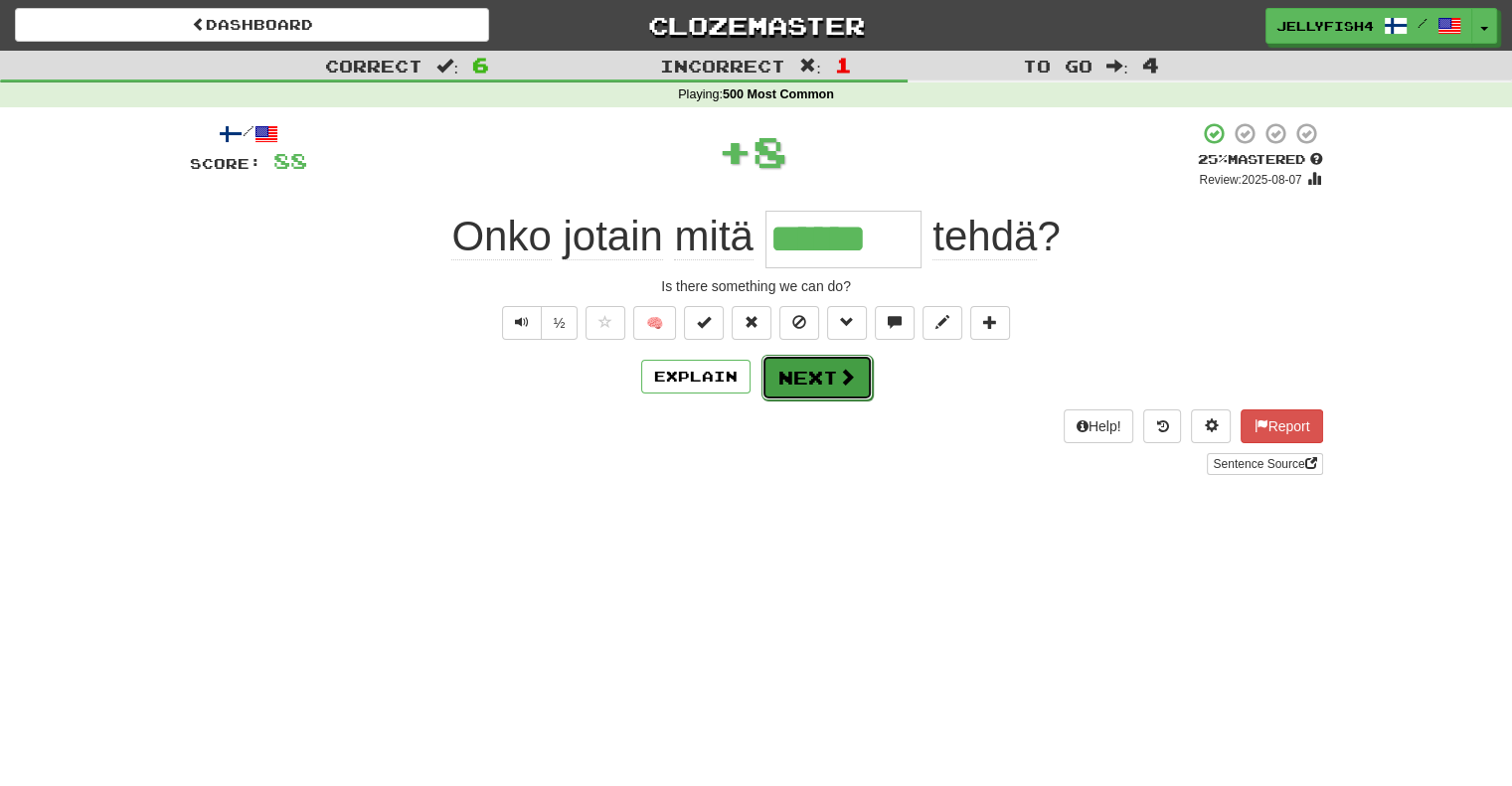 click on "Next" at bounding box center [817, 378] 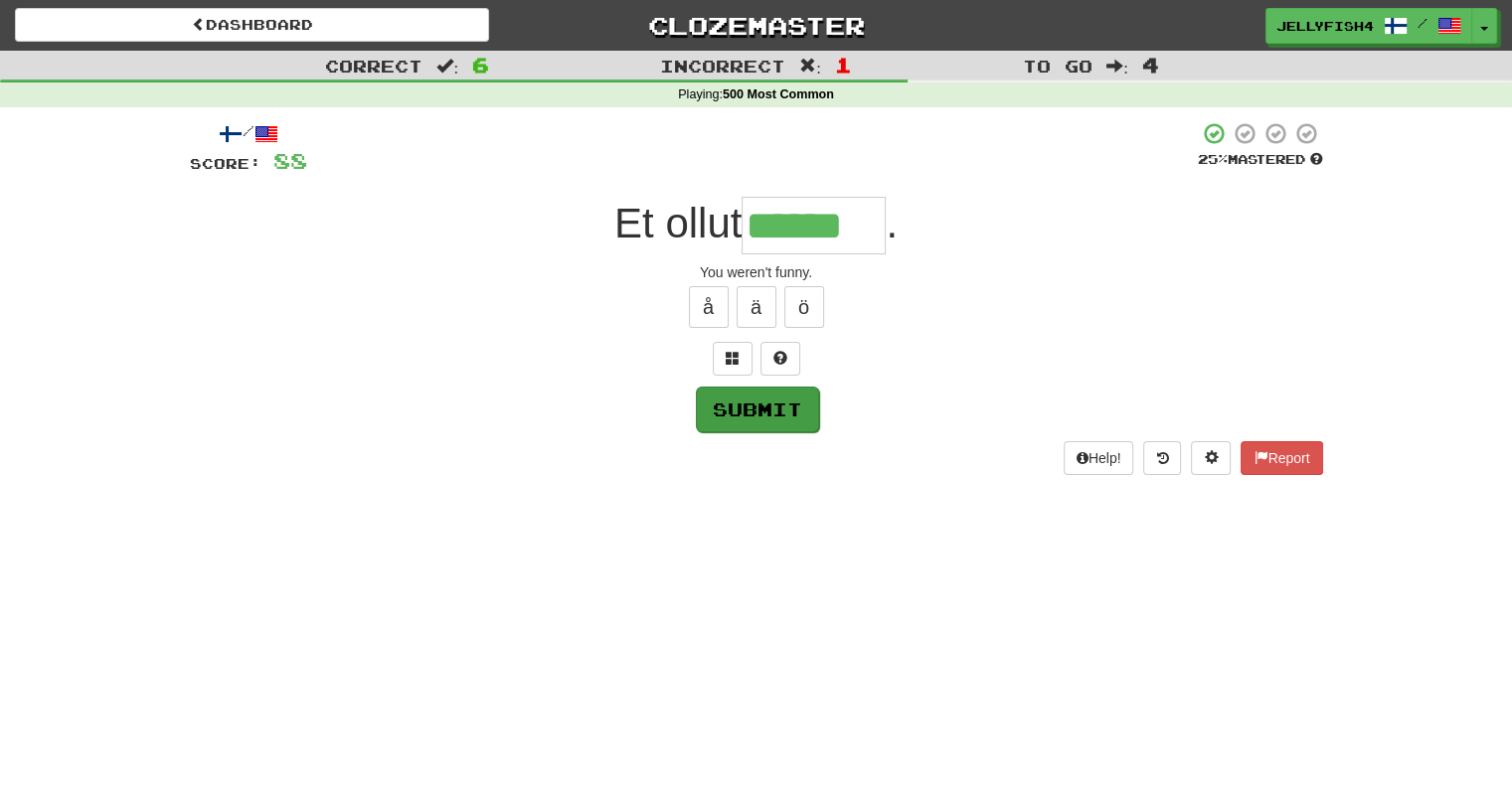 type on "******" 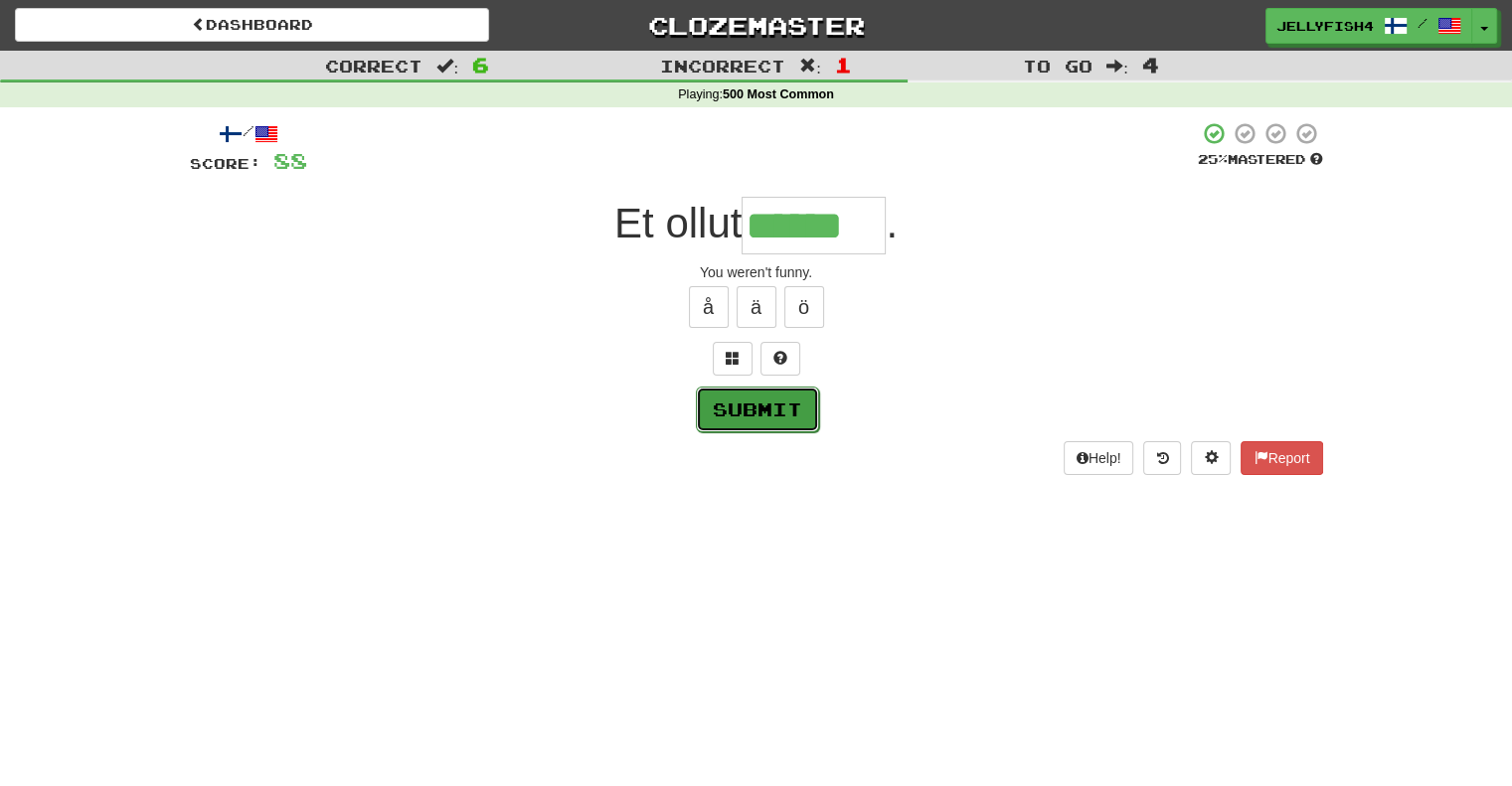 click on "Submit" at bounding box center (757, 409) 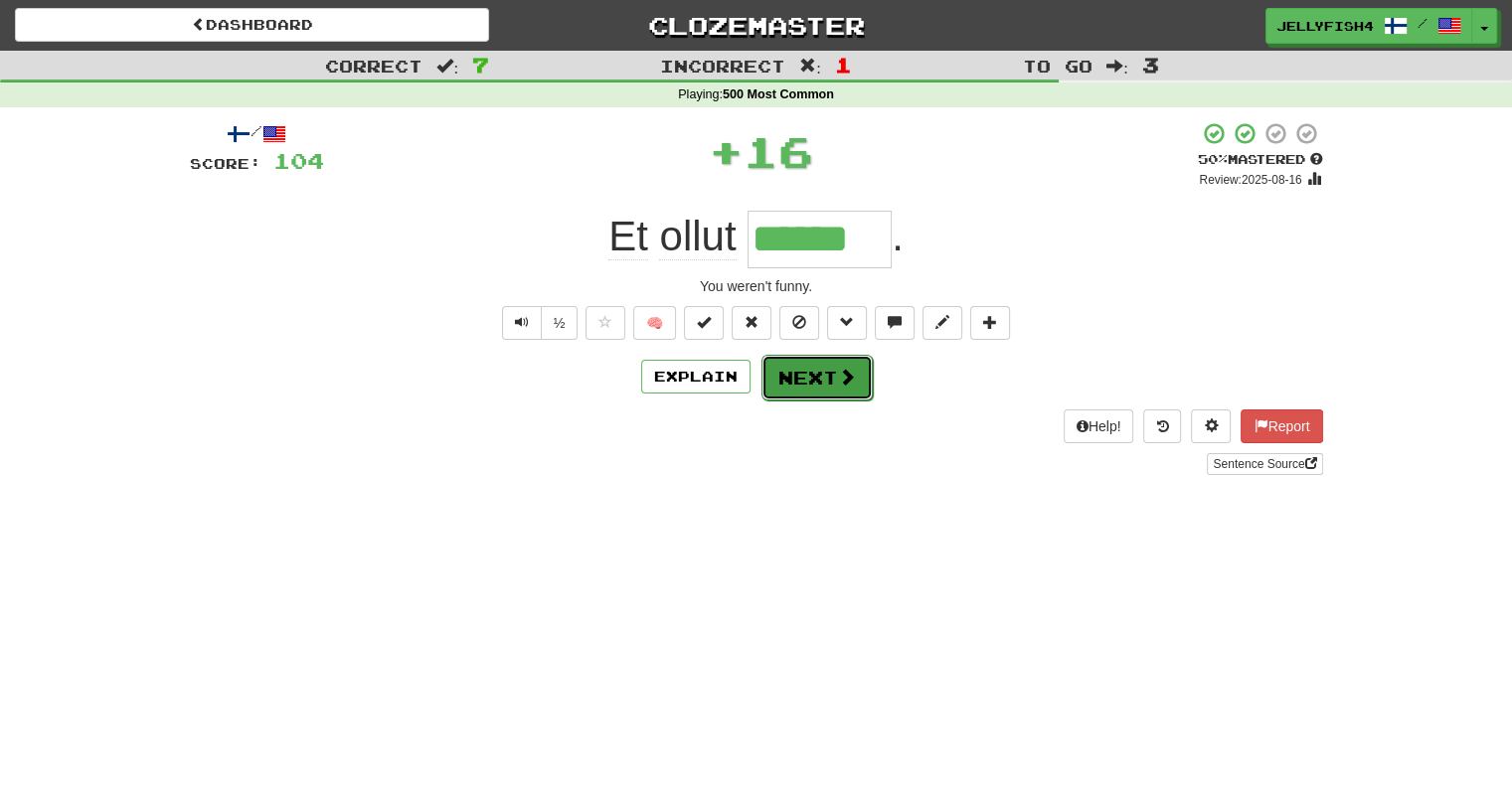 click on "Next" at bounding box center (817, 378) 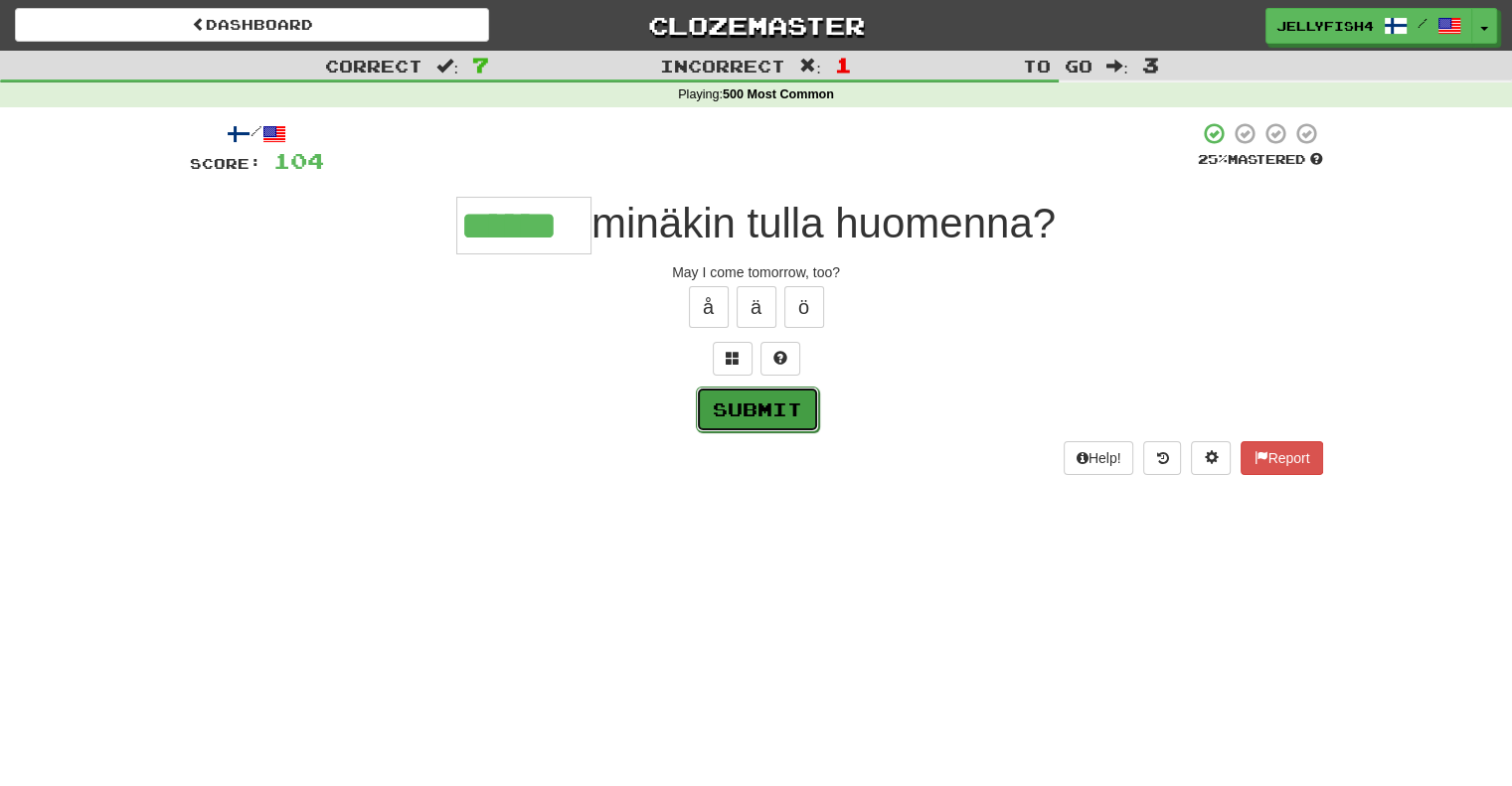click on "Submit" at bounding box center (757, 409) 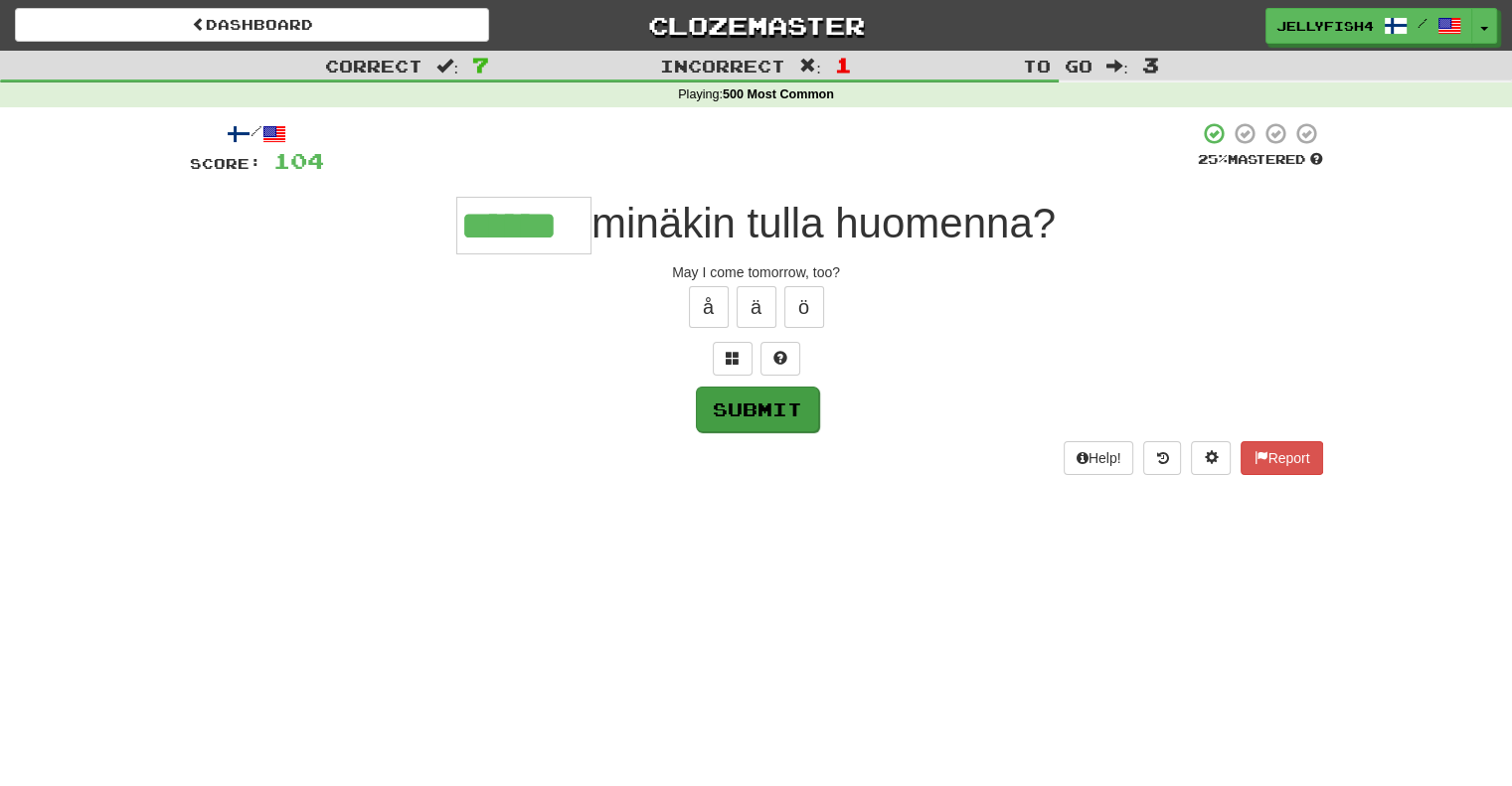 type on "******" 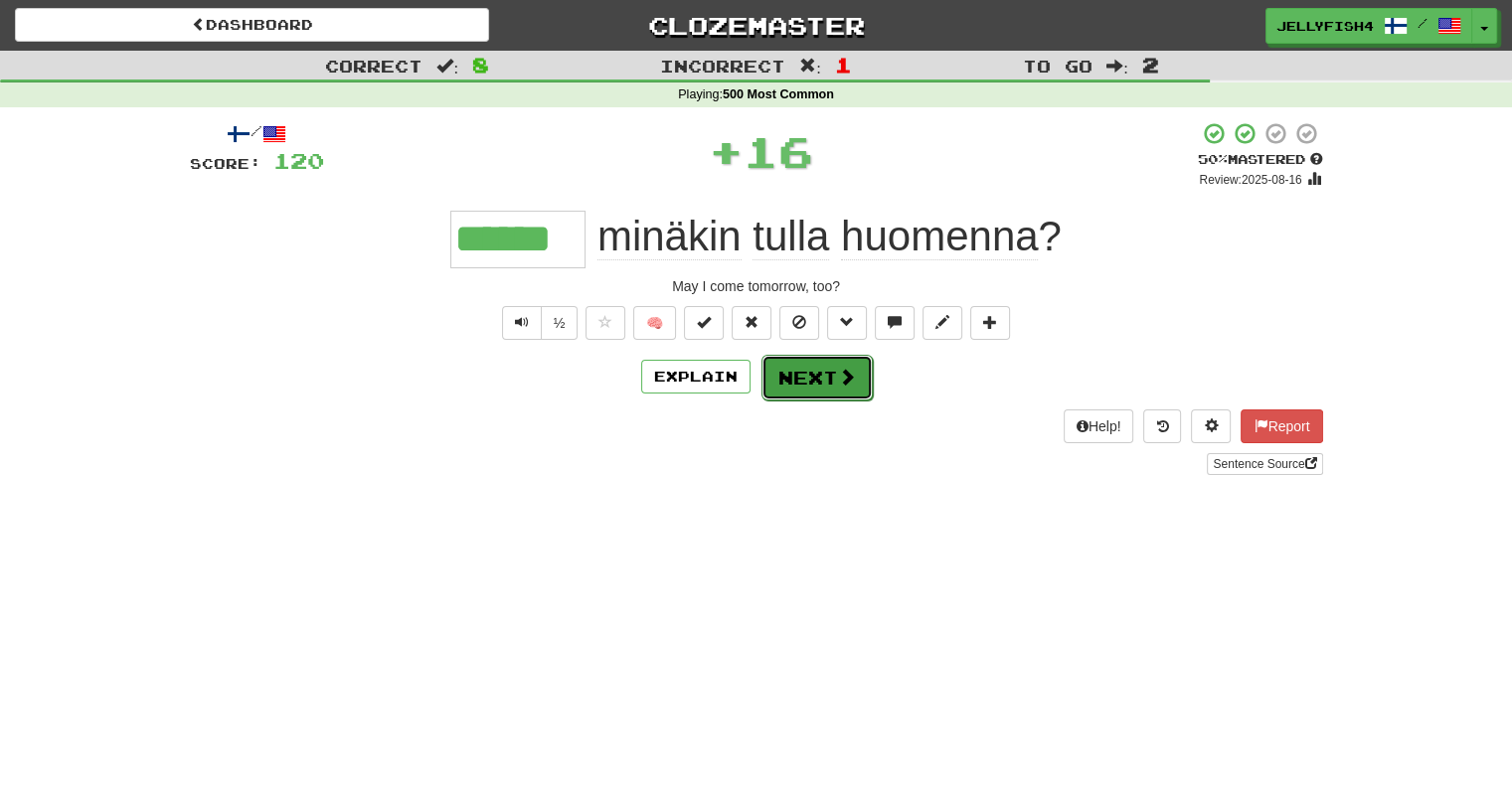 click on "Next" at bounding box center [817, 378] 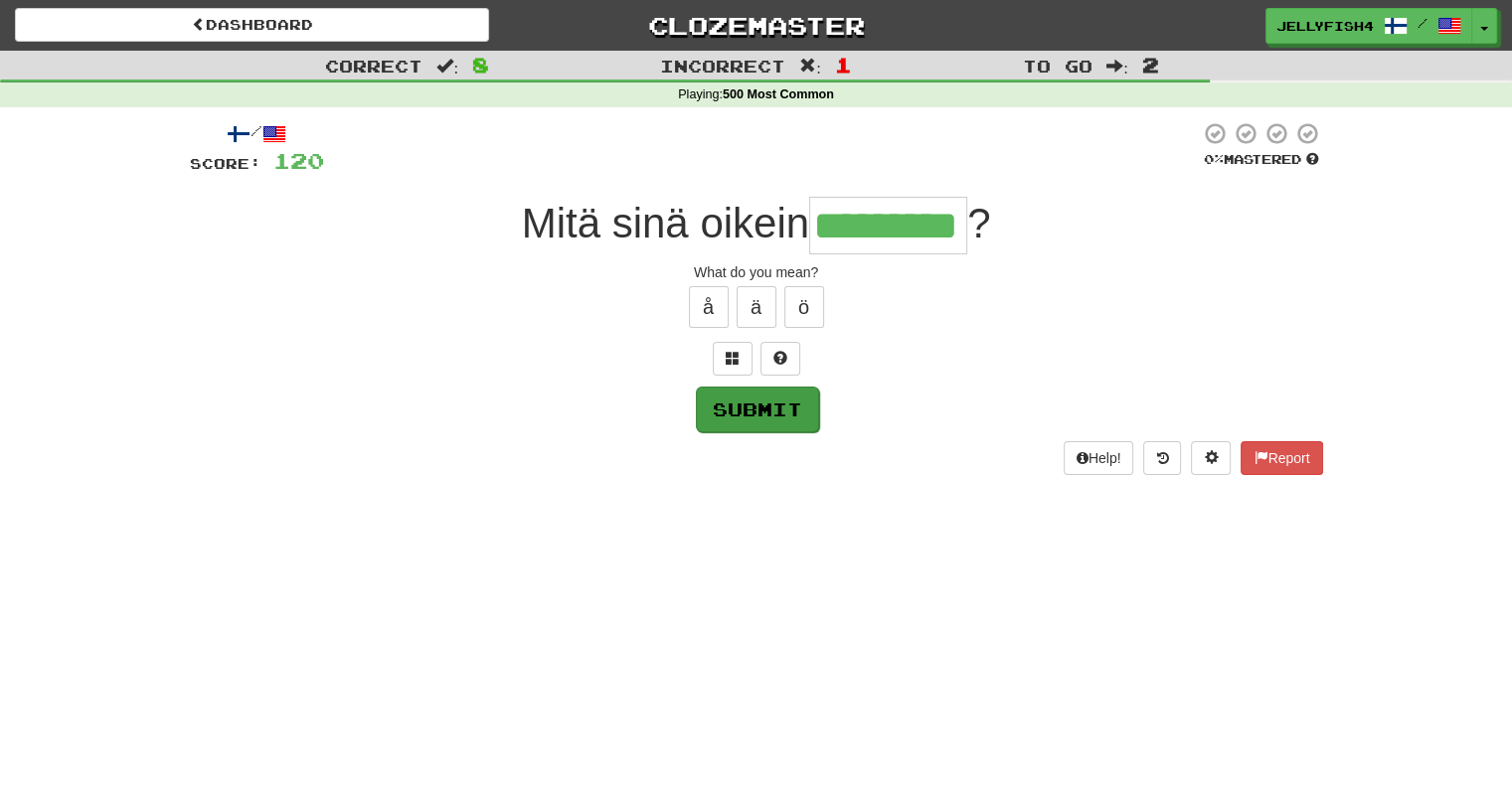 type on "*********" 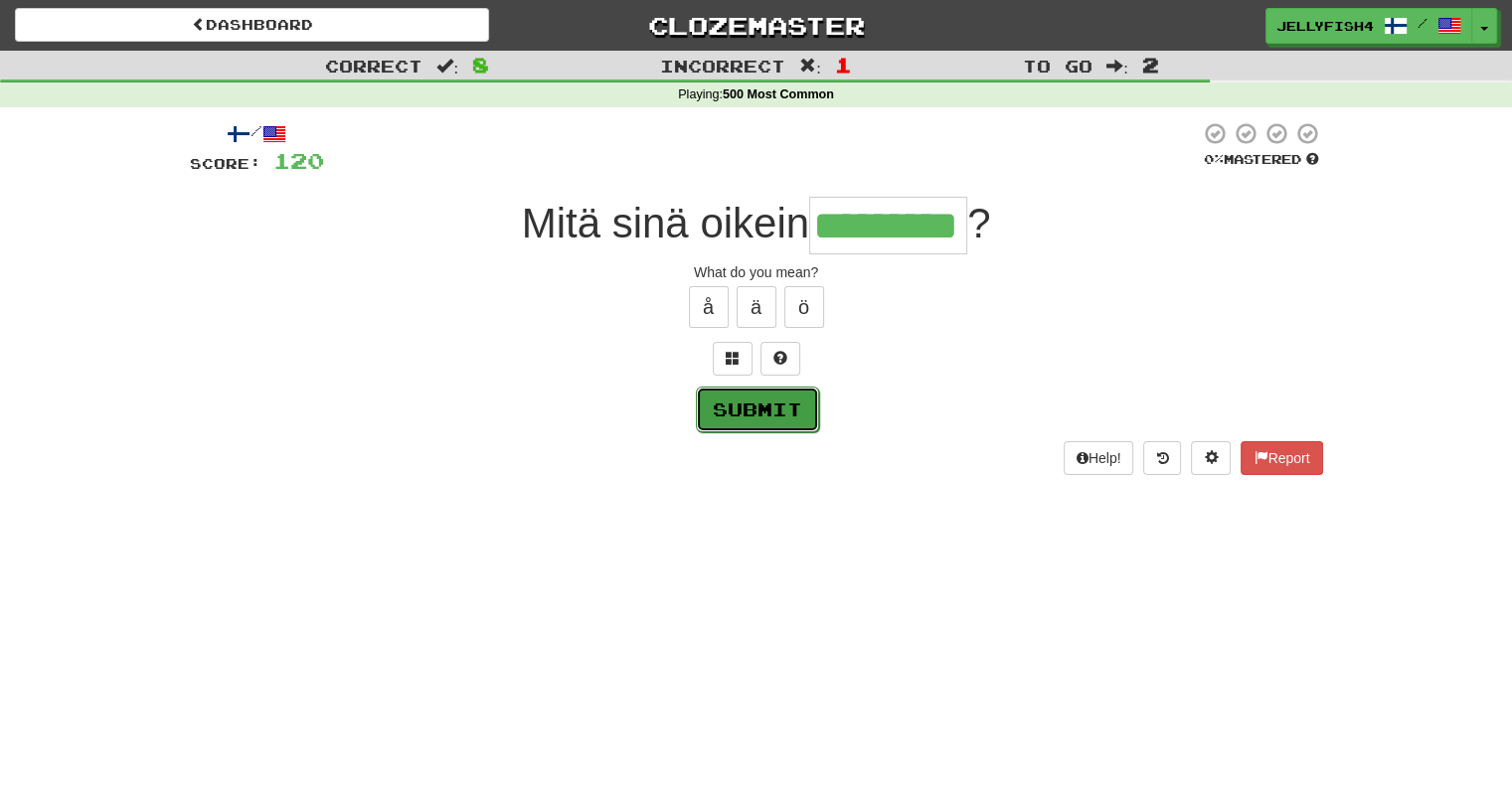 click on "Submit" at bounding box center (757, 409) 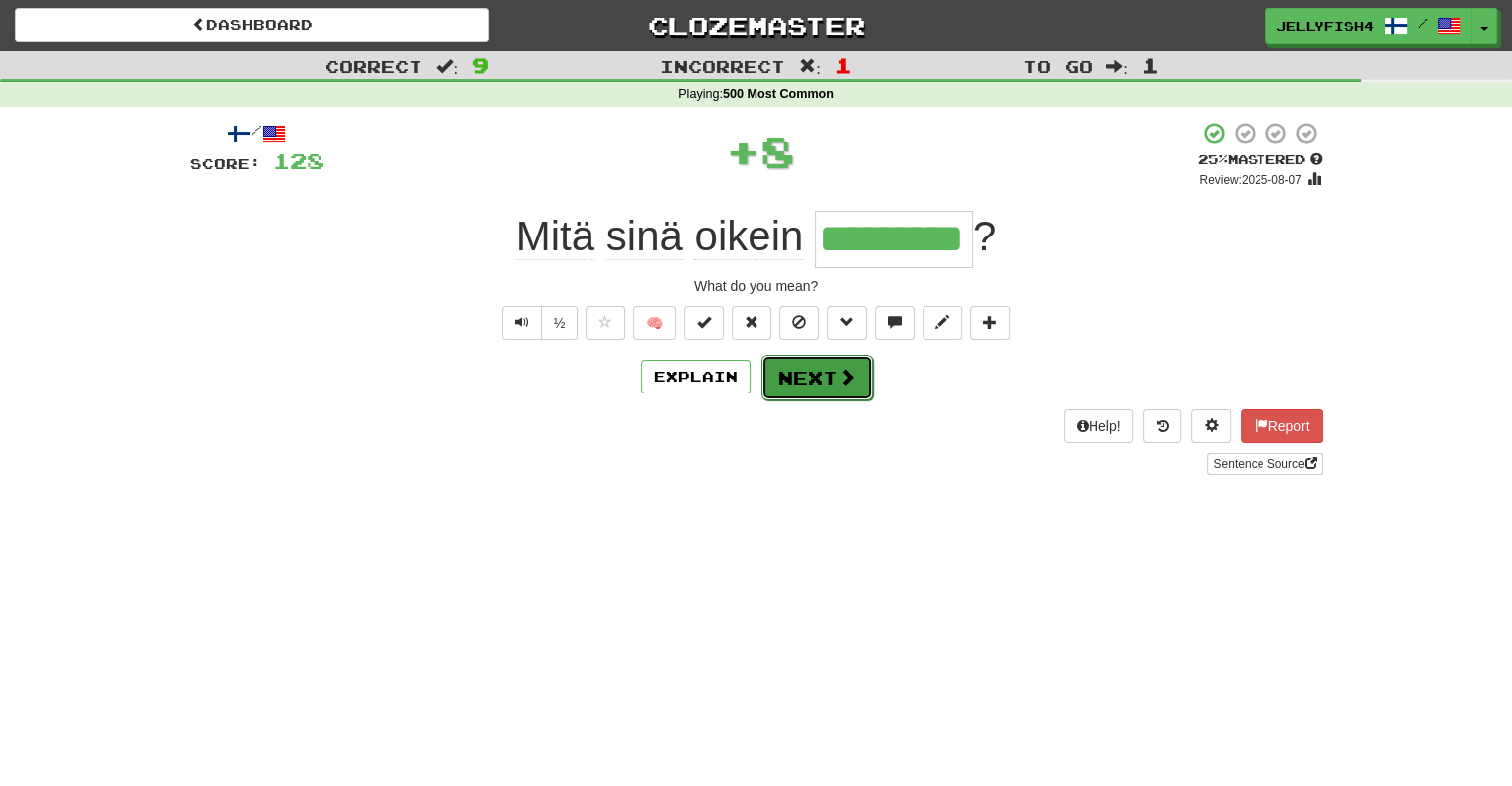 click on "Next" at bounding box center (817, 378) 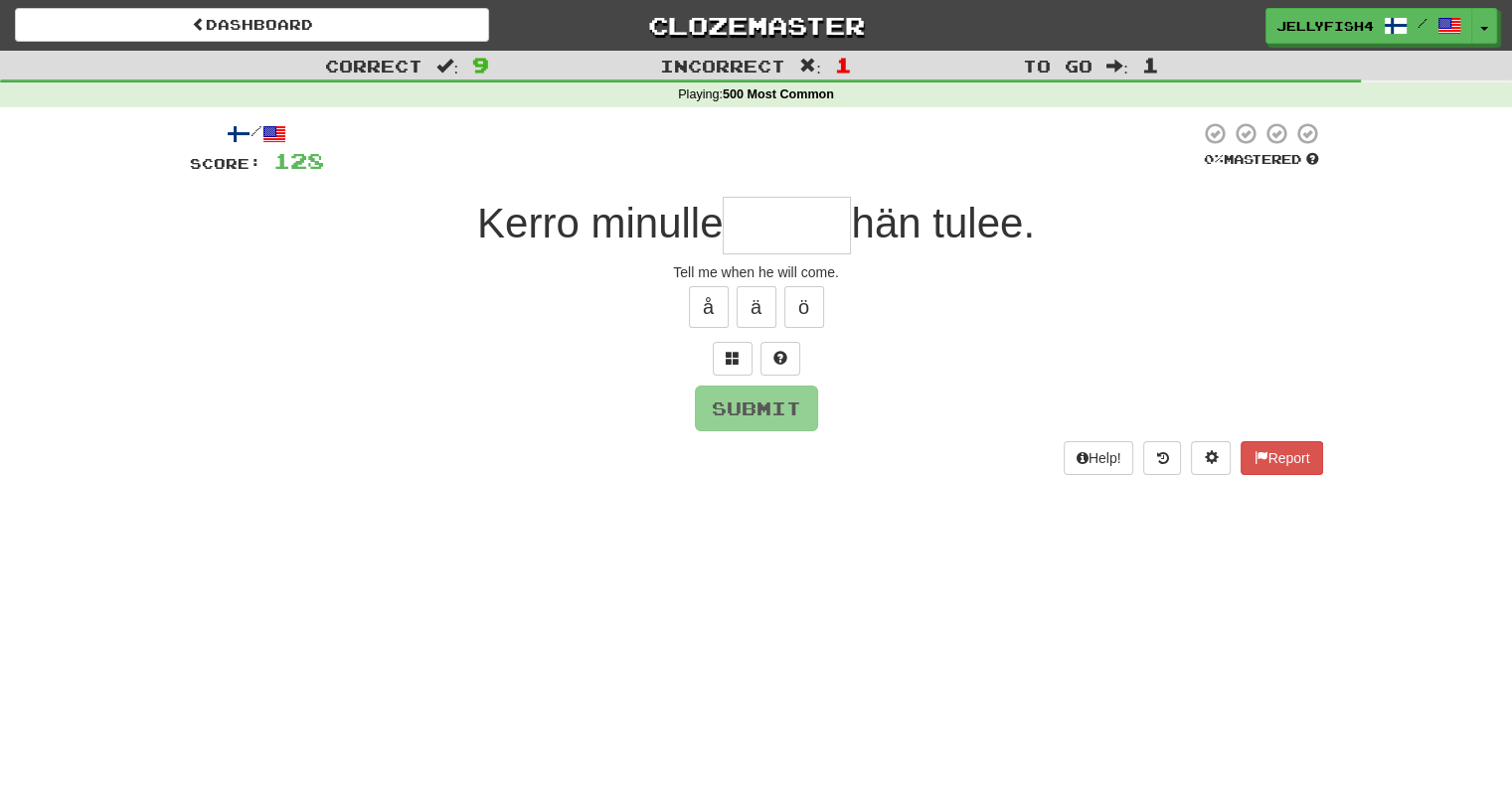 click at bounding box center [786, 226] 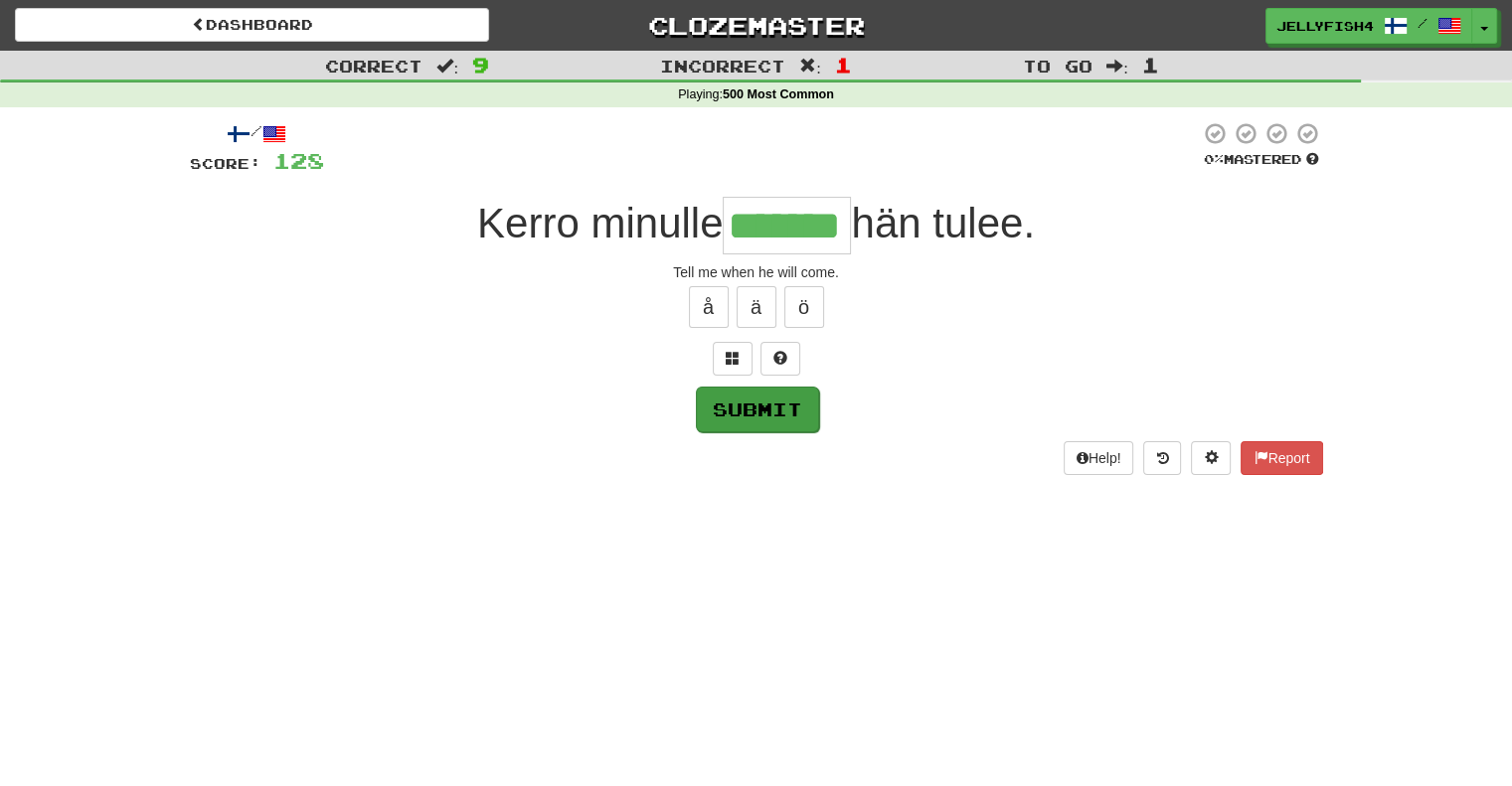 type on "*******" 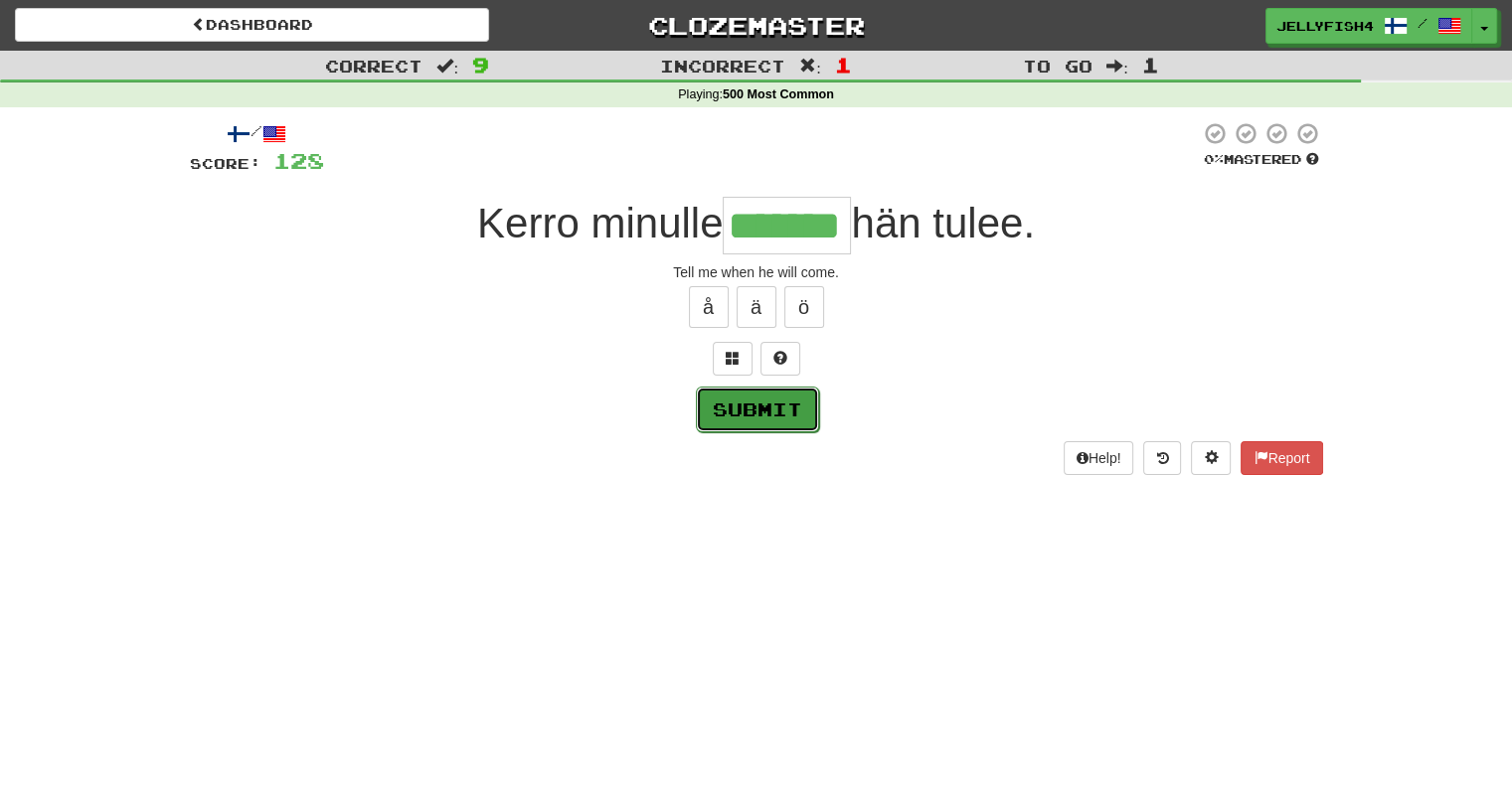 click on "Submit" at bounding box center [757, 409] 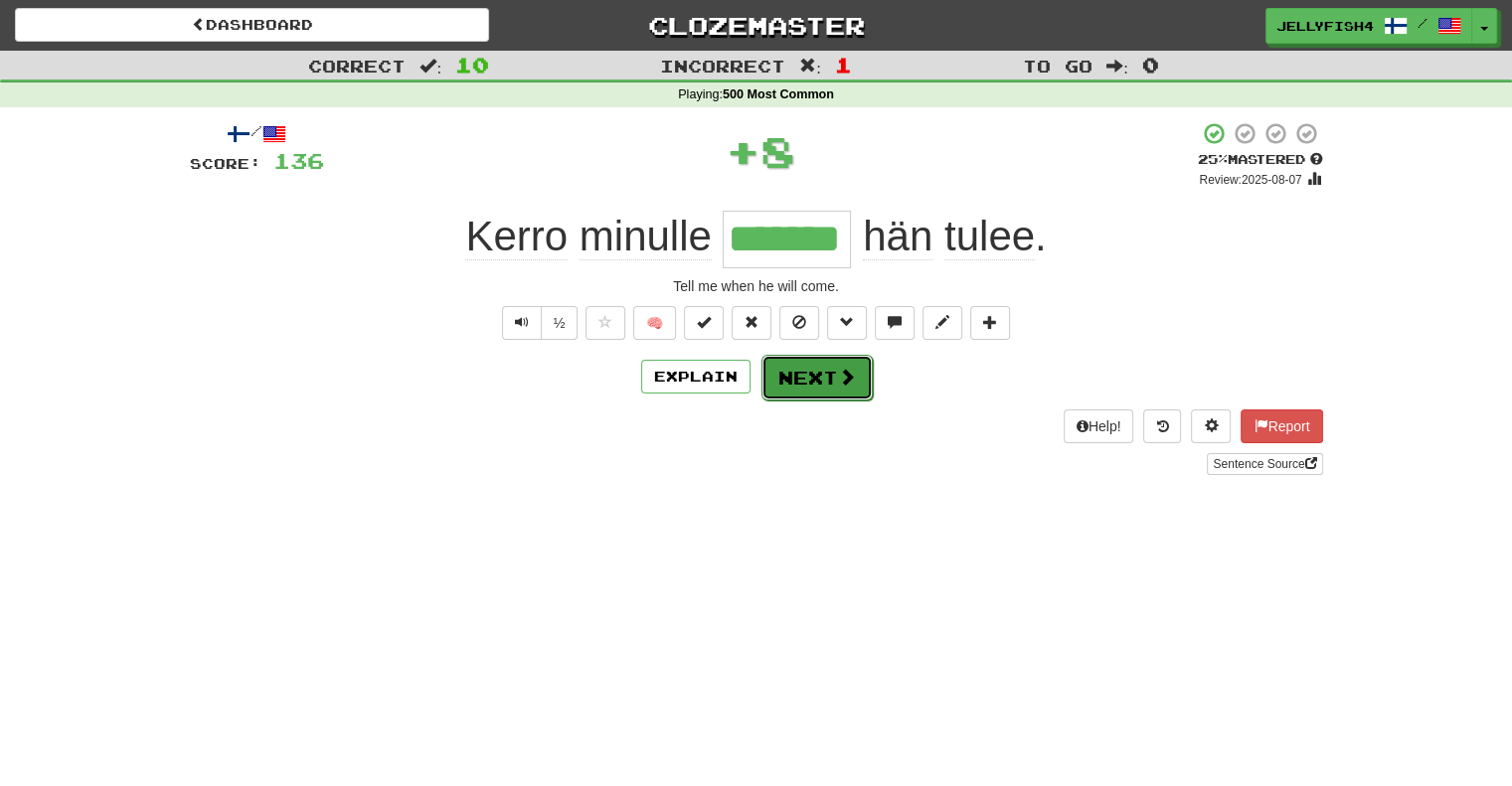 click on "Next" at bounding box center [817, 378] 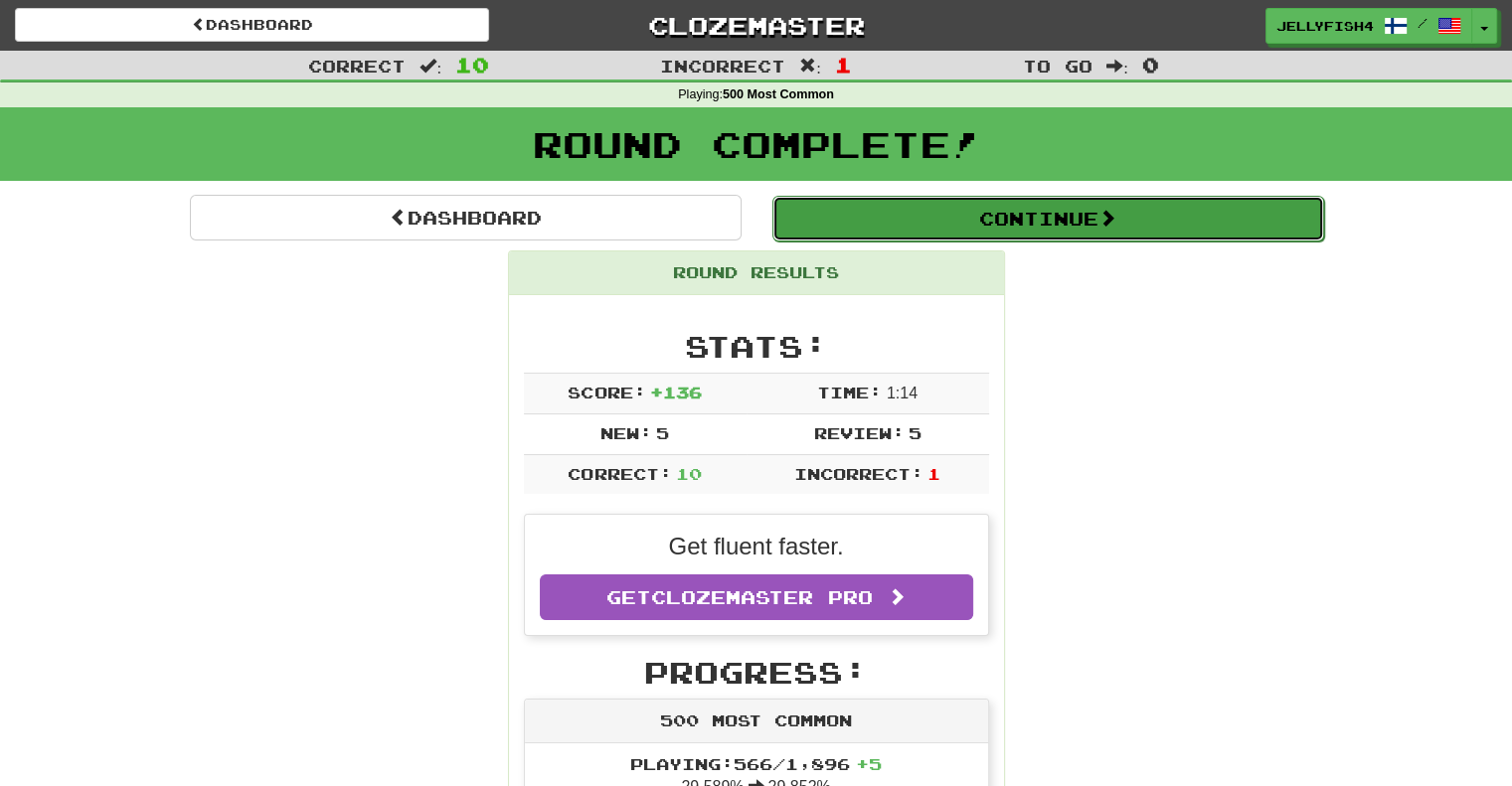 click on "Continue" at bounding box center [1048, 219] 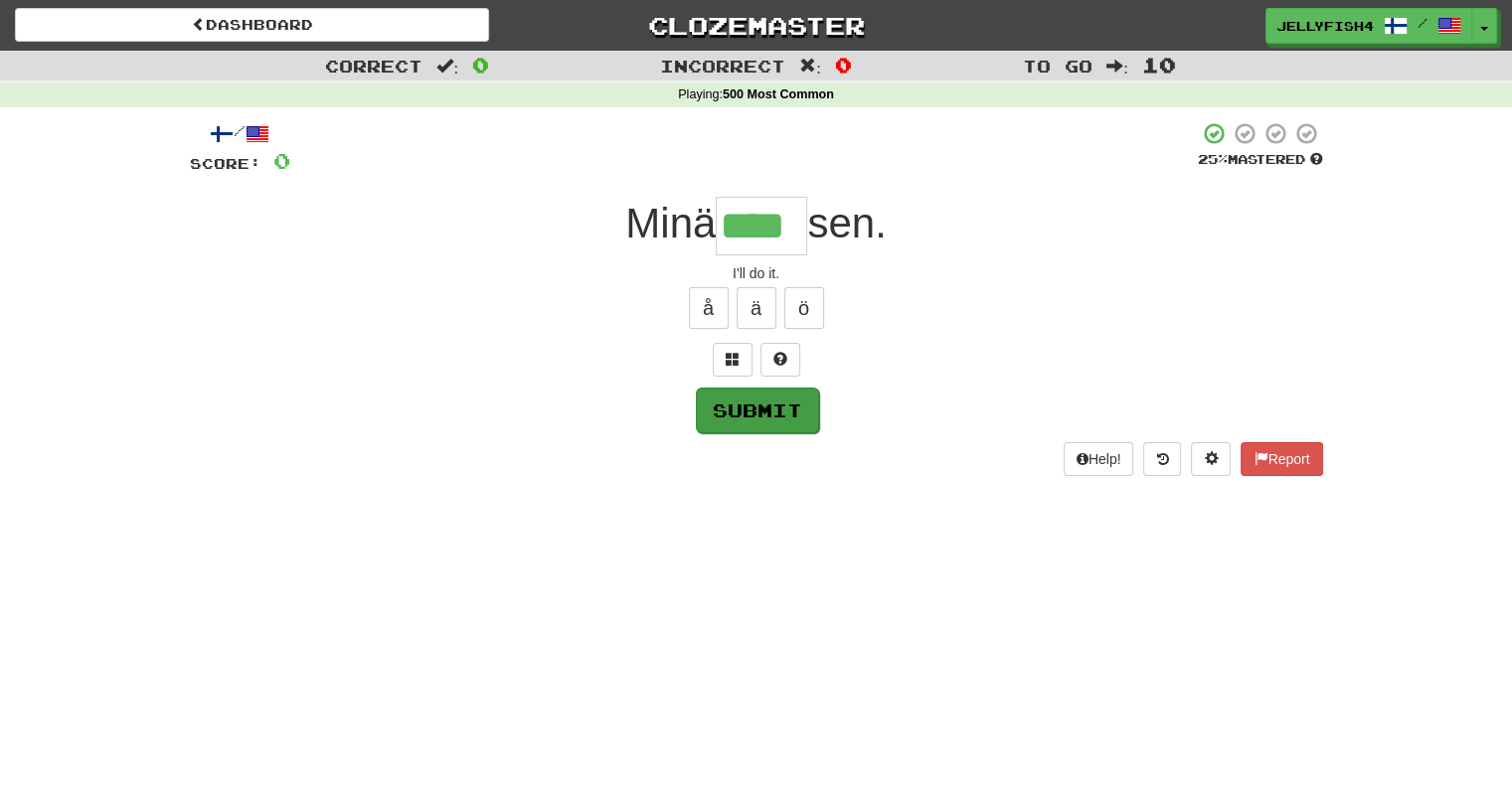 type on "****" 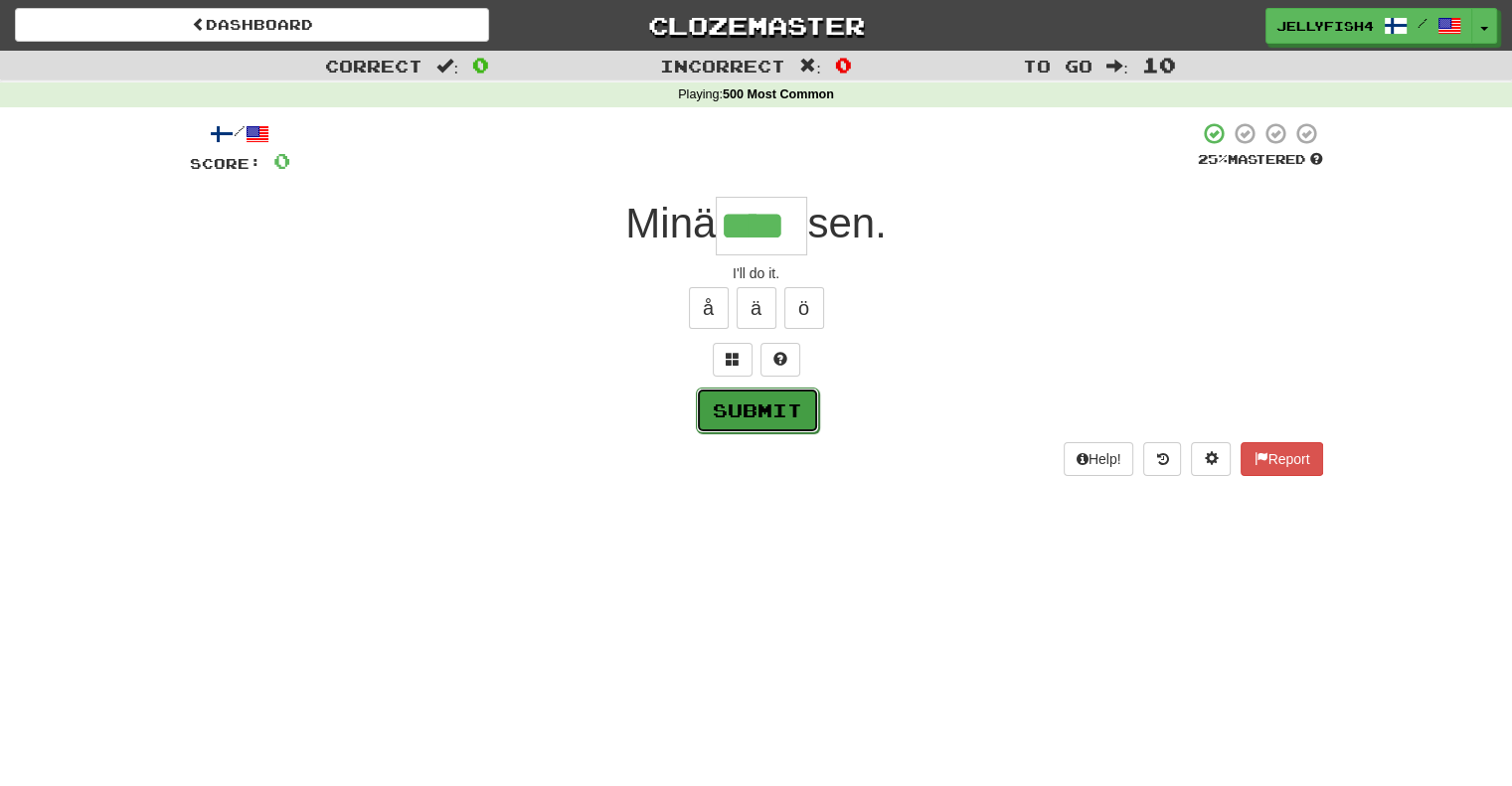 click on "Submit" at bounding box center (757, 410) 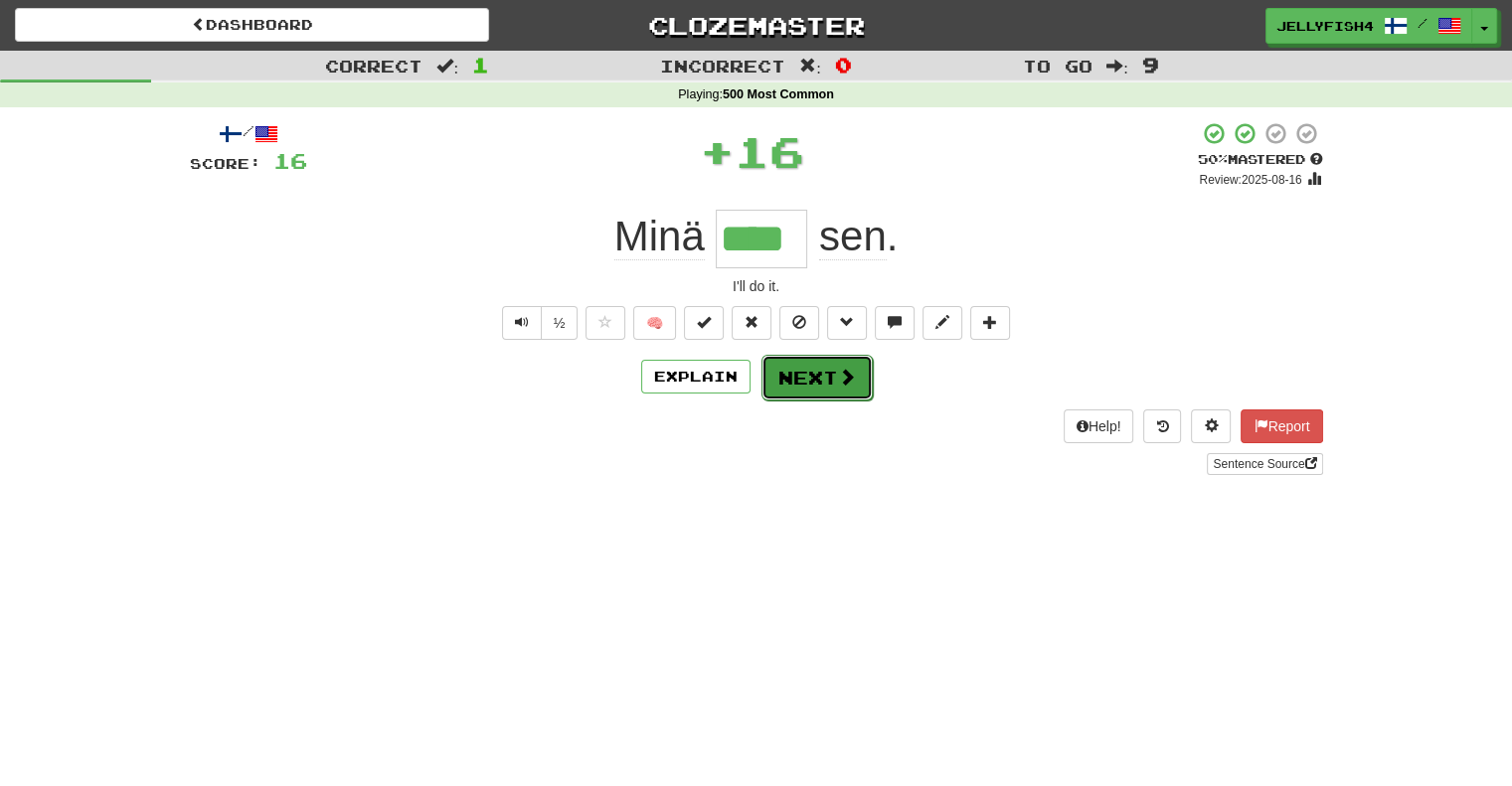 click on "Next" at bounding box center (817, 378) 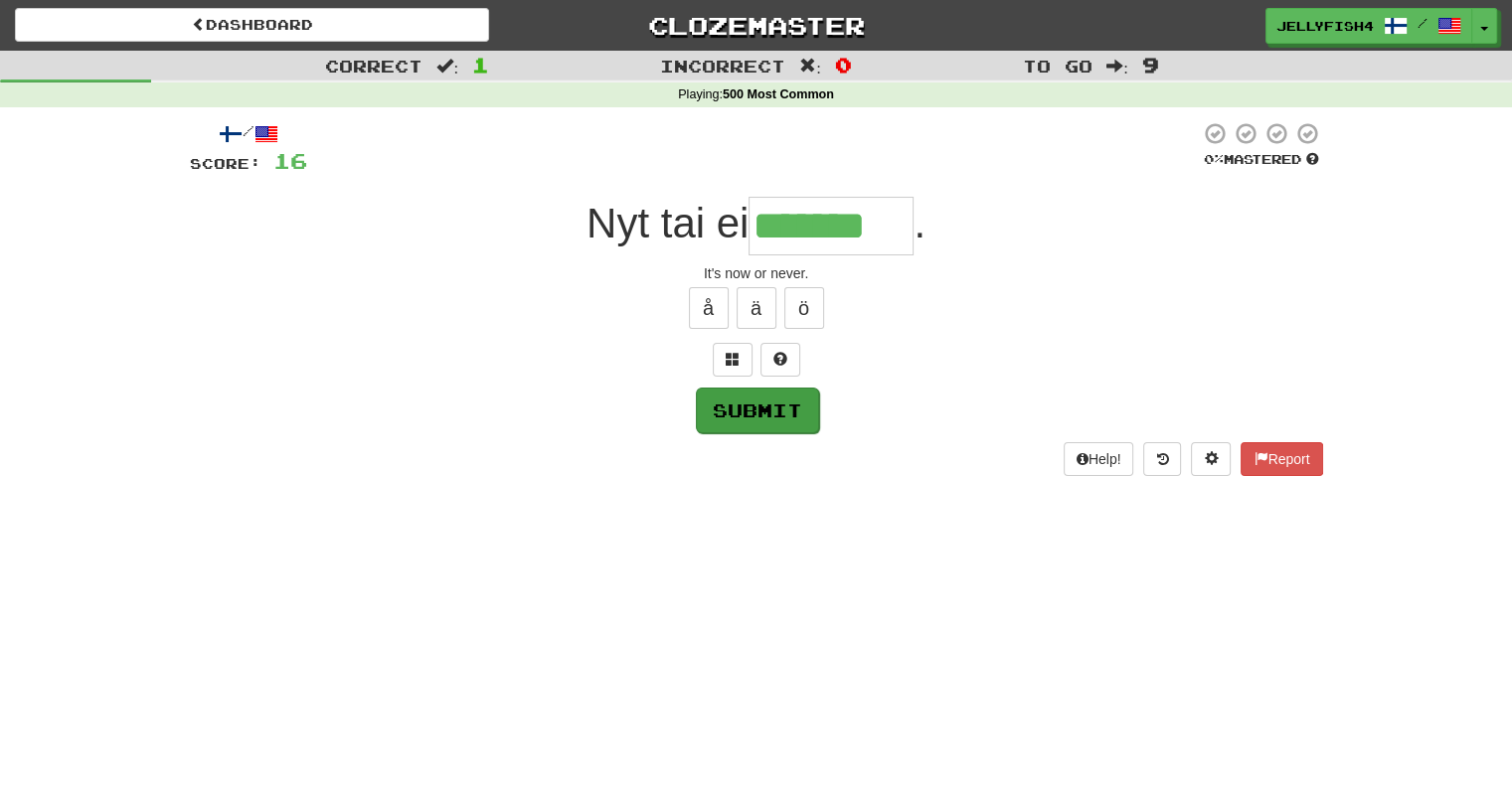 type on "*******" 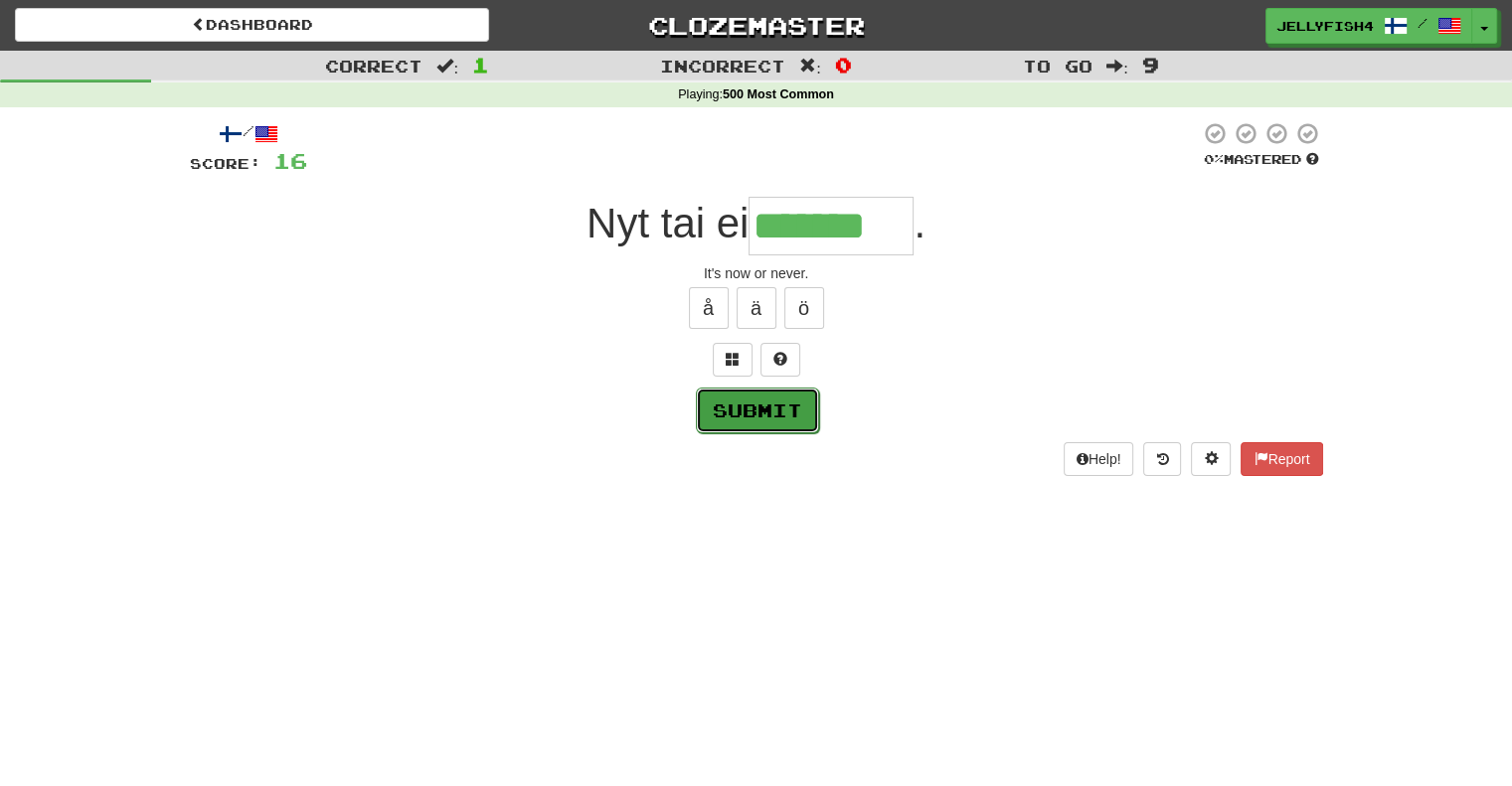 click on "Submit" at bounding box center (757, 410) 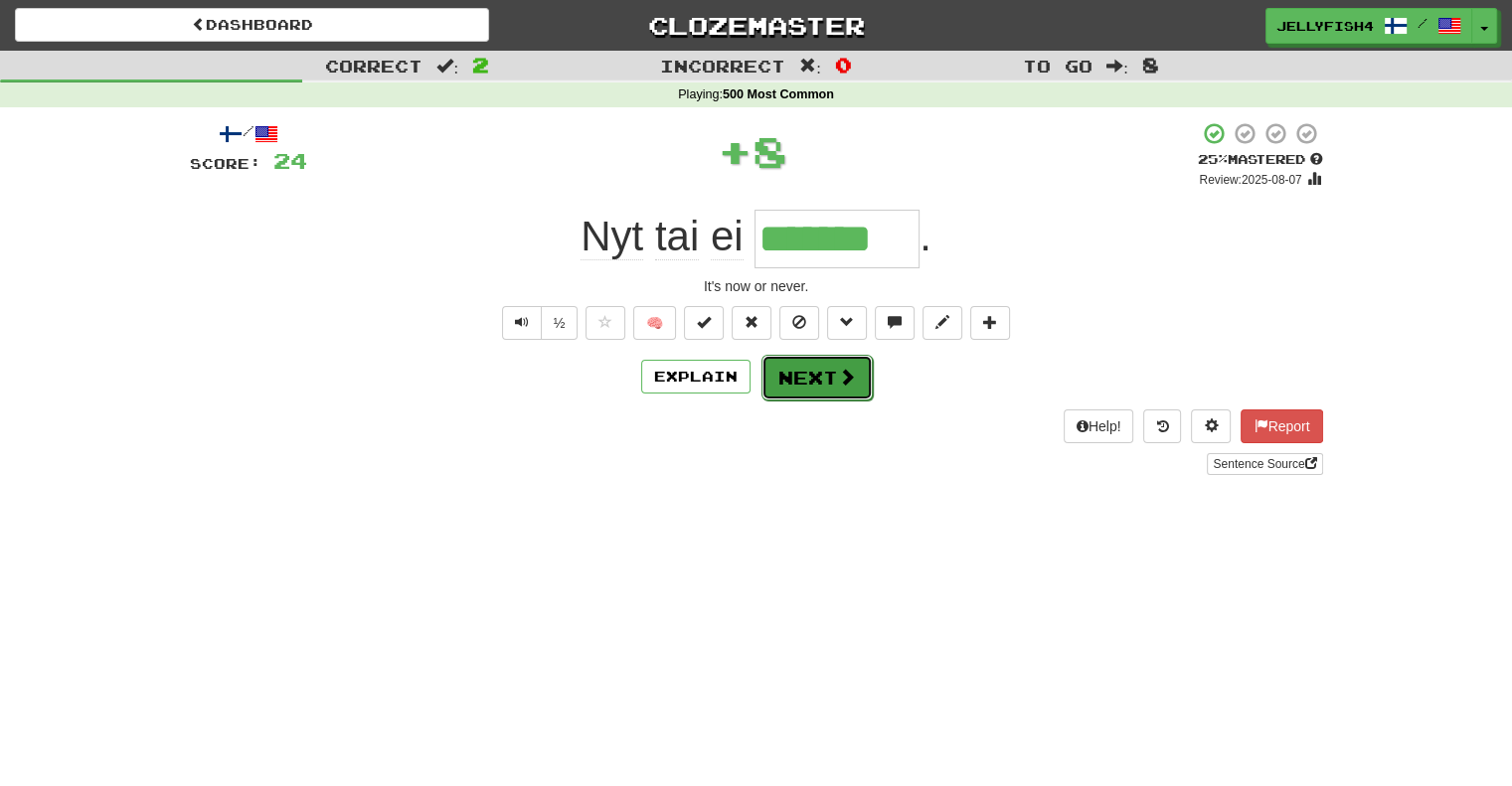 click on "Next" at bounding box center [817, 378] 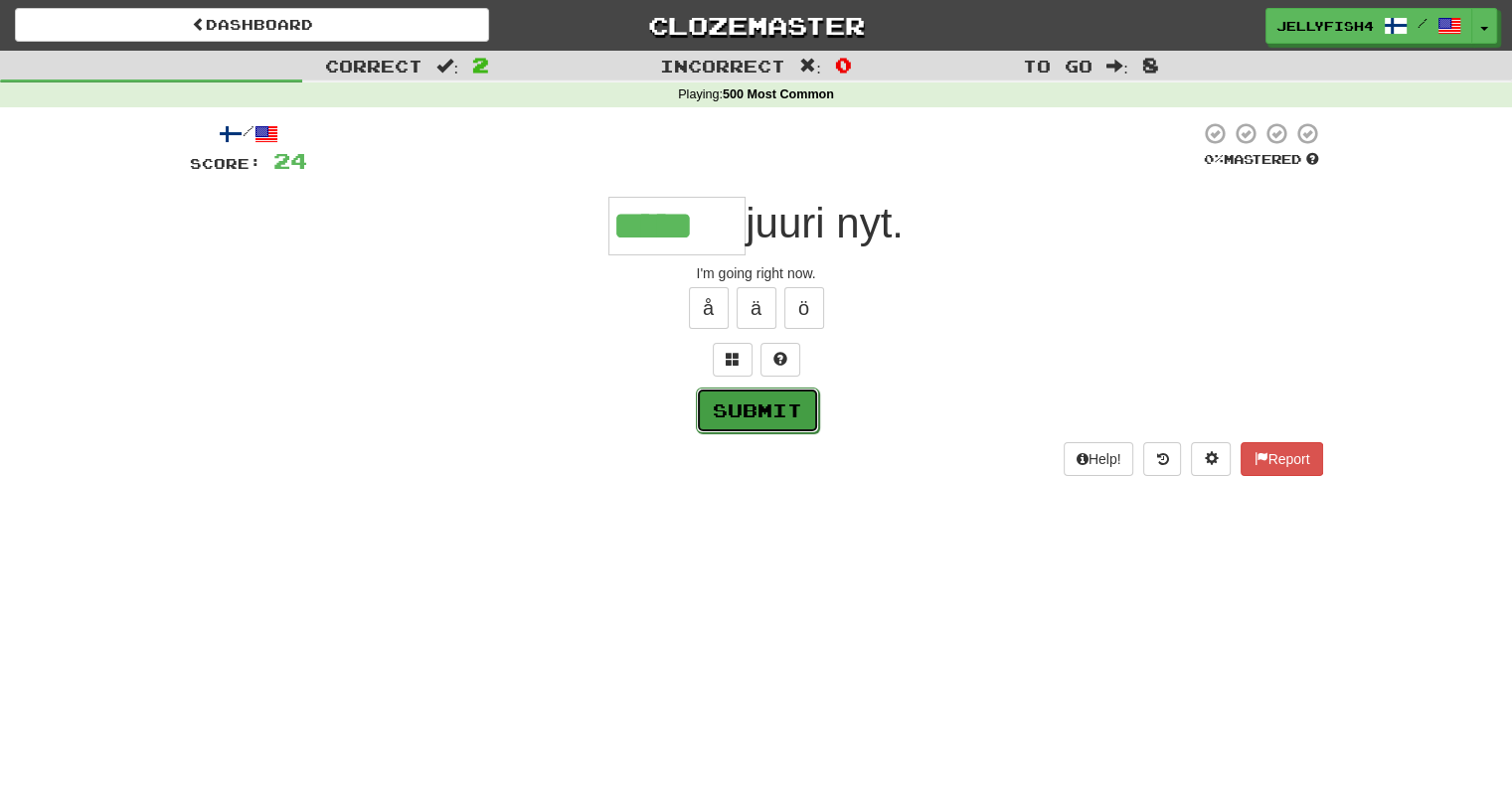 click on "Submit" at bounding box center (757, 410) 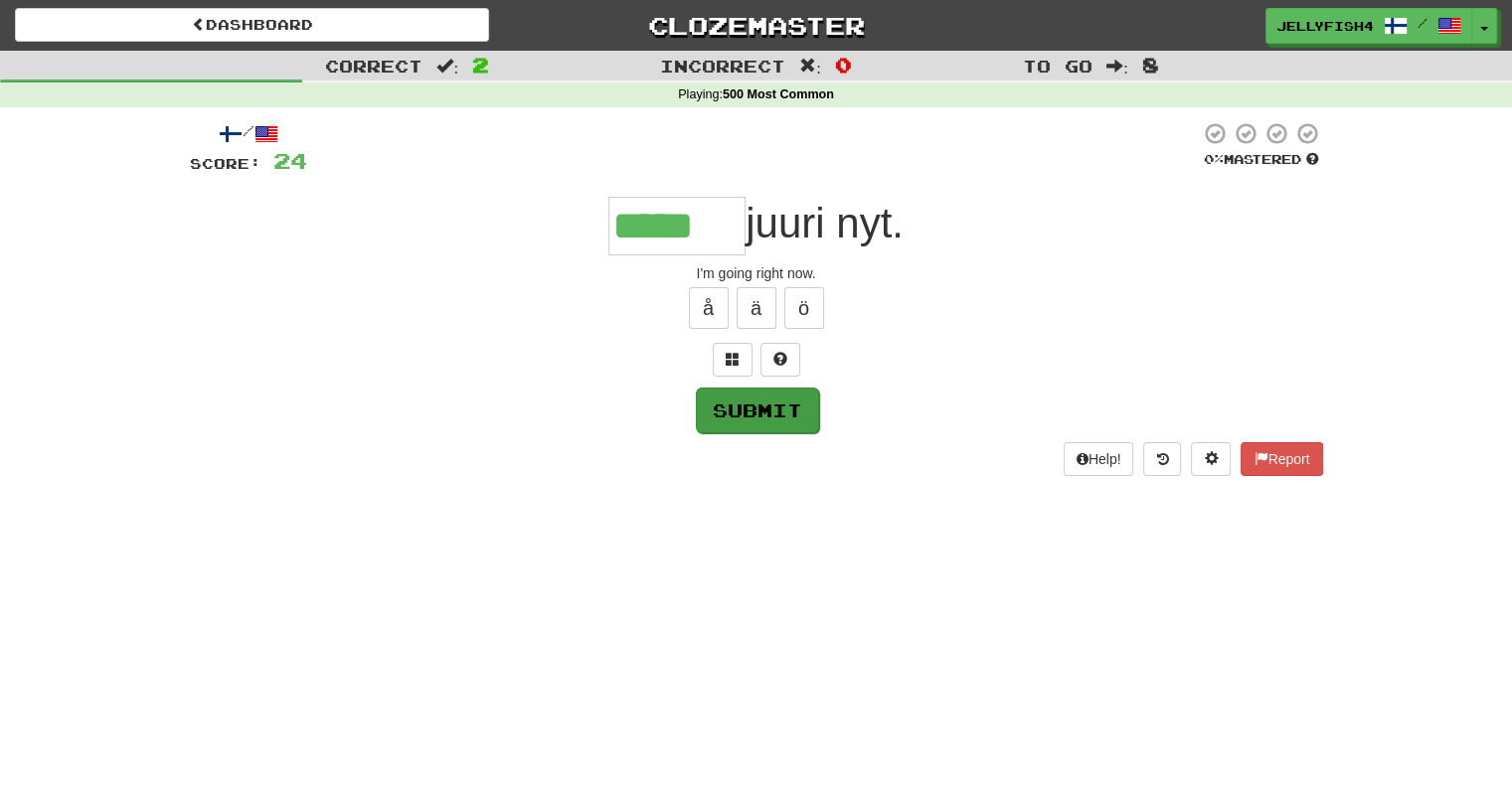 type on "*****" 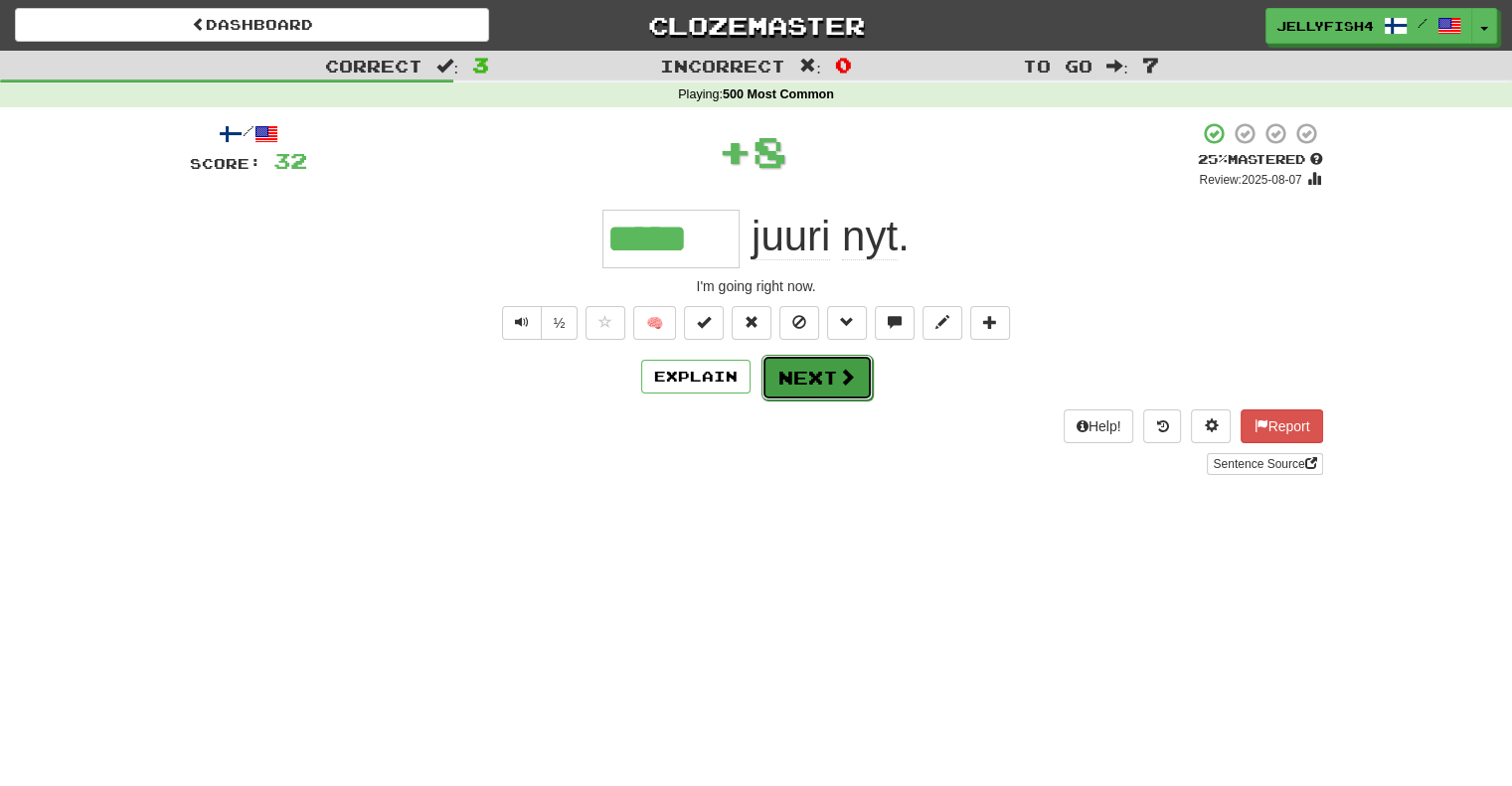 click on "Next" at bounding box center [817, 378] 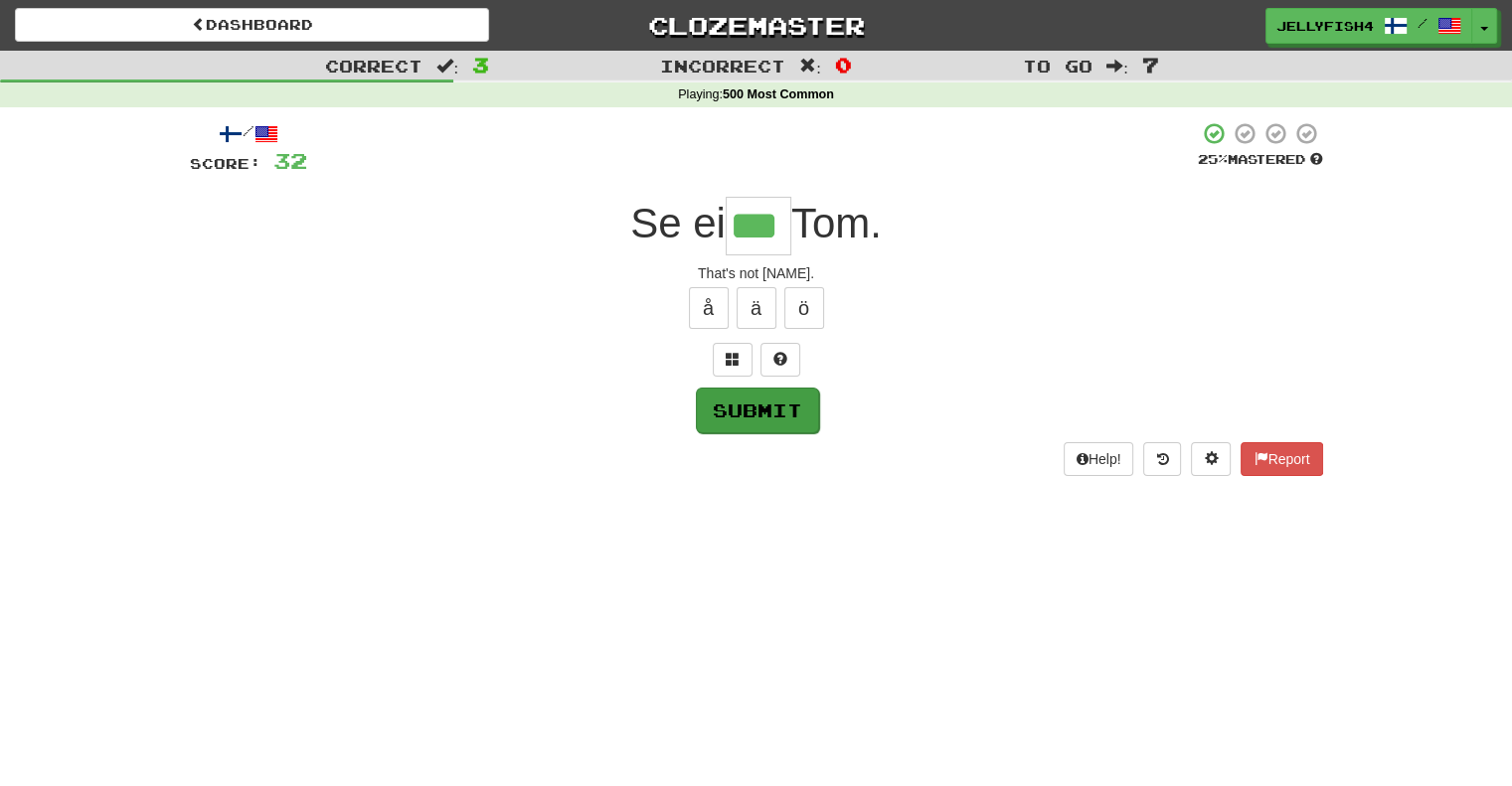 type on "***" 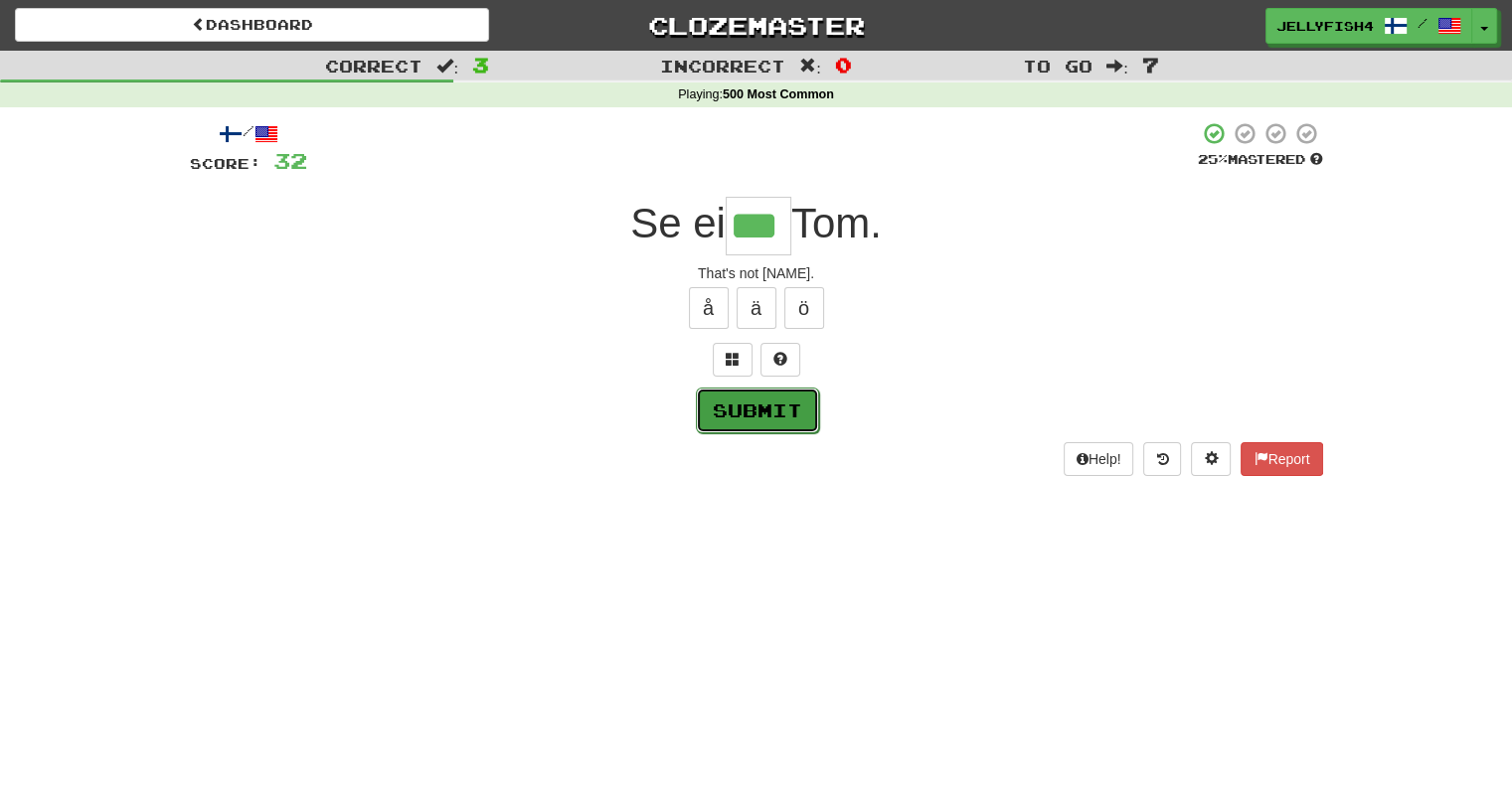 click on "Submit" at bounding box center [757, 410] 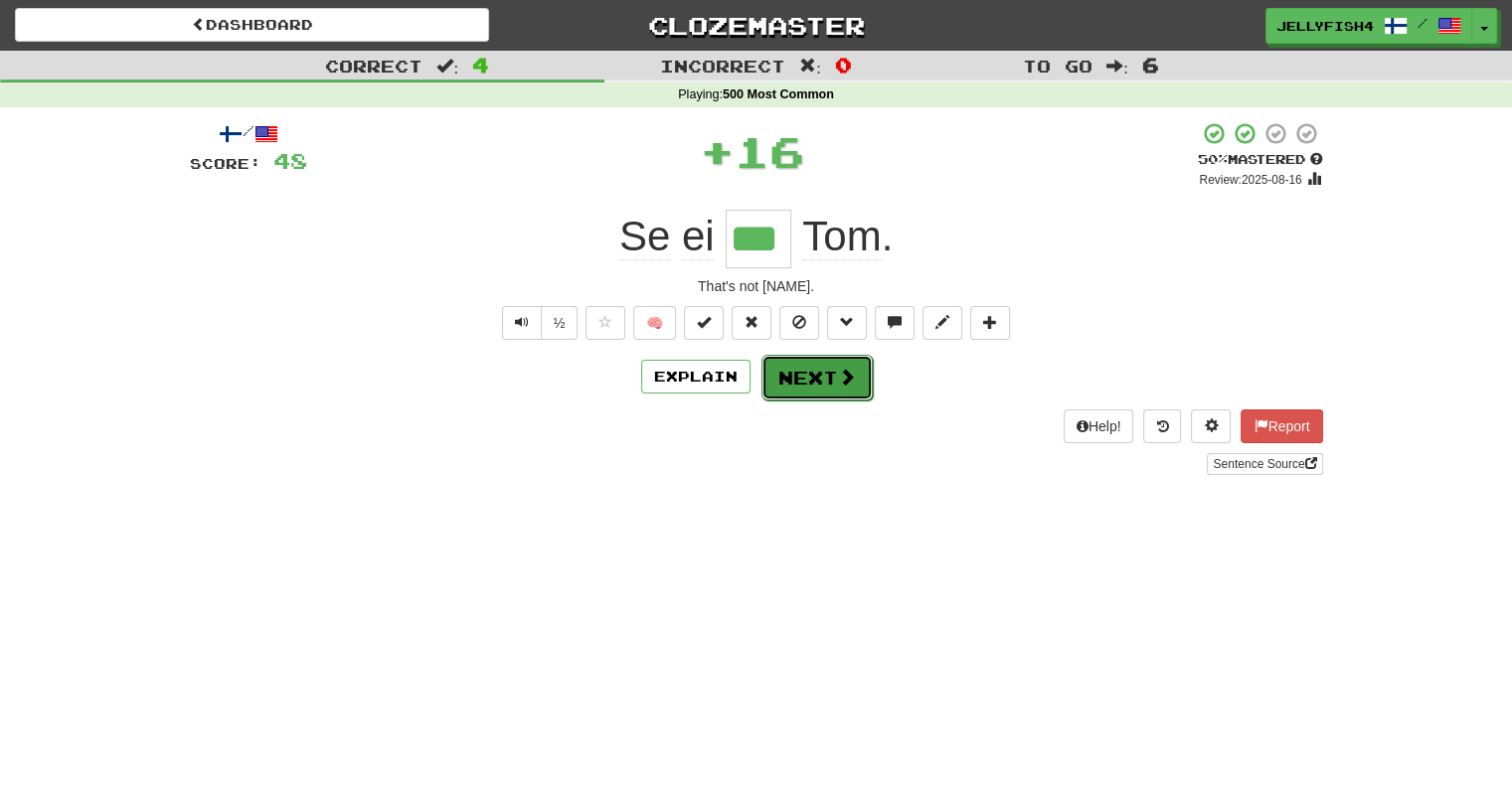 click on "Next" at bounding box center [817, 378] 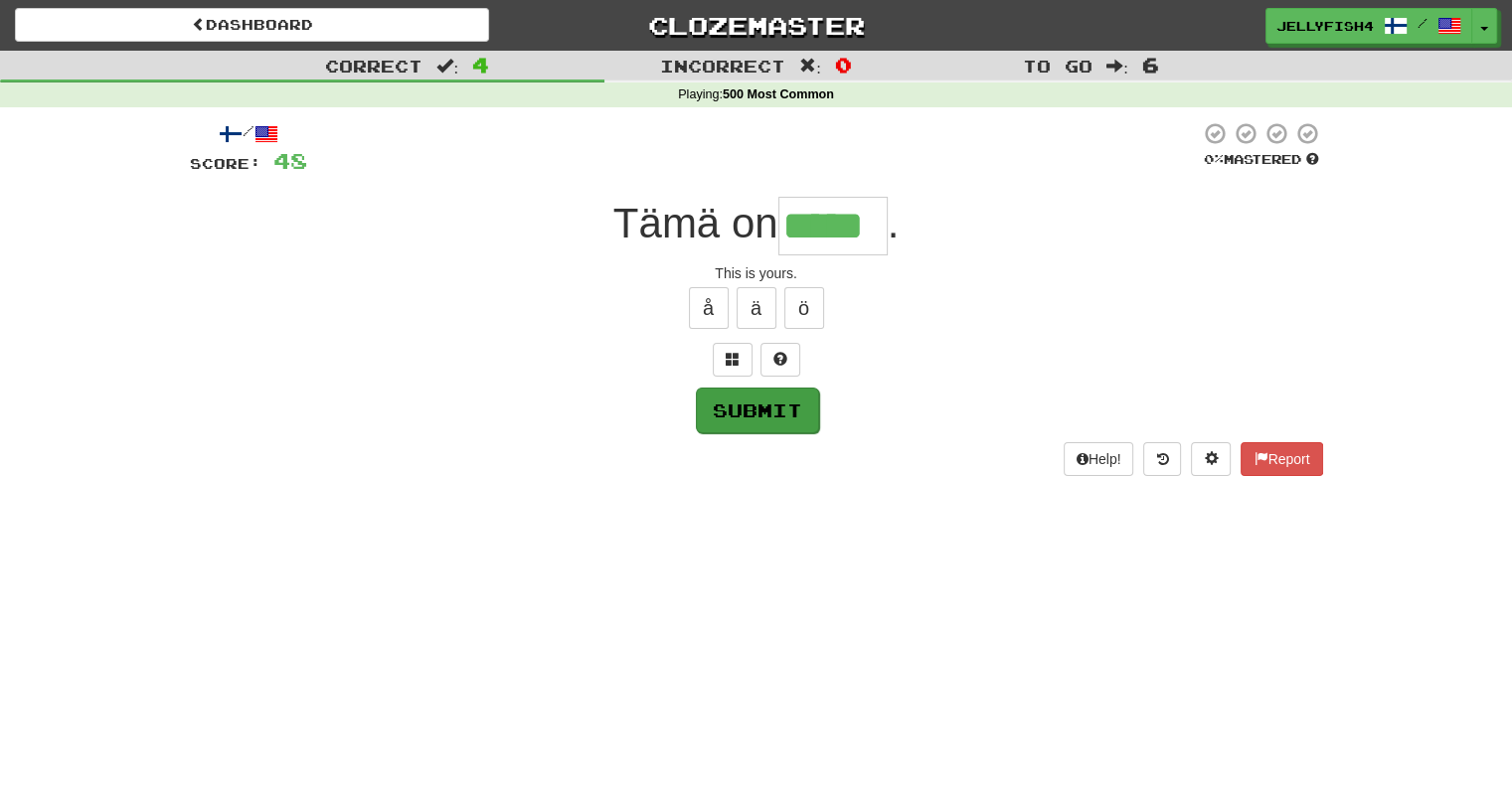 type on "*****" 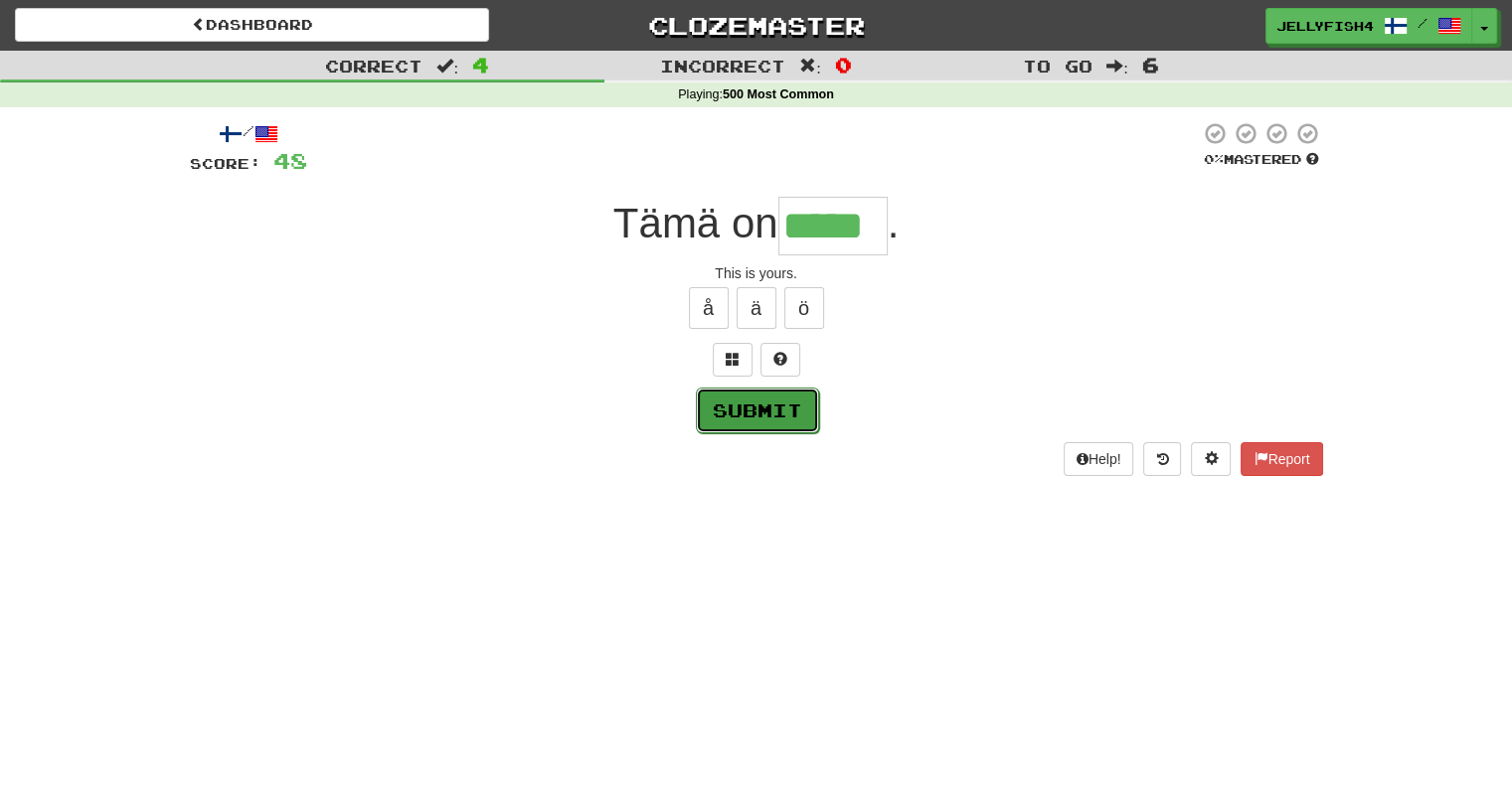 click on "Submit" at bounding box center (757, 410) 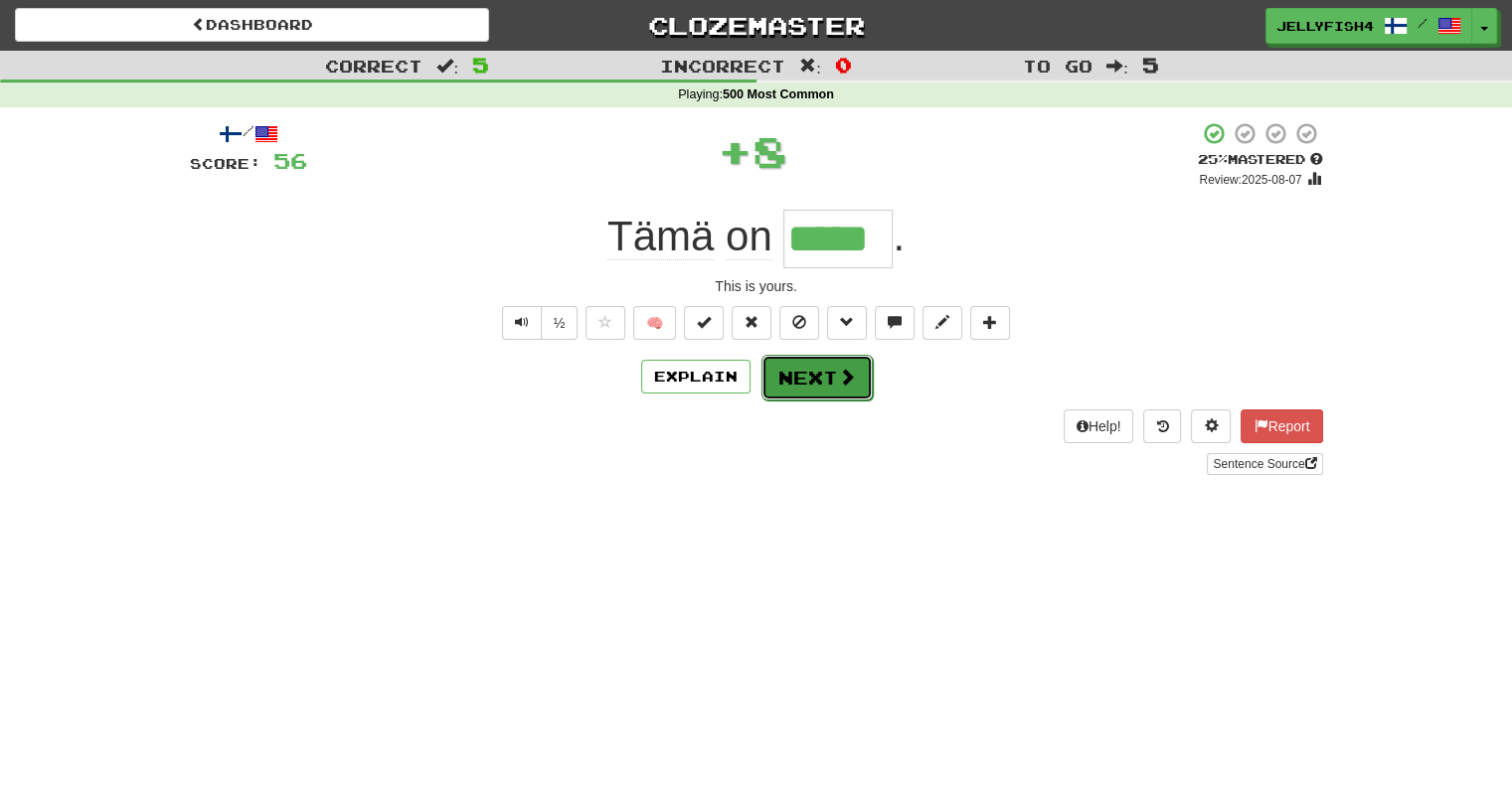 click on "Next" at bounding box center (817, 378) 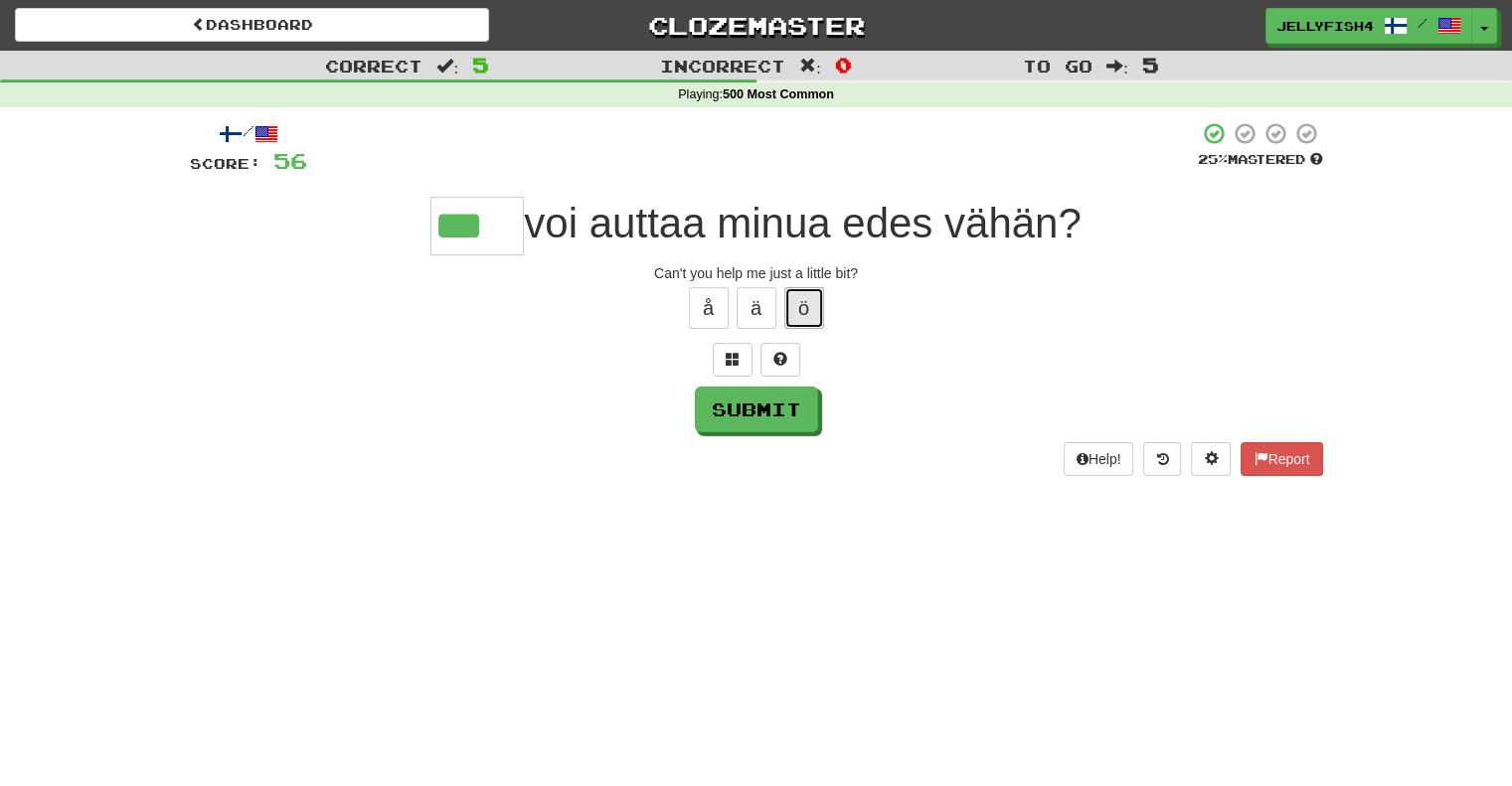 click on "ö" at bounding box center (804, 308) 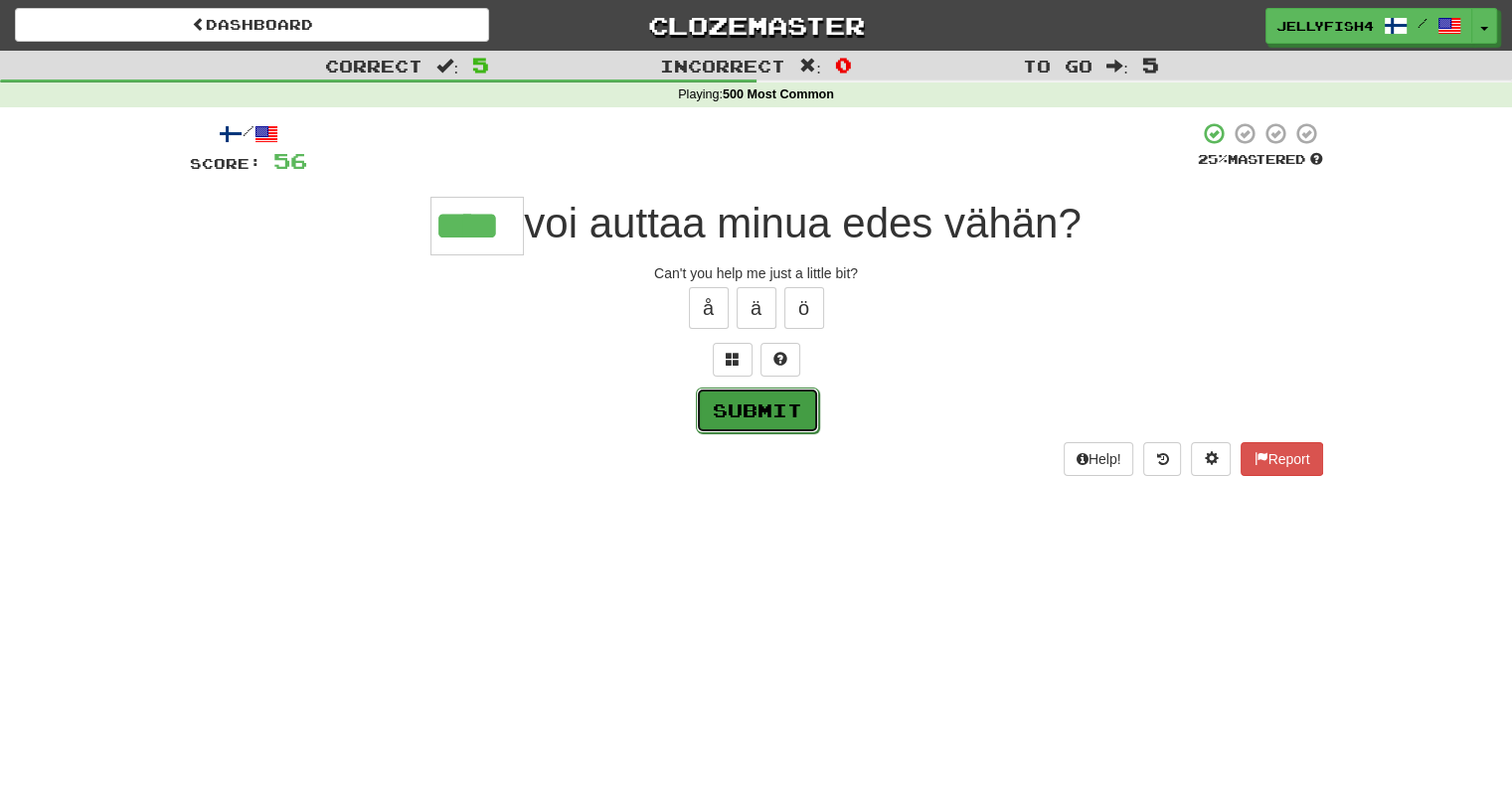 click on "Submit" at bounding box center (757, 410) 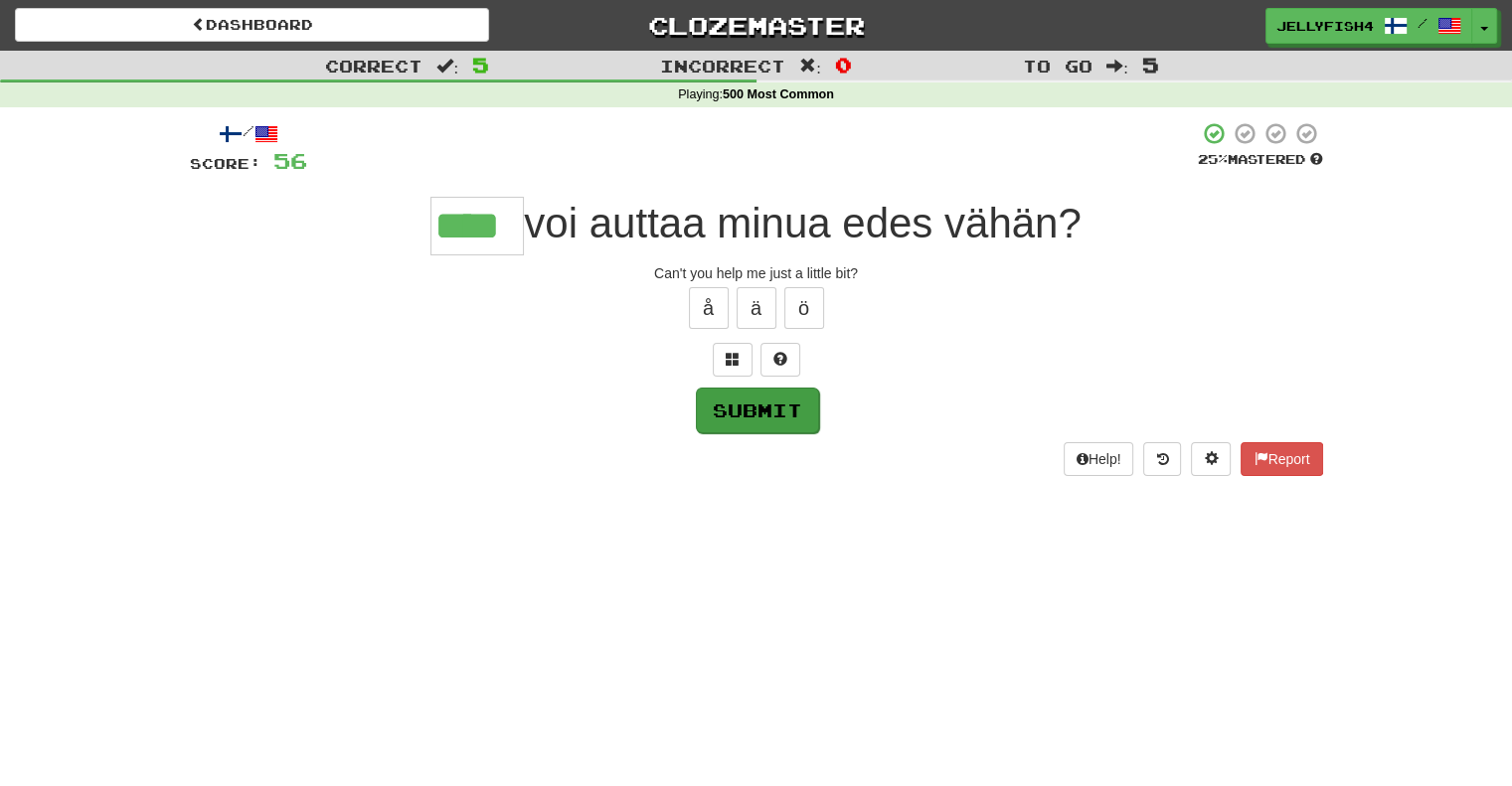 type on "****" 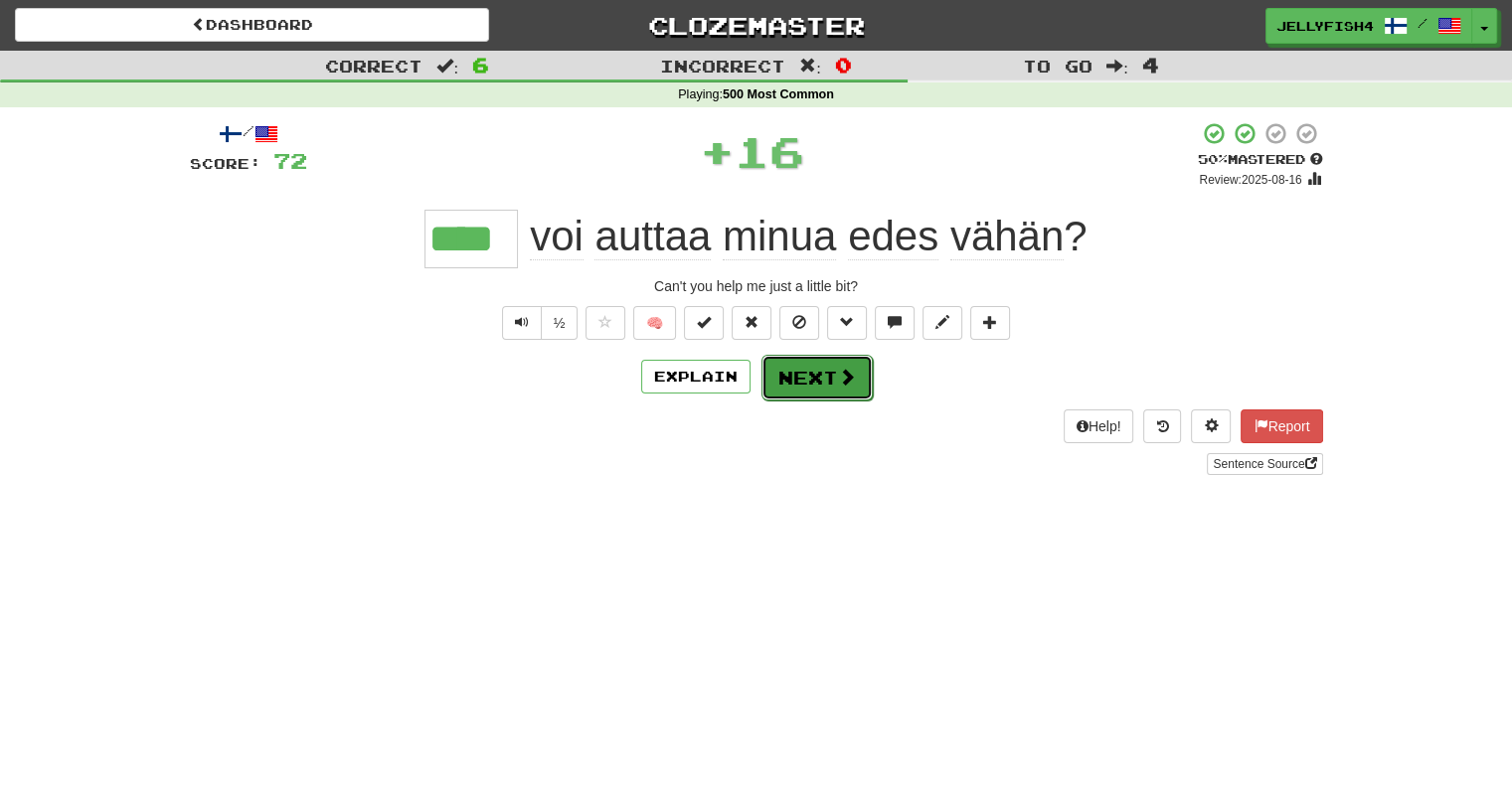 click on "Next" at bounding box center (817, 378) 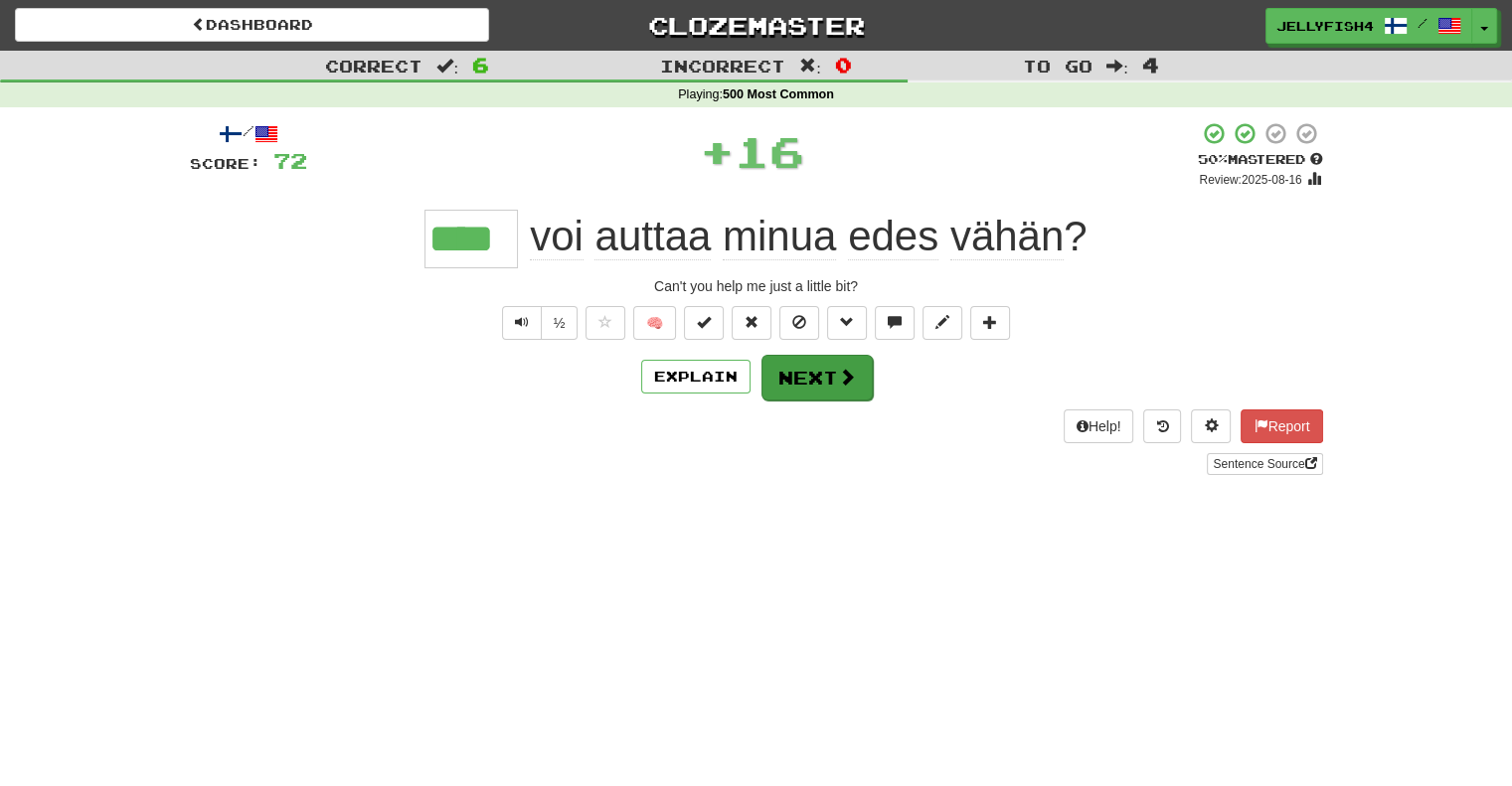 type 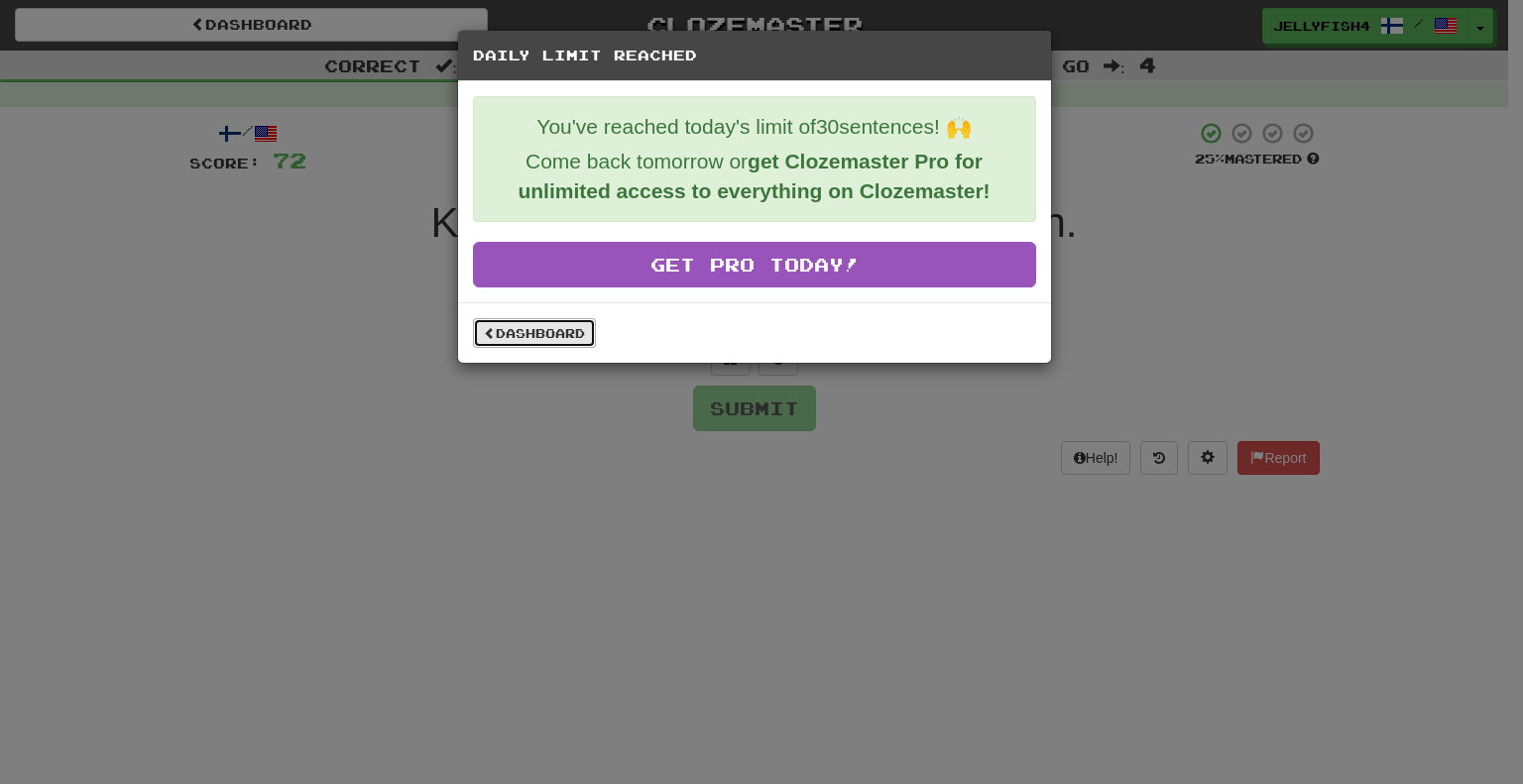 click on "Dashboard" at bounding box center [534, 333] 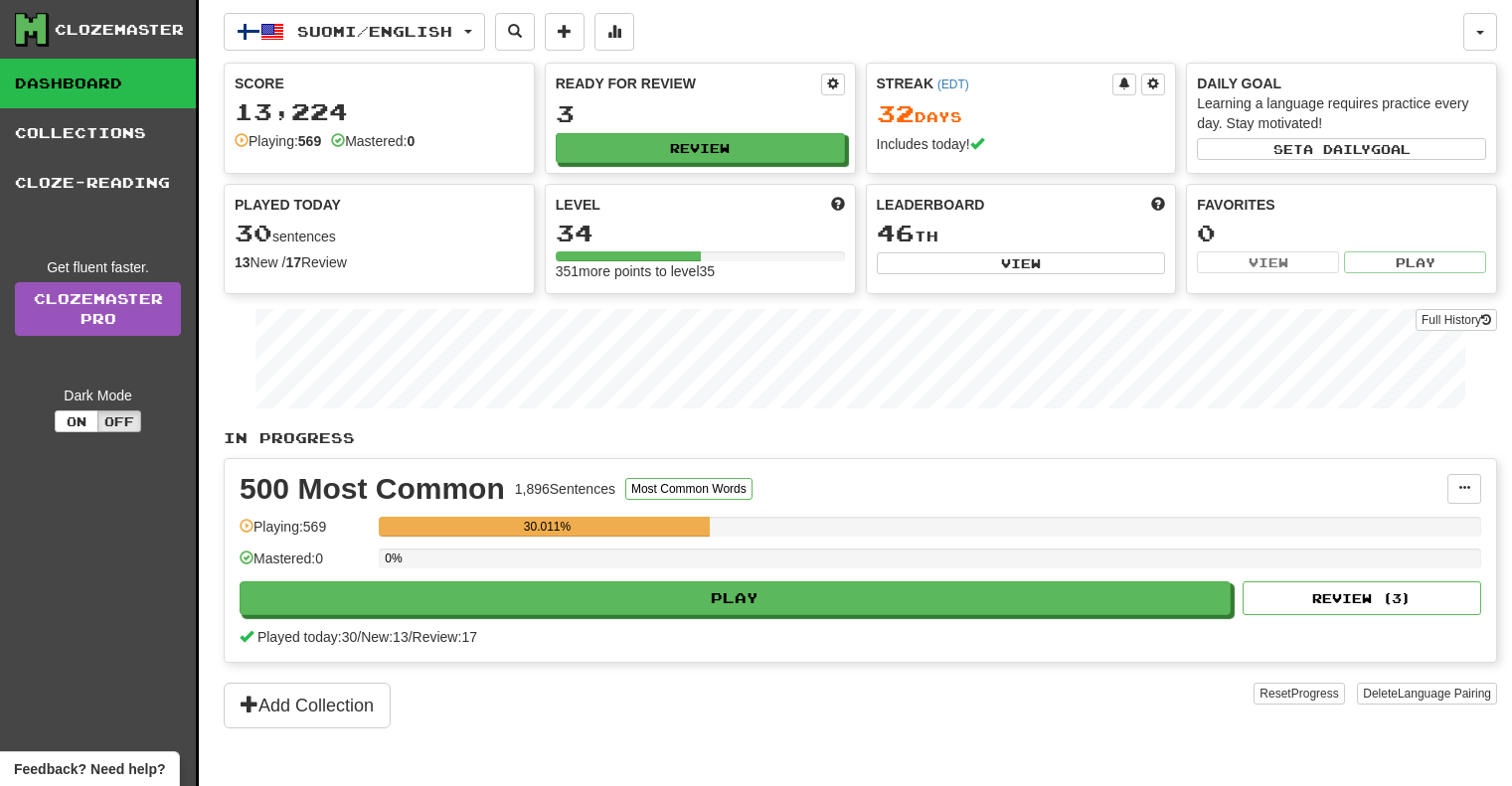 scroll, scrollTop: 0, scrollLeft: 0, axis: both 